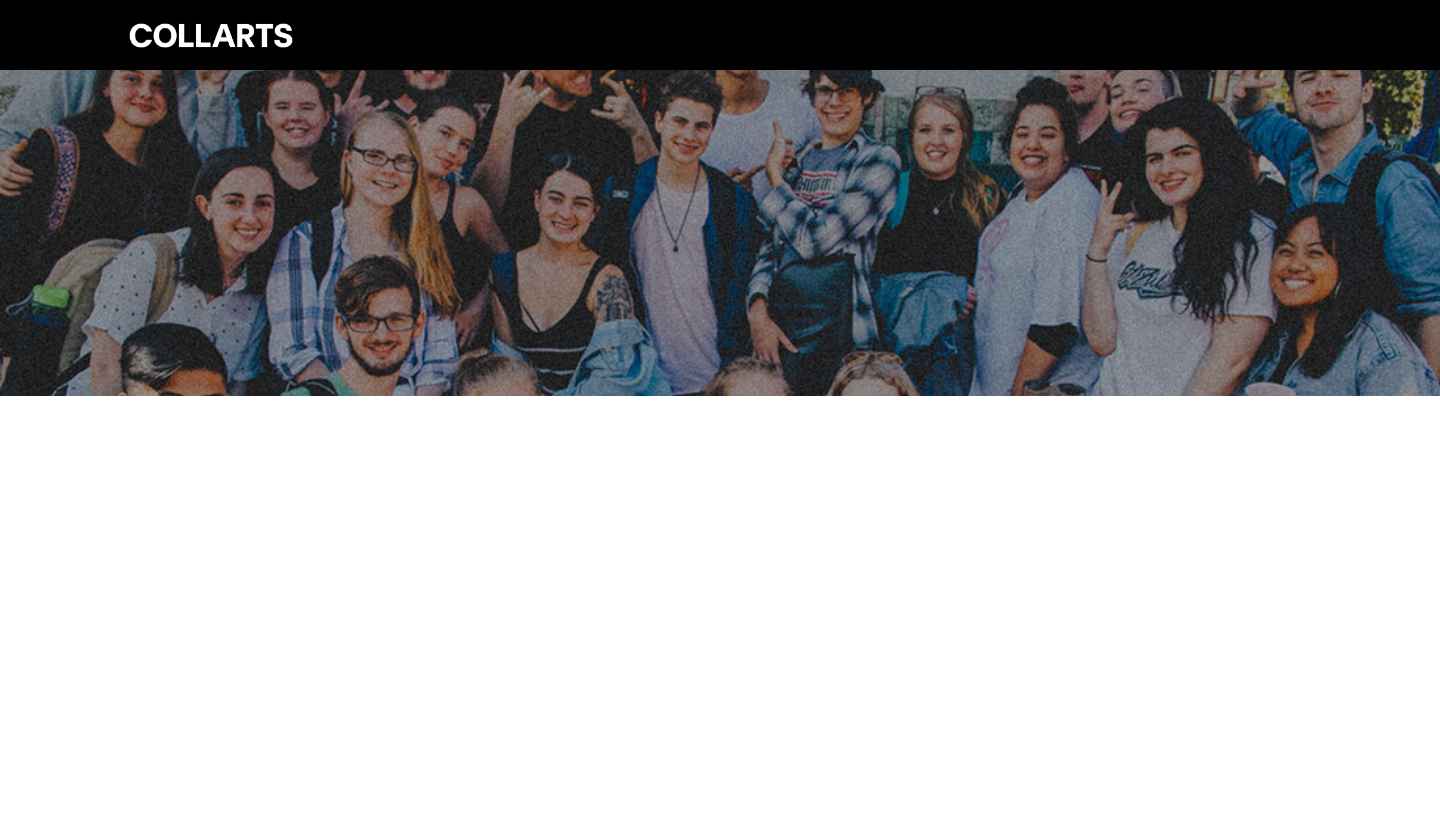 scroll, scrollTop: 0, scrollLeft: 0, axis: both 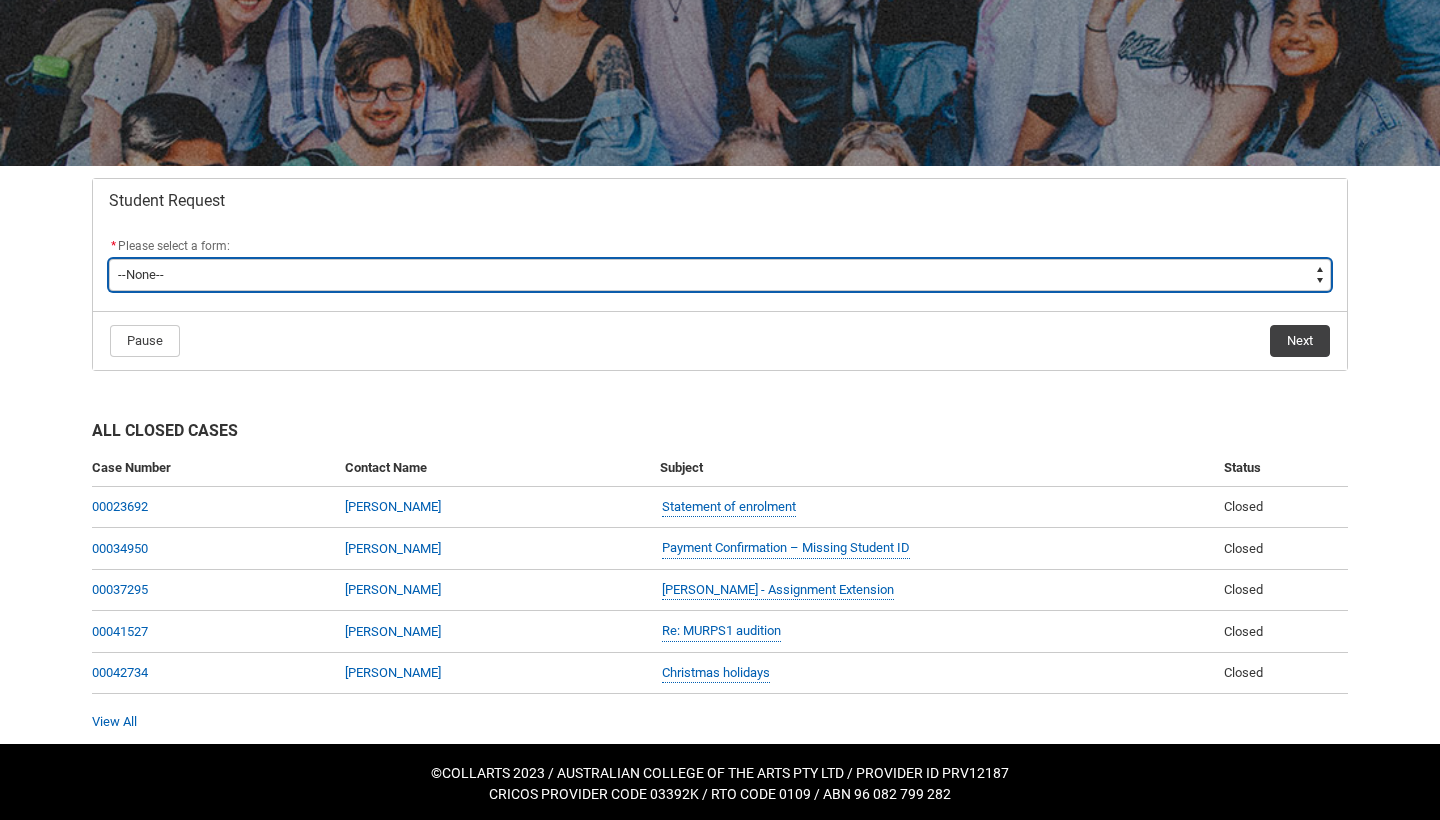 type on "picklist_case_Type.Assignment Extension" 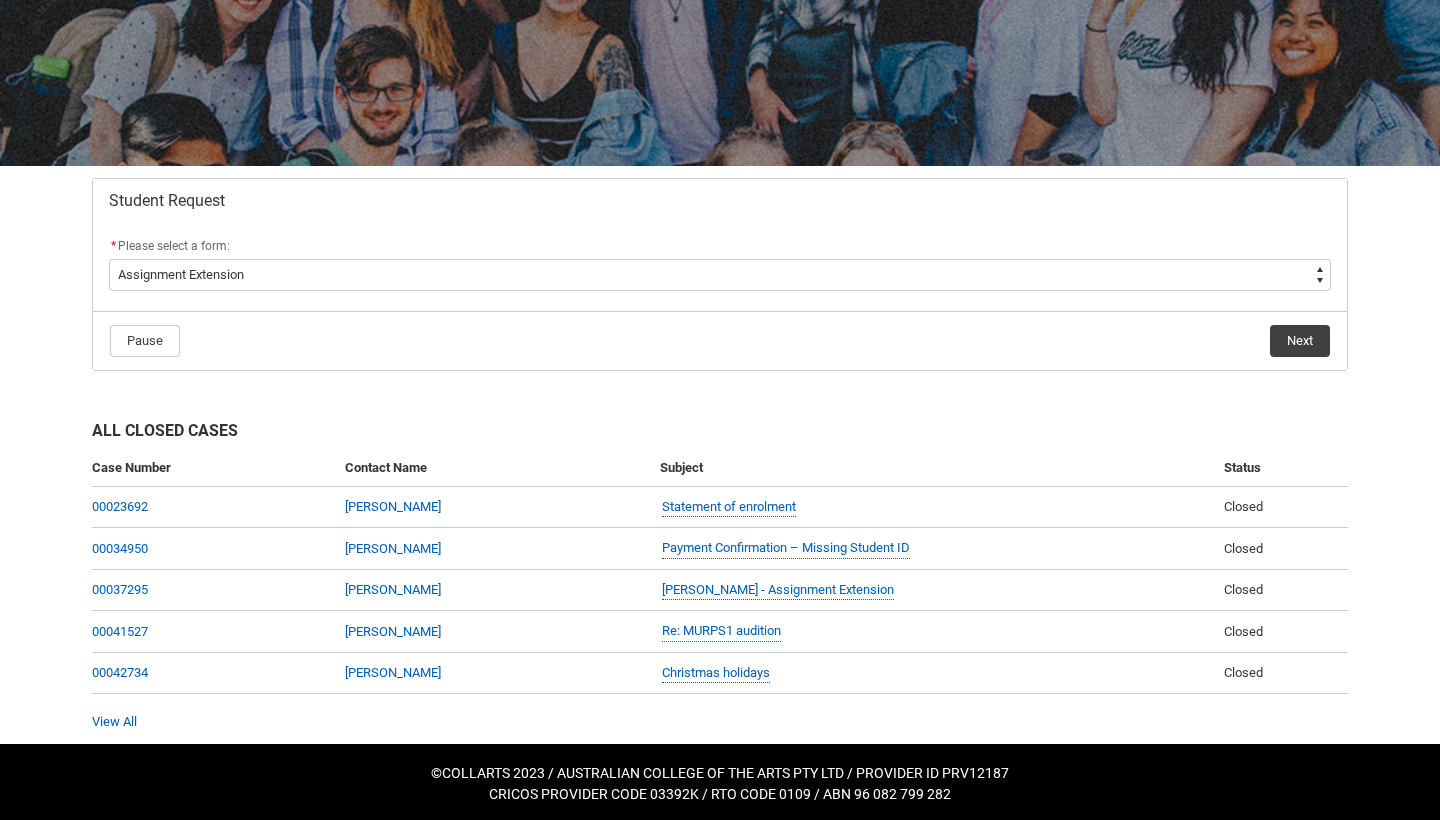 click on "Next" 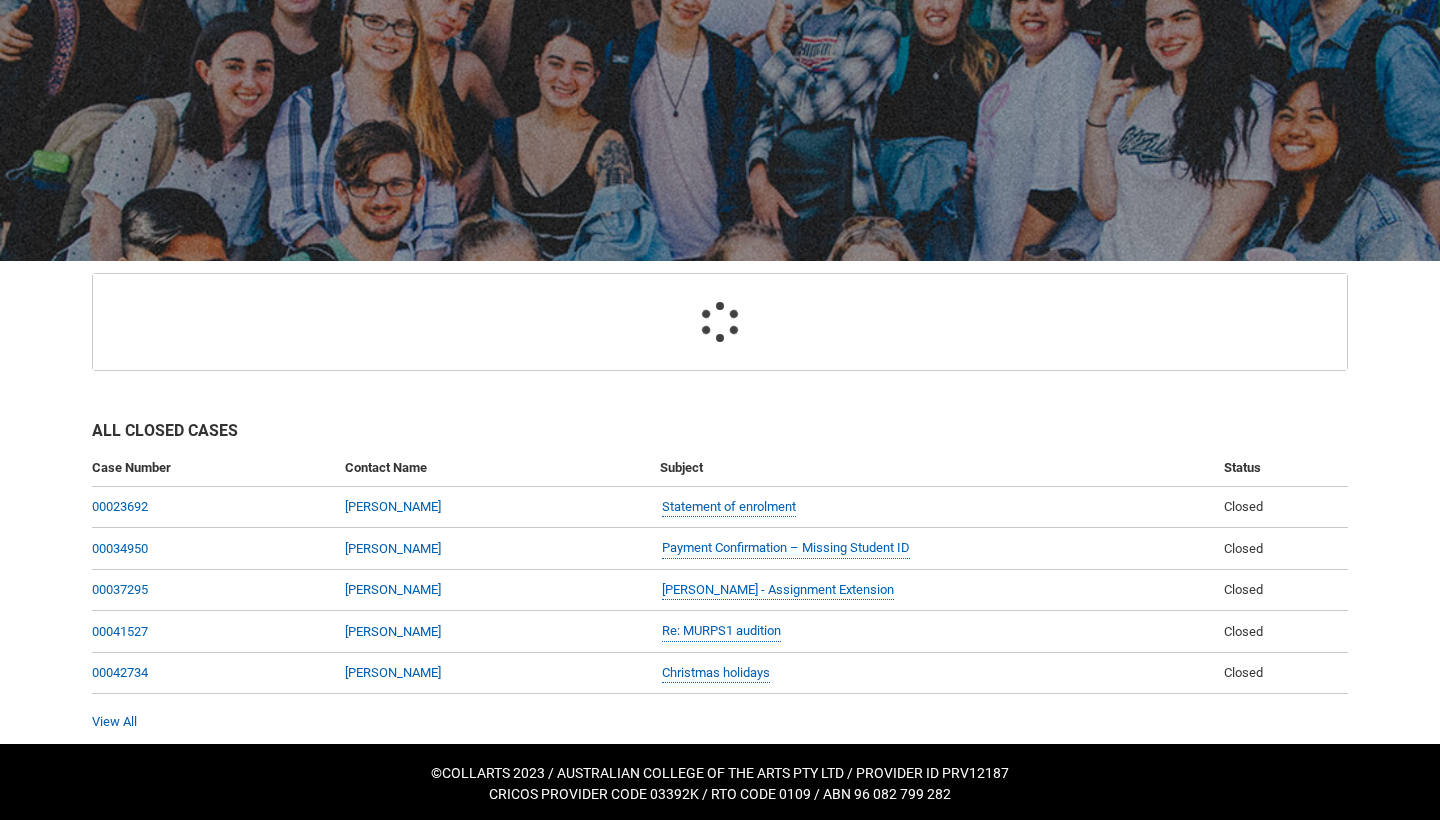 scroll, scrollTop: 213, scrollLeft: 0, axis: vertical 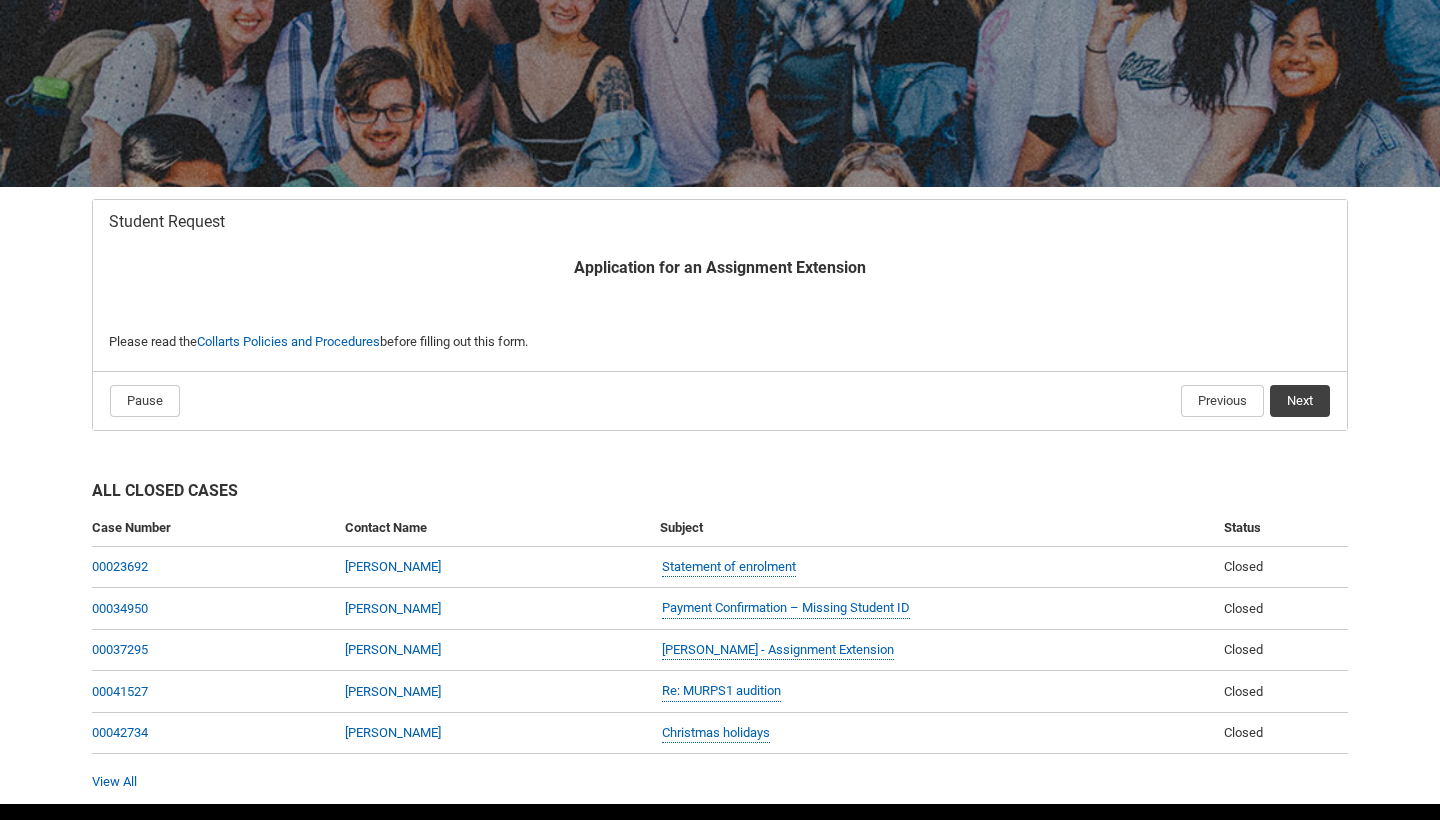 click on "Next" 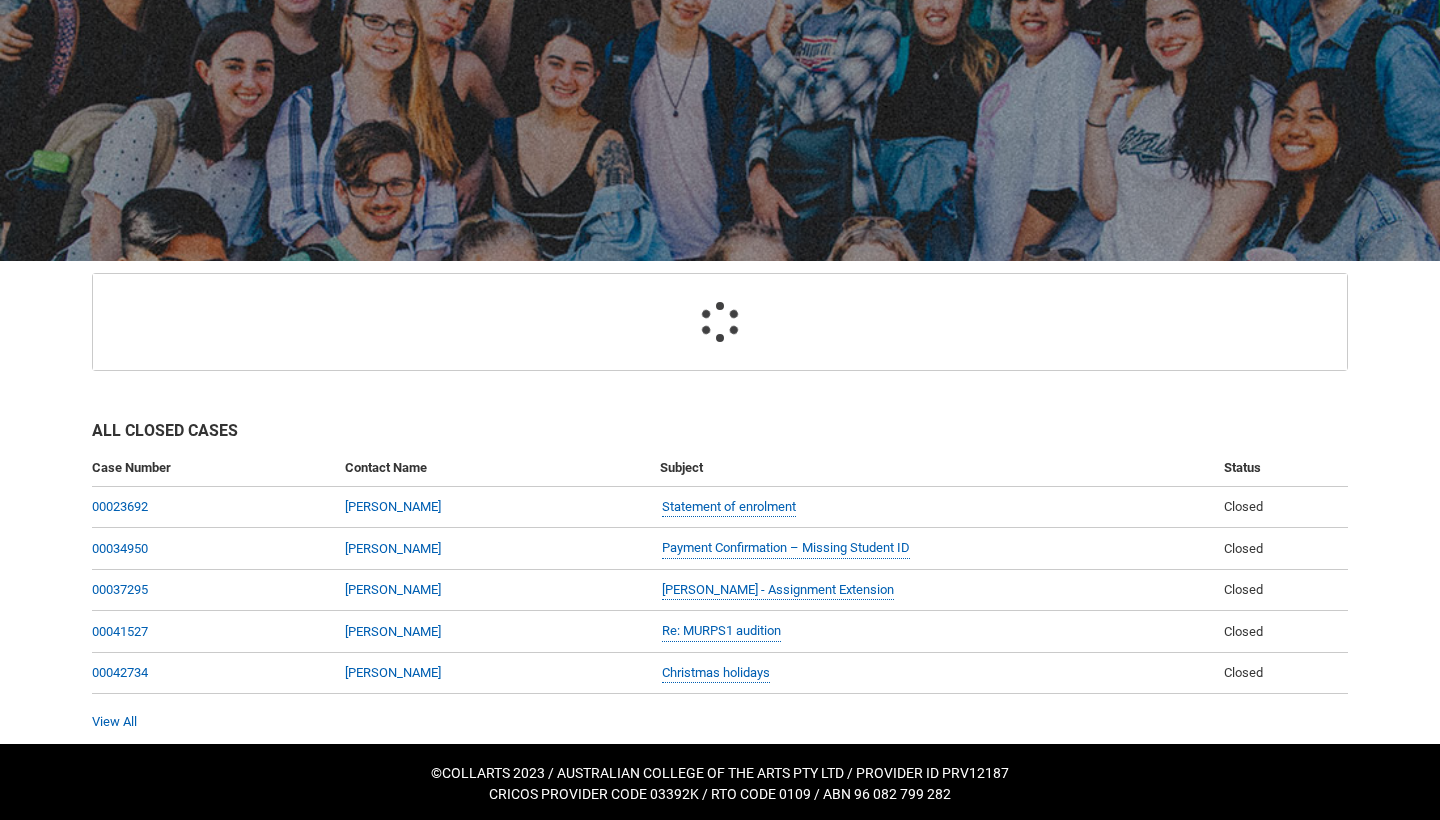 scroll, scrollTop: 213, scrollLeft: 0, axis: vertical 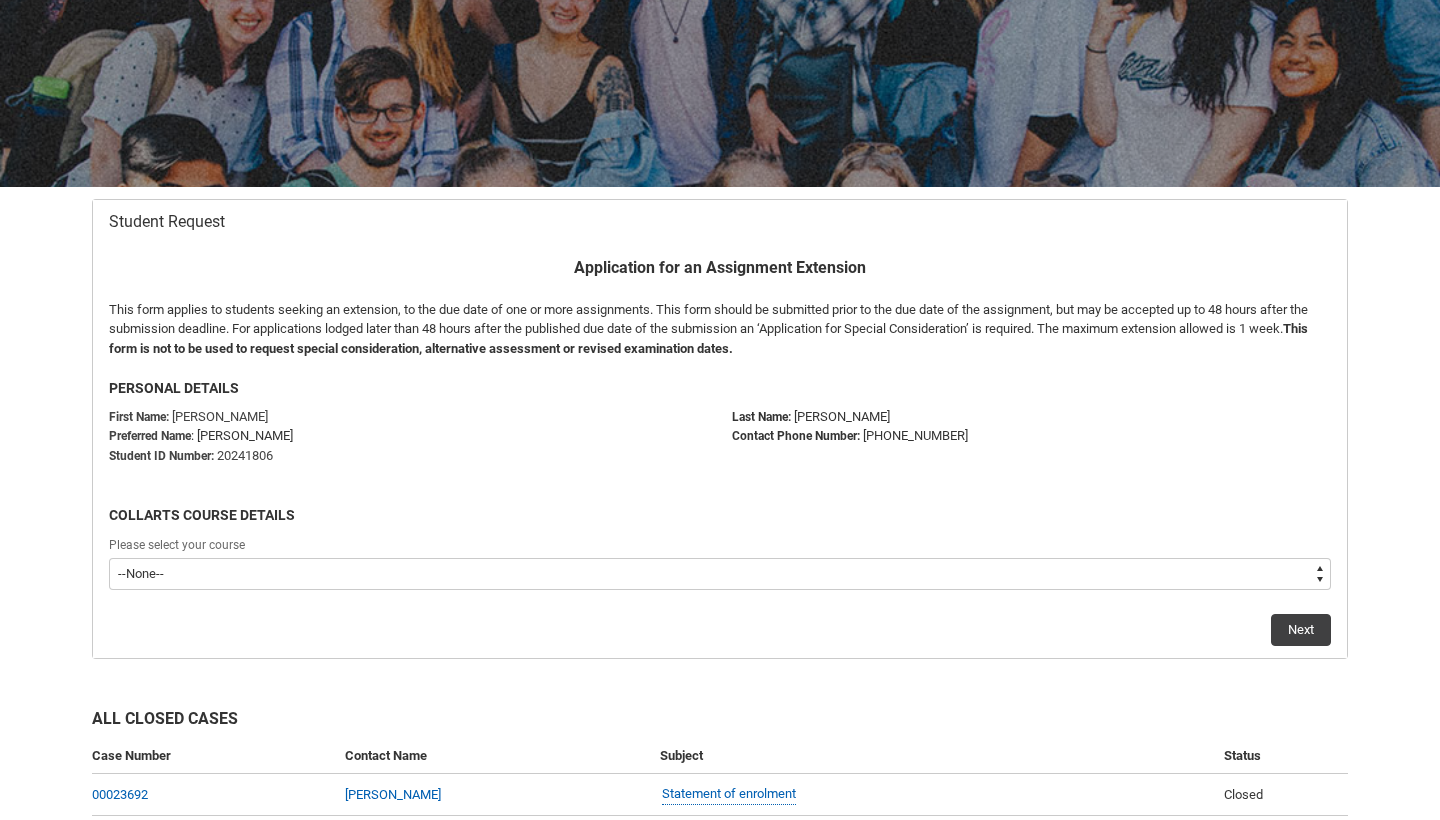 type on "recordPicklist_ProgramEnrollment.a0jOZ000003EdNxYAK" 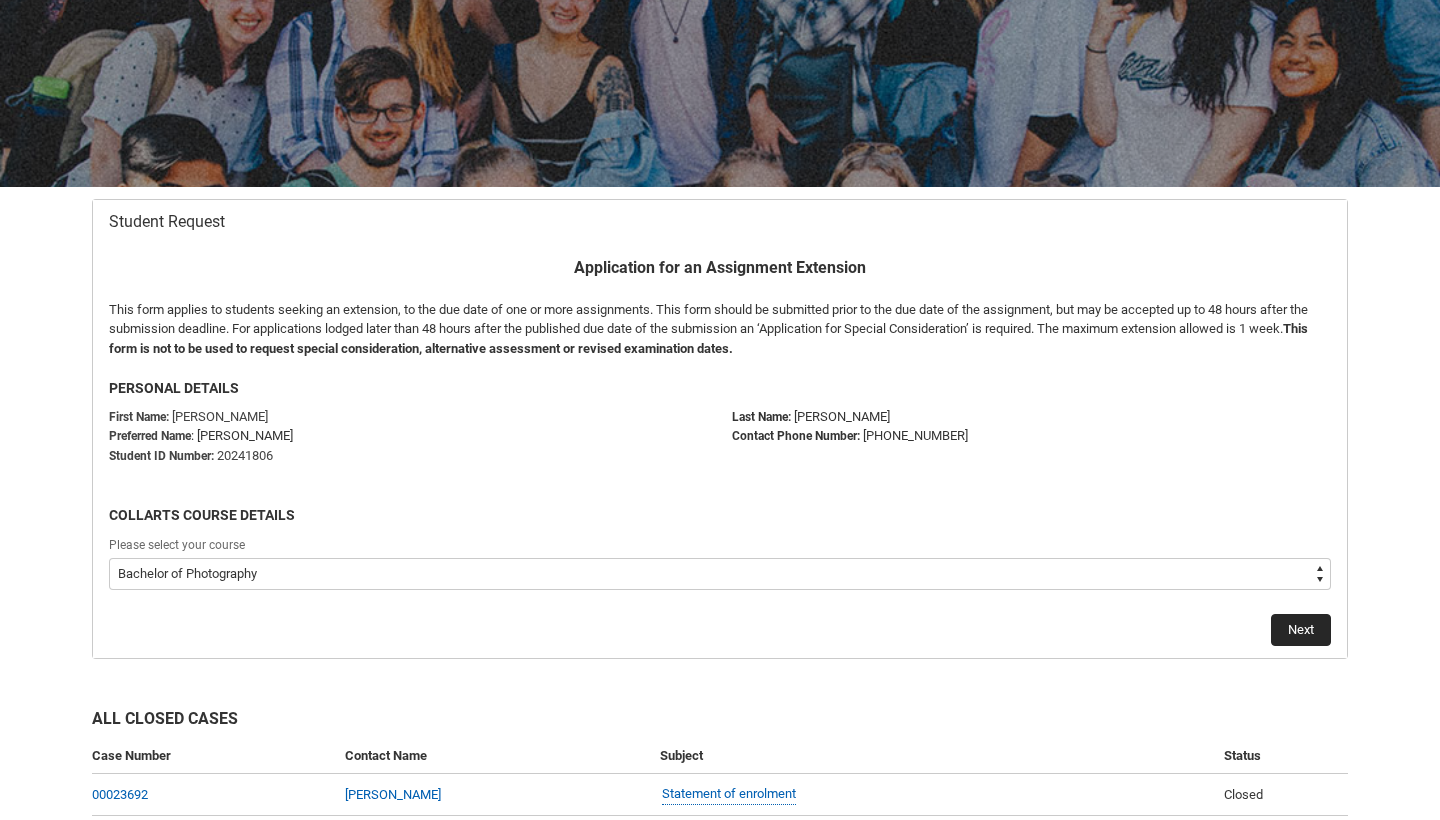 click on "Next" 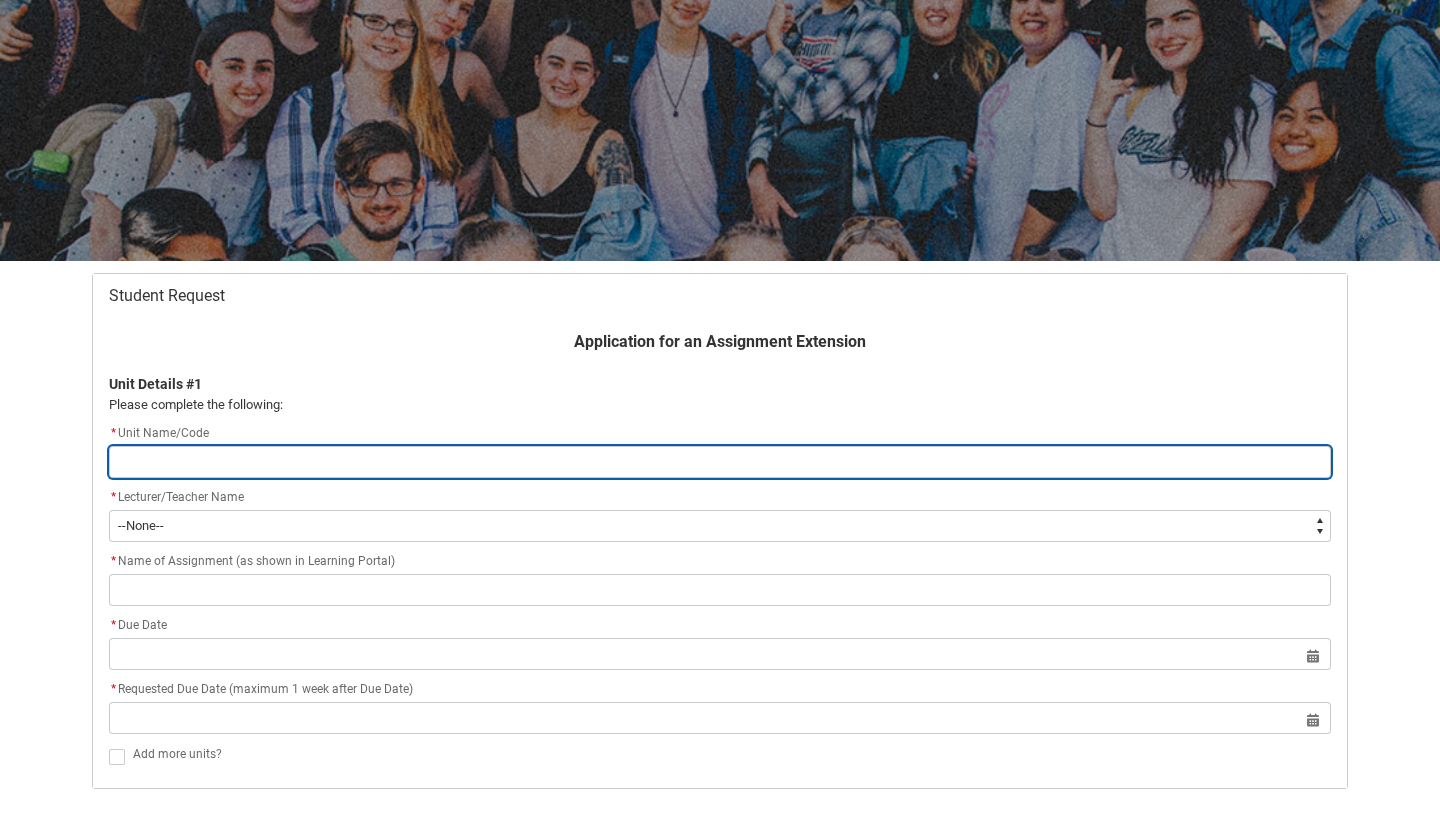 scroll, scrollTop: 213, scrollLeft: 0, axis: vertical 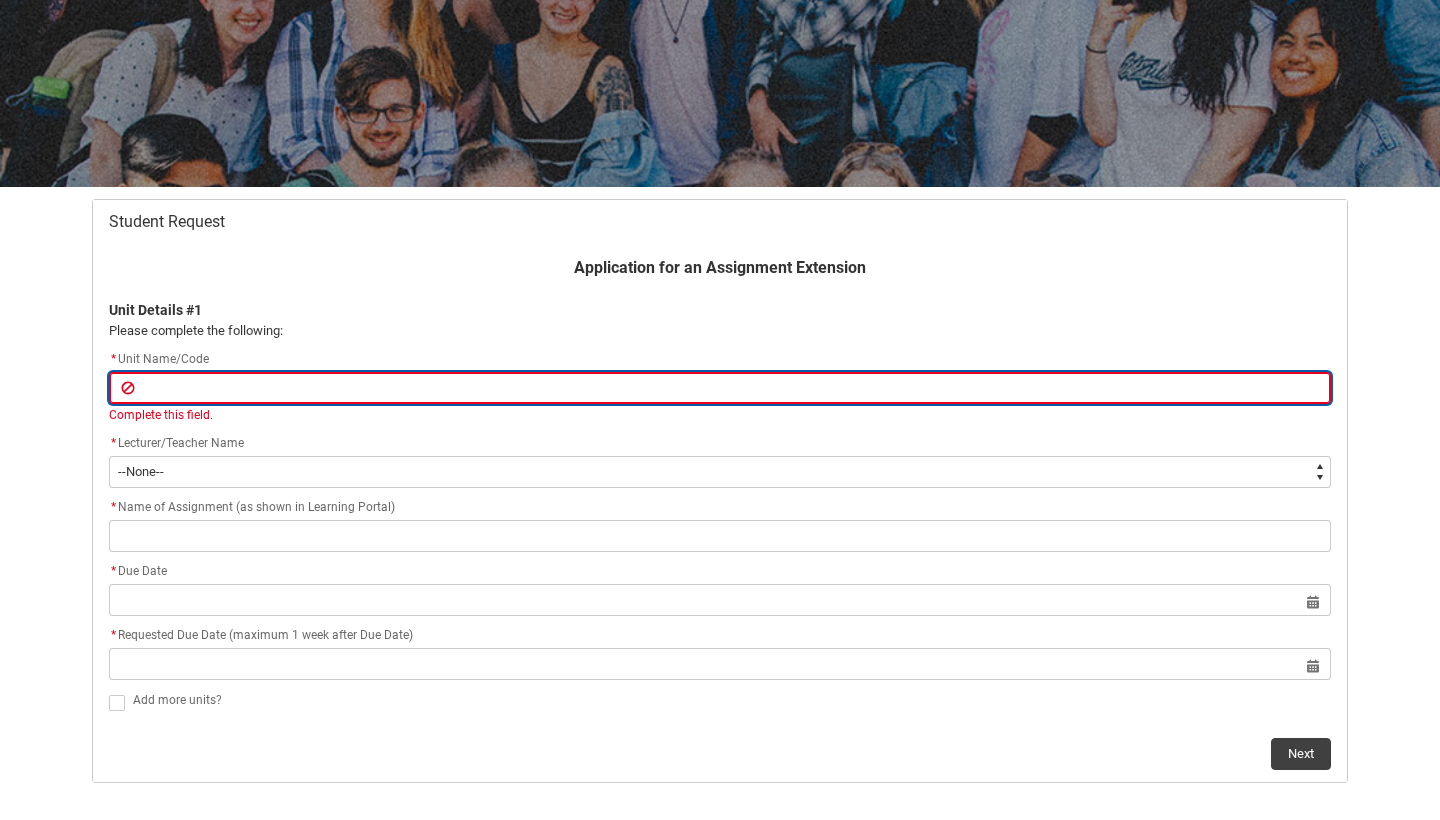 paste on "MPRMFO1" 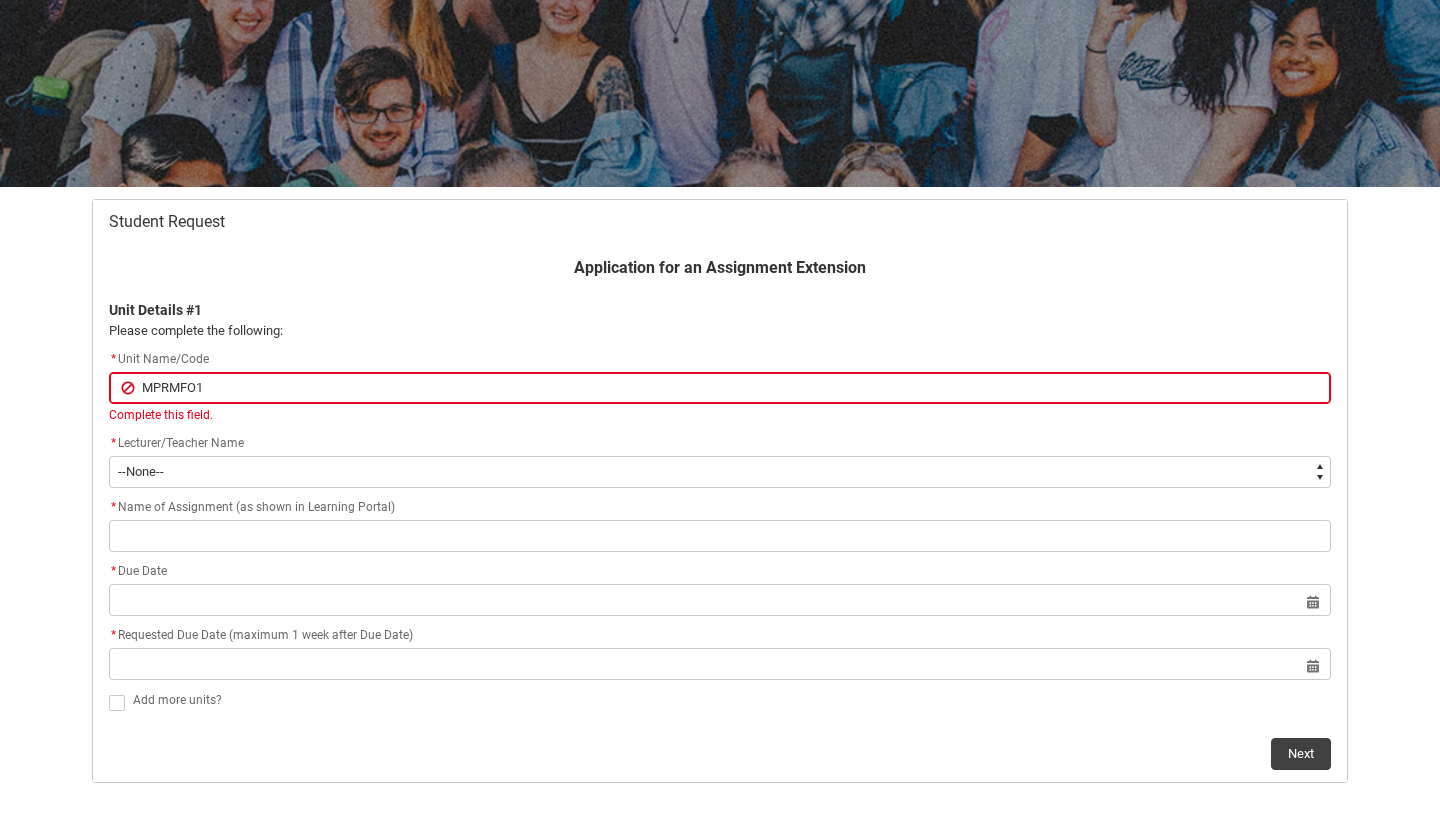 click on "Application for an Assignment Extension Unit Details #1 Please complete the following: * Unit Name/Code MPRMFO1   Complete this field. * Lecturer/Teacher Name *   --None-- Aaron Walker Adam King Adam McKenzie Adriana Perri Adrienne Couper-Smith Afrodite Moulatsiotis Ainslie Wills Alan Harding Alex Duffy Alexandra Whitham Amanda Cumming Andrea Powell Anita Morgan Ann Benjamin Annabel Kilpatrick Antony Delecca Apsara Sabaratnam Ashleigh Flanders Beck Storer Belinda Woods Benjamin Colbourne Benjamin McKenzie Brett Langsford Brett Little Brianna Hallihan-Farias Briony Dunn Bronwyn Pringle Bruno Duval Cameron Lam Cara Williams Carlos Patino Rojas Carol Batchelor Carus Thompson Cassandra Fumi Cassandra Long Catherine Sison Cathy Muhling Chiara Hunwick Chris Kennett Christina Simons Christine Vincent Christopher Sandoe Clare Bartholomew Clare Lapworth Claudia Bergsdorf Clinton Scott Clio Renner Dallas Frasca Dana Miltins Daniel Murtagh Danni Liu David Jacob David Price Deborah Pratt Declan Fay Diane Curtis Eve Moray" 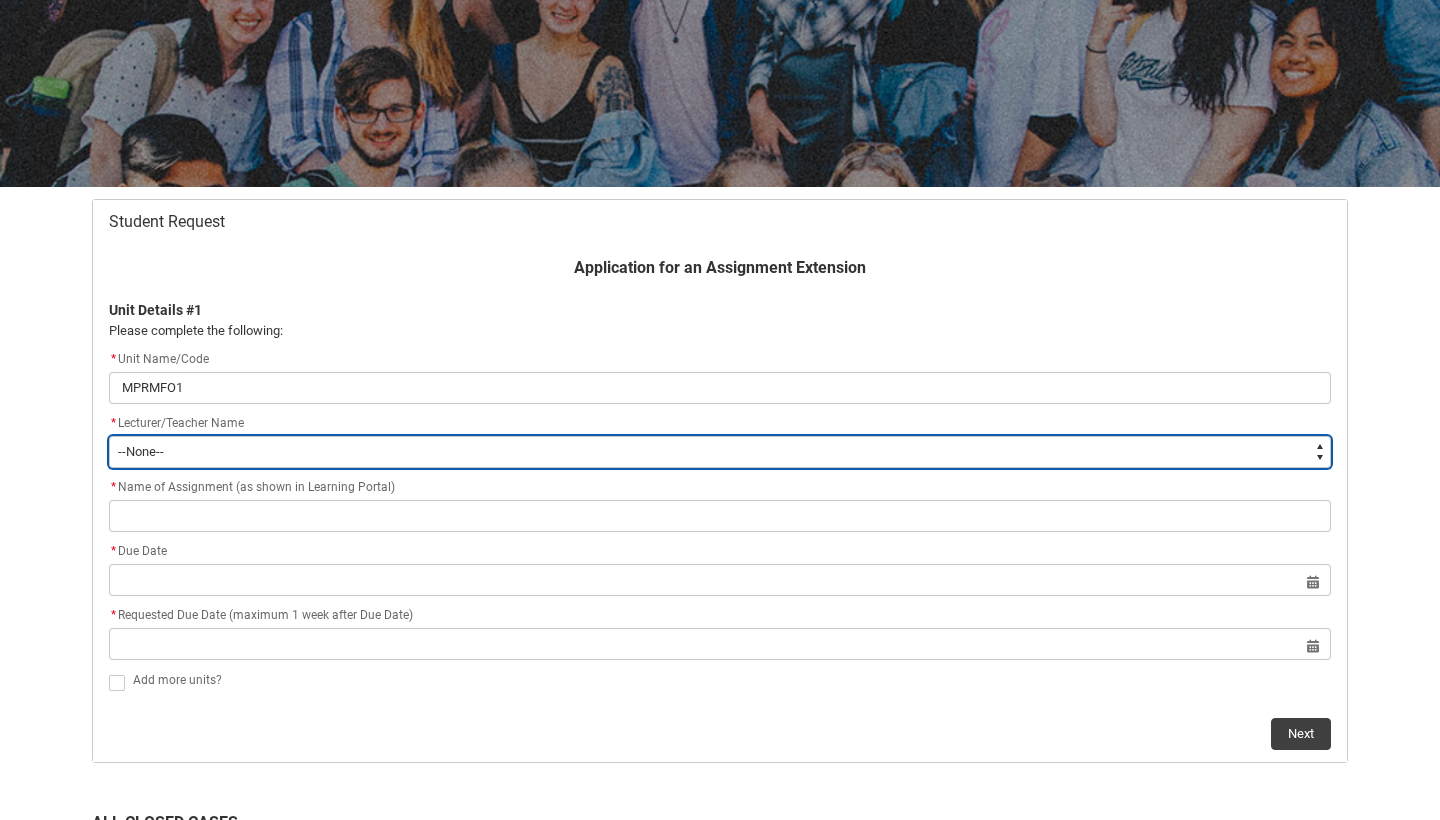 type on "Faculty_NamefromAtoM.0035g00000b9AYUAA2" 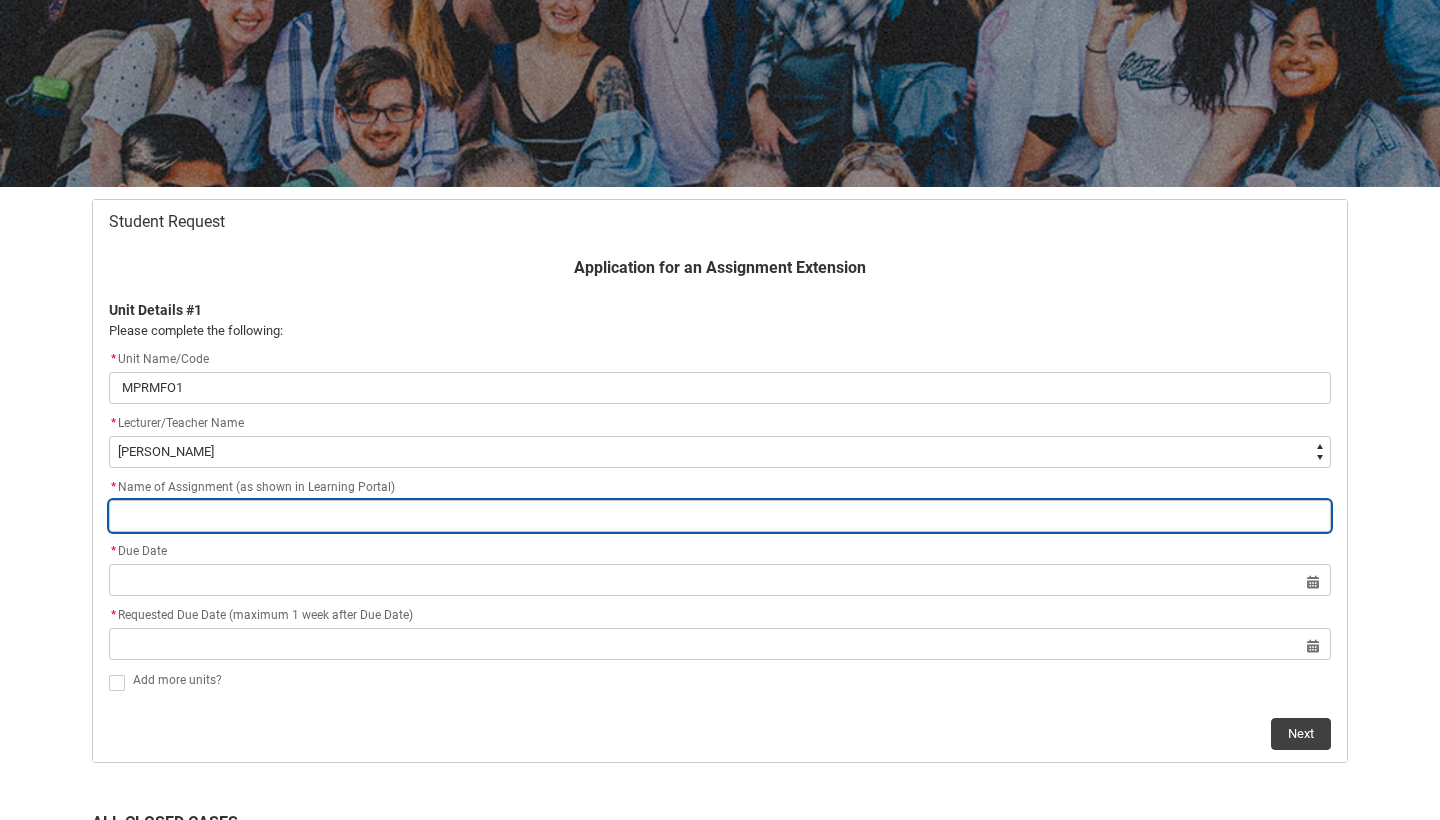 click at bounding box center [720, 516] 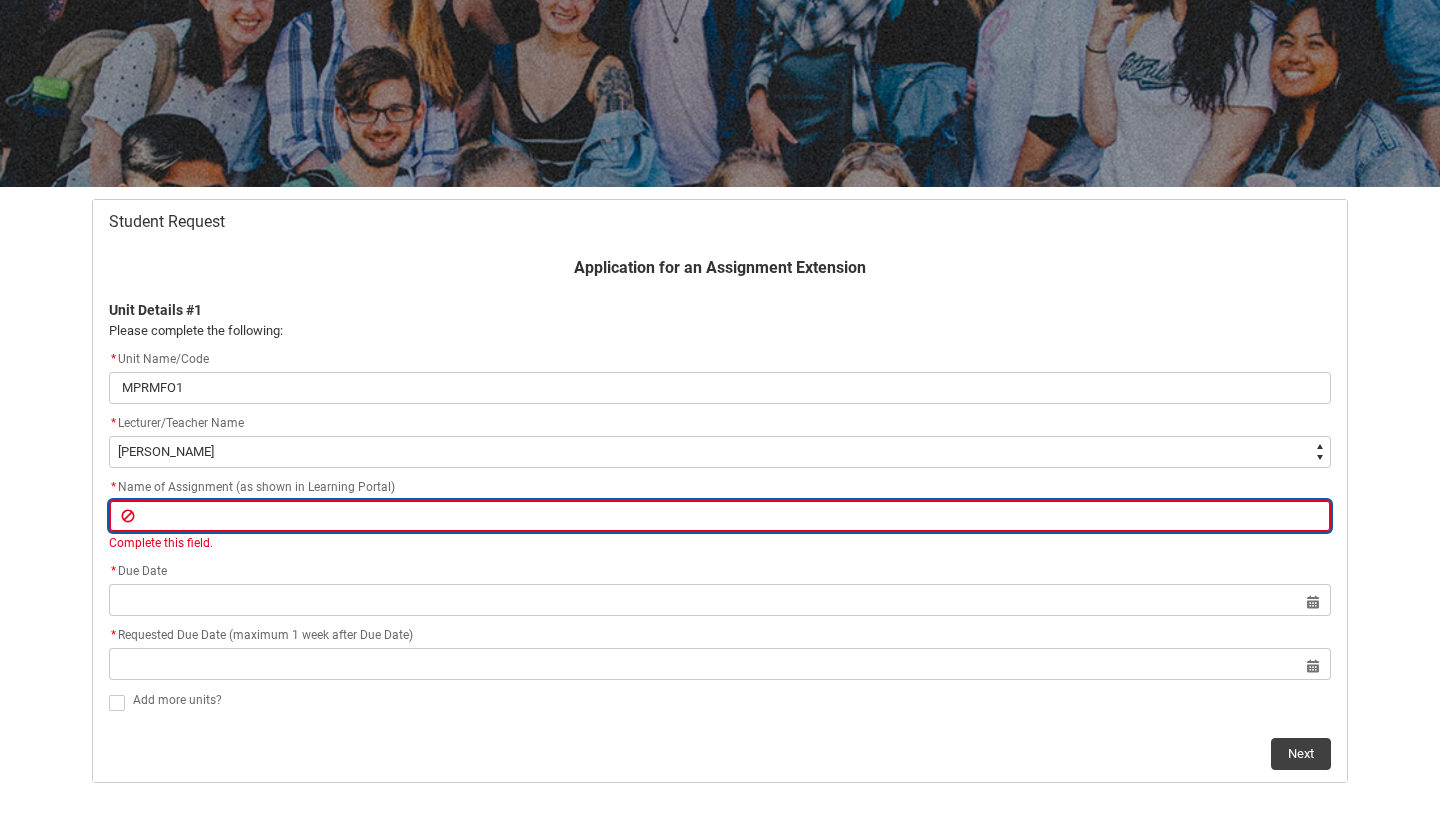 paste on "Assignment 1: Mixing 1" 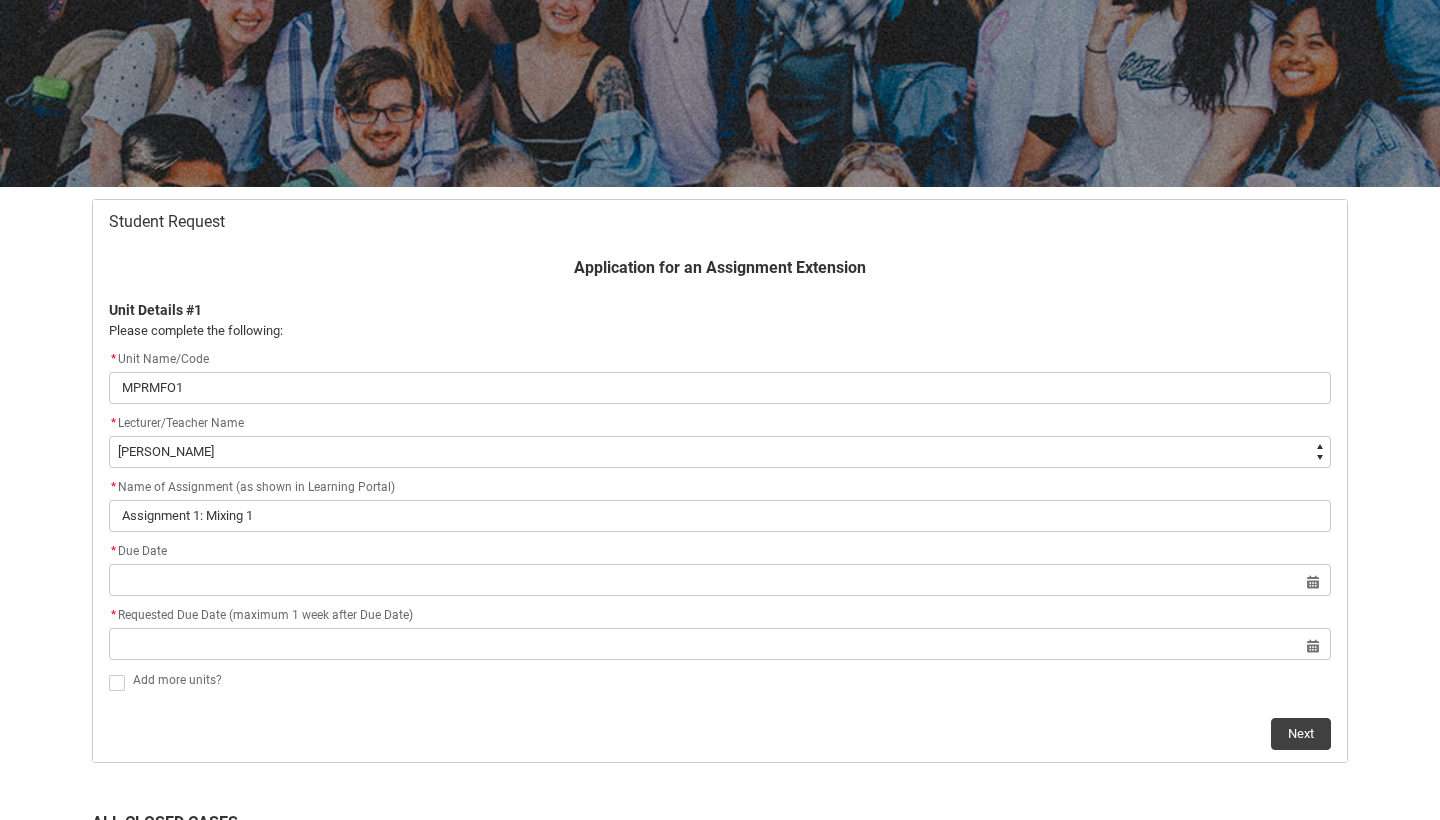 click on "Application for an Assignment Extension Unit Details #1 Please complete the following: * Unit Name/Code MPRMFO1 * Lecturer/Teacher Name *   --None-- Aaron Walker Adam King Adam McKenzie Adriana Perri Adrienne Couper-Smith Afrodite Moulatsiotis Ainslie Wills Alan Harding Alex Duffy Alexandra Whitham Amanda Cumming Andrea Powell Anita Morgan Ann Benjamin Annabel Kilpatrick Antony Delecca Apsara Sabaratnam Ashleigh Flanders Beck Storer Belinda Woods Benjamin Colbourne Benjamin McKenzie Brett Langsford Brett Little Brianna Hallihan-Farias Briony Dunn Bronwyn Pringle Bruno Duval Cameron Lam Cara Williams Carlos Patino Rojas Carol Batchelor Carus Thompson Cassandra Fumi Cassandra Long Catherine Sison Cathy Muhling Chiara Hunwick Chris Kennett Christina Simons Christine Vincent Christopher Sandoe Clare Bartholomew Clare Lapworth Claudia Bergsdorf Clinton Scott Clio Renner Dallas Frasca Dana Miltins Daniel Murtagh Danni Liu David Jacob David Price Deborah Pratt Declan Fay Diane Curtis Donna Demaio Elisa Scarica * * *" 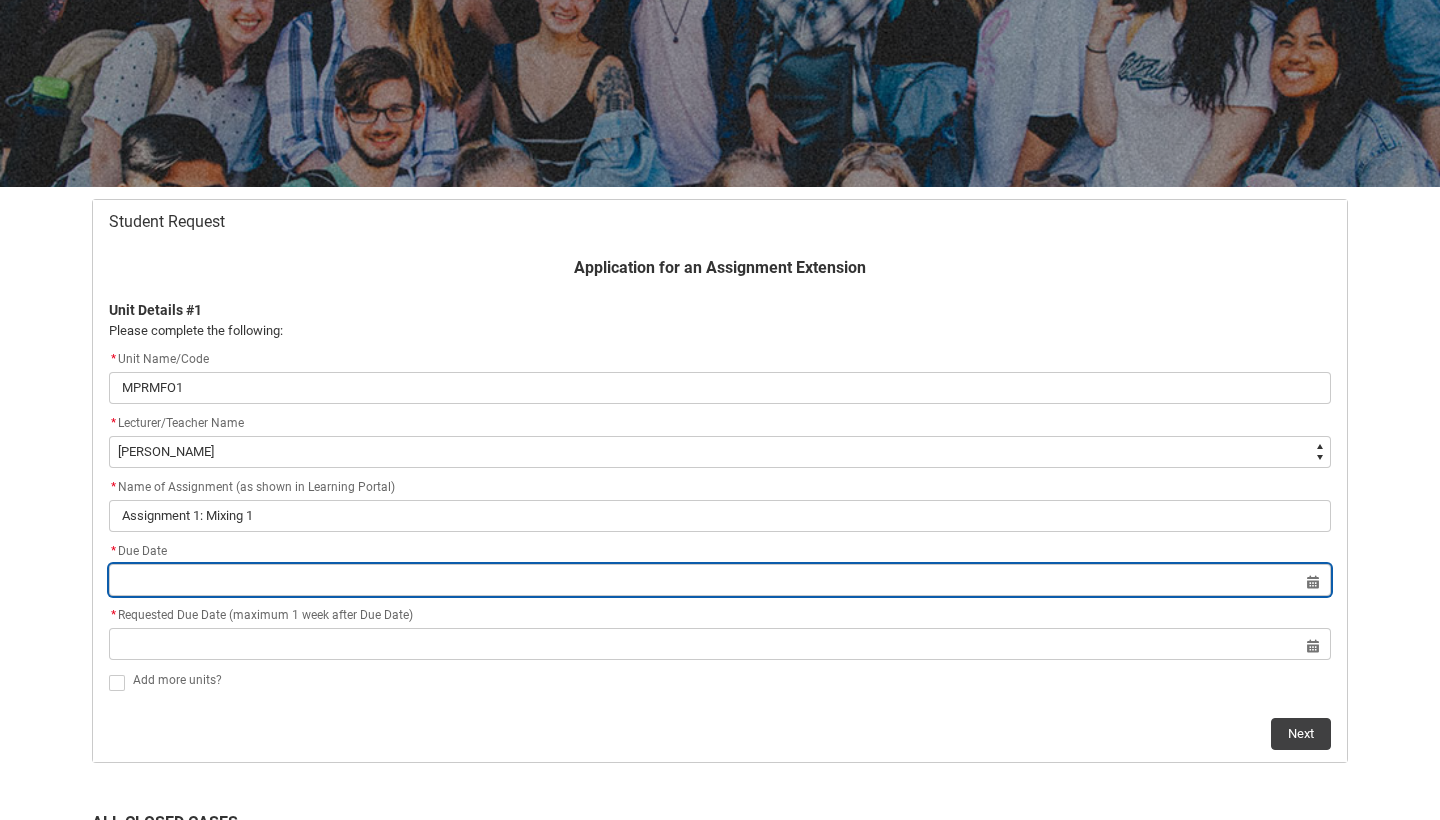 click at bounding box center [720, 580] 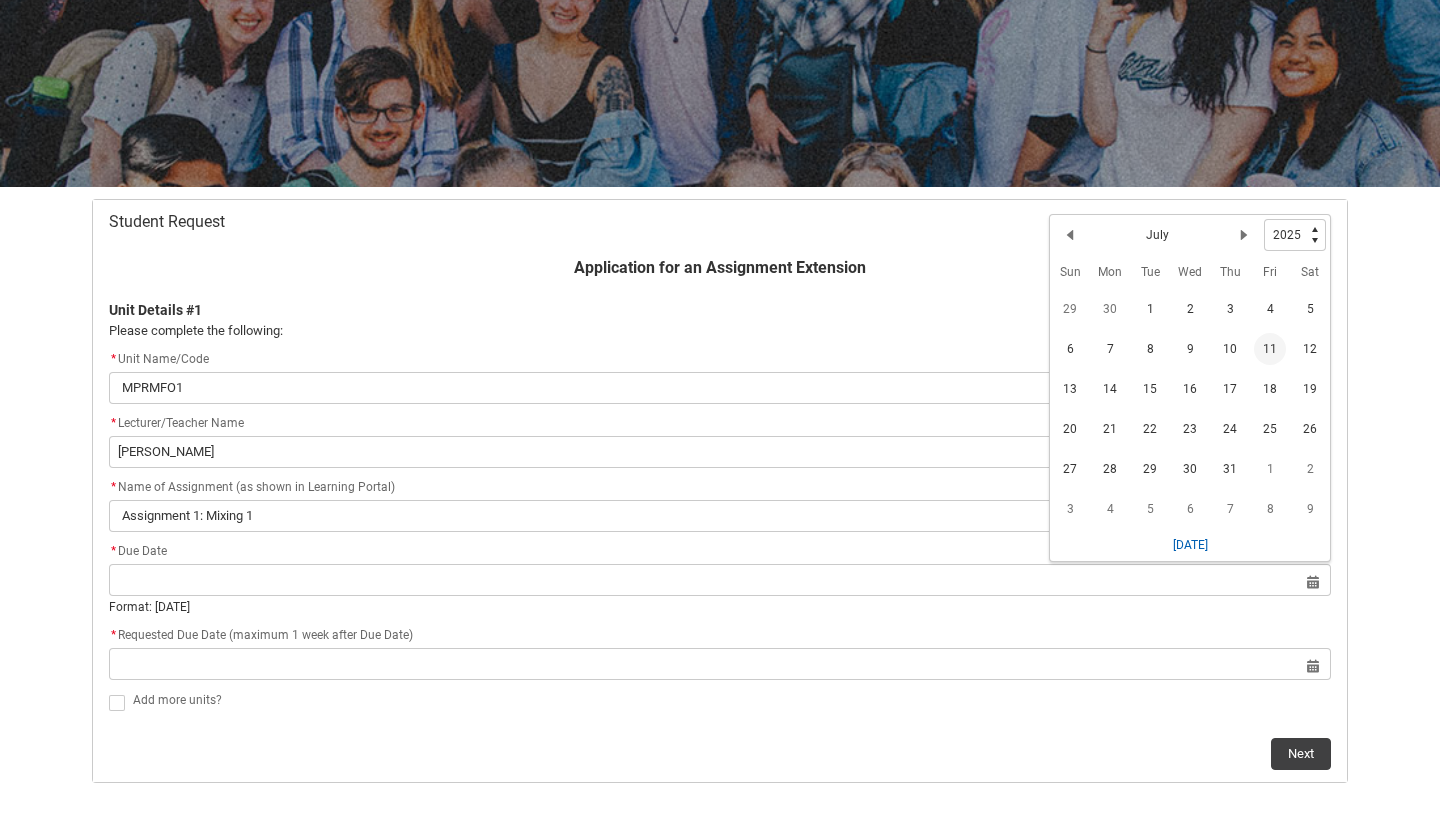 click on "11" 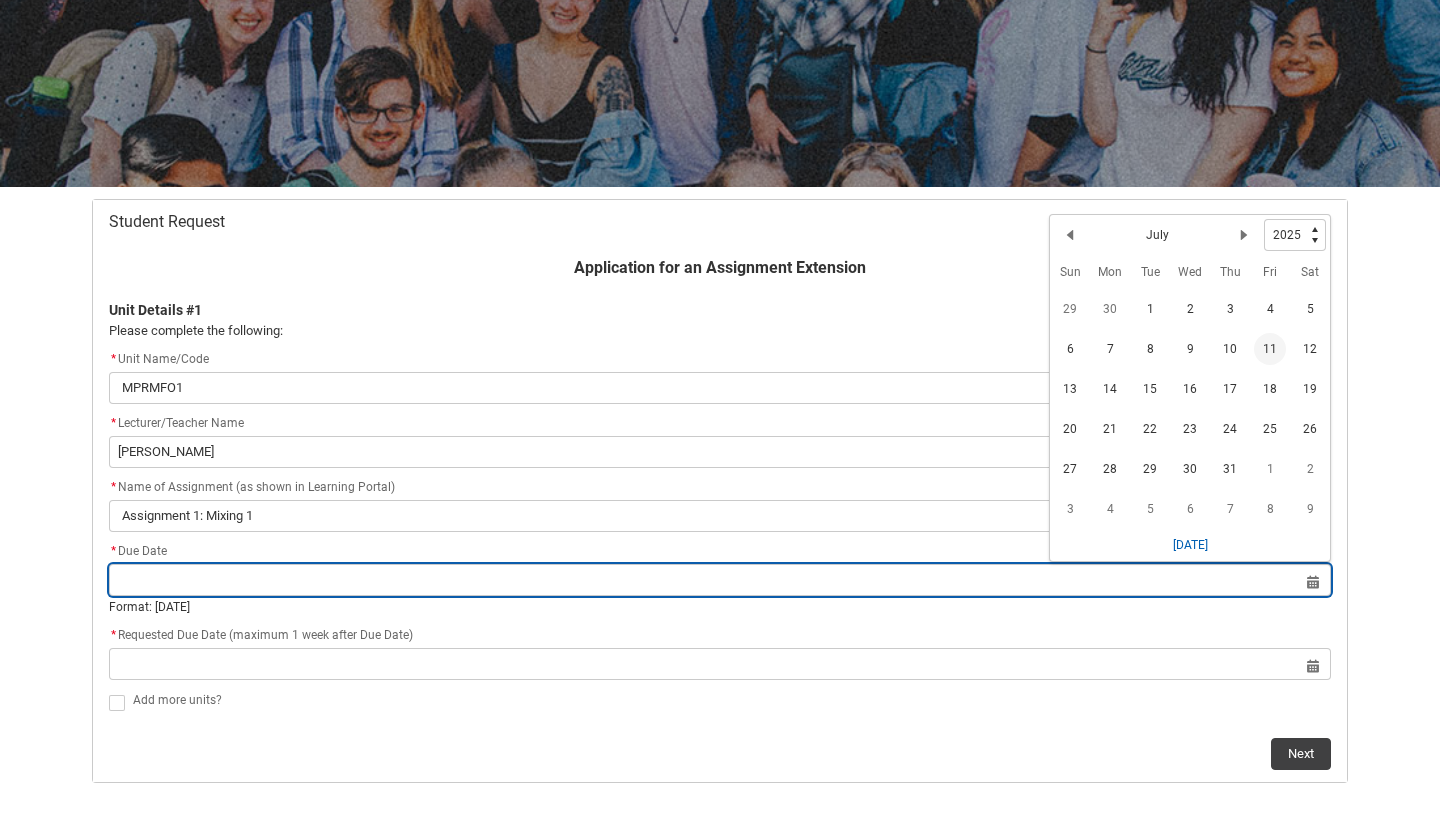 type on "2025-07-11" 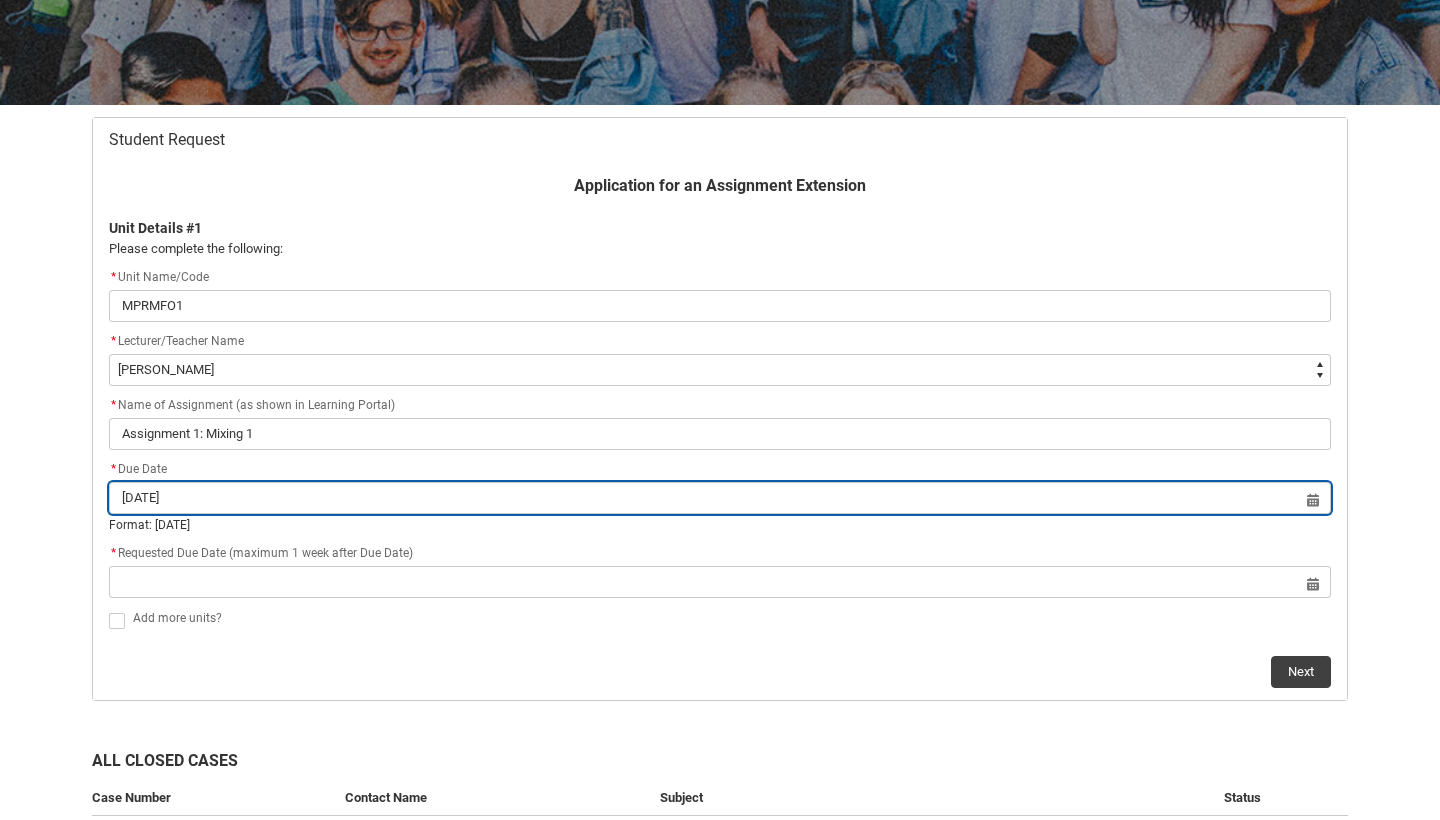 scroll, scrollTop: 311, scrollLeft: 0, axis: vertical 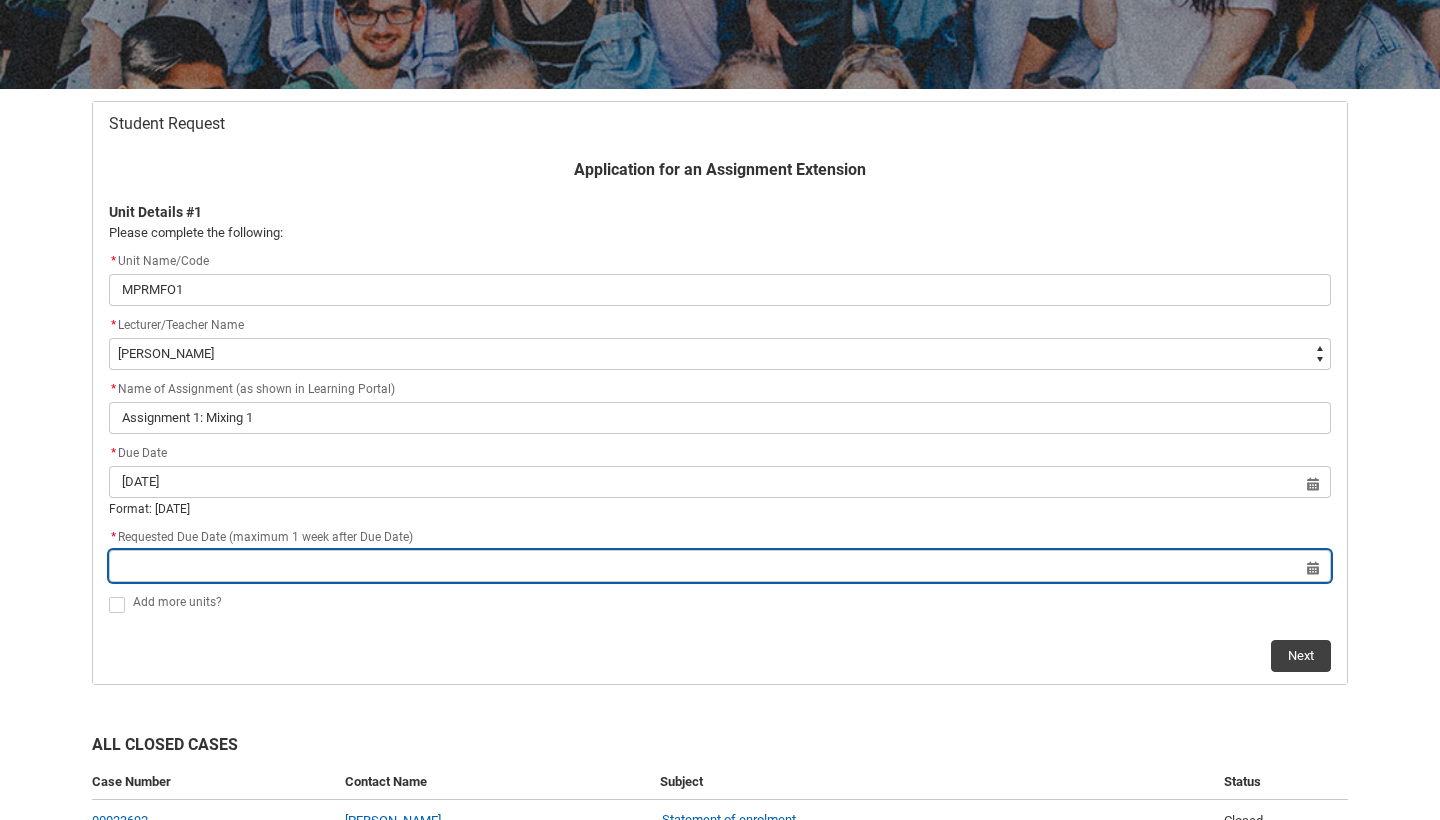 click at bounding box center [720, 566] 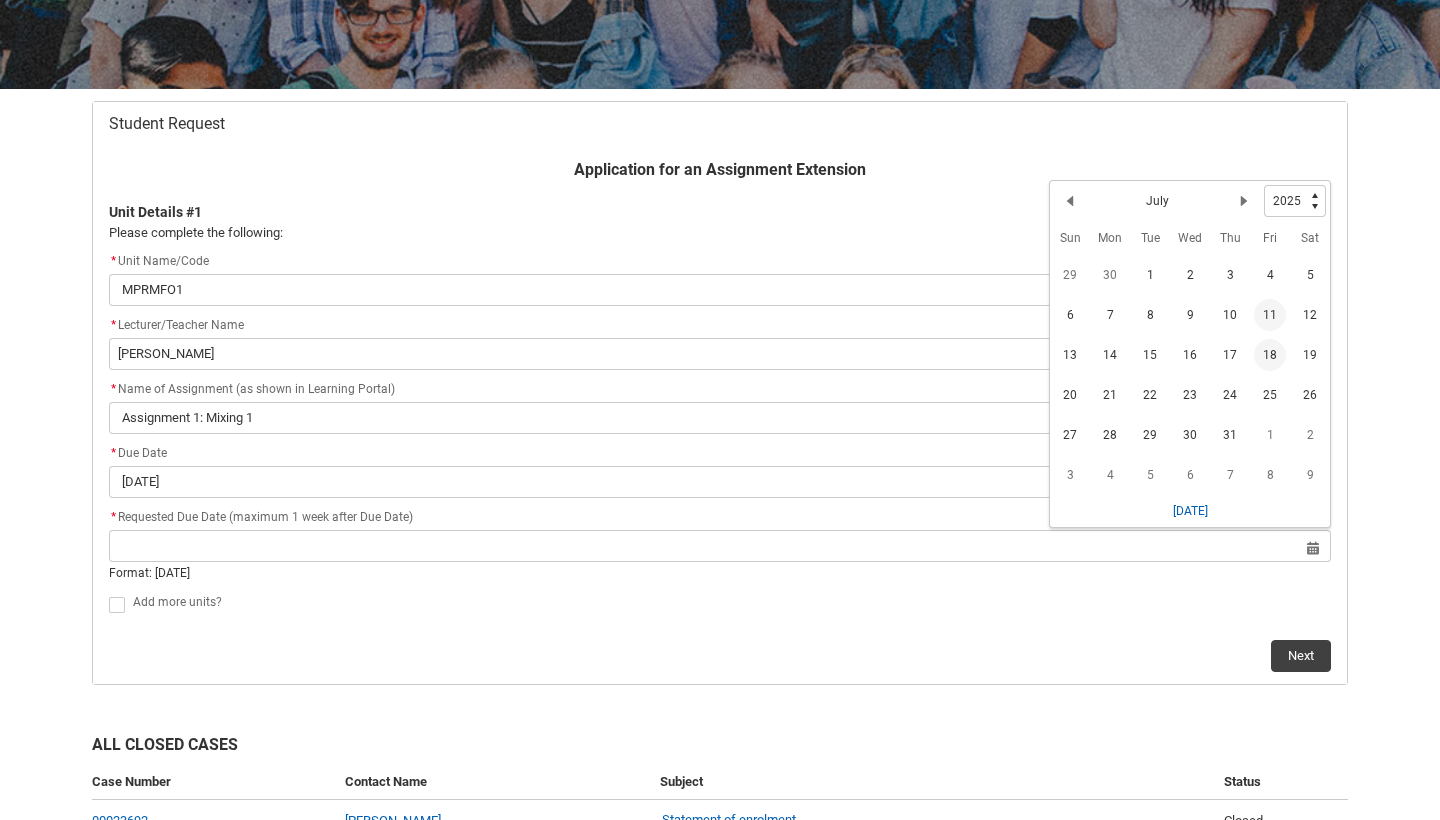 click on "18" 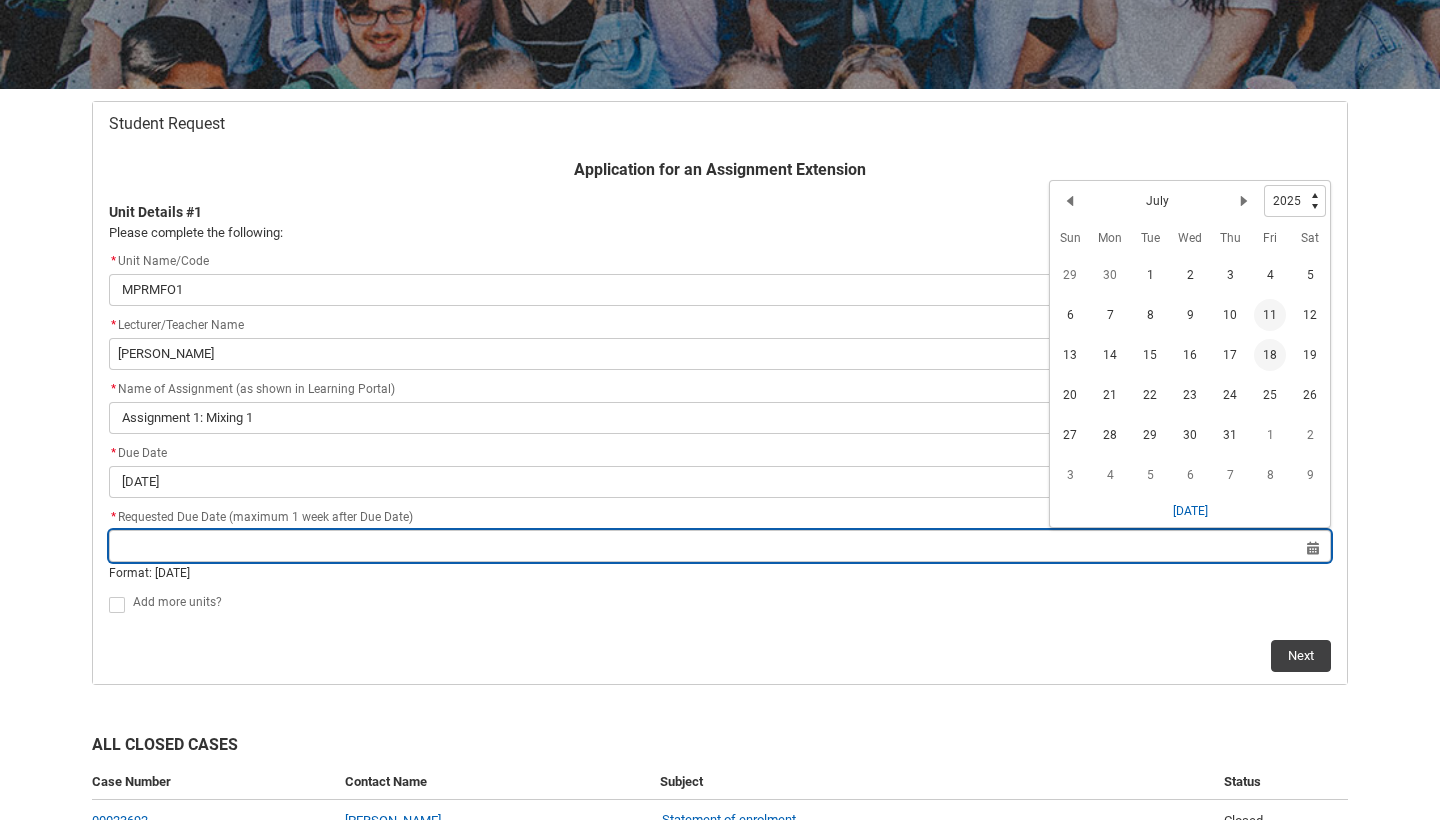 type on "18 Jul 2025" 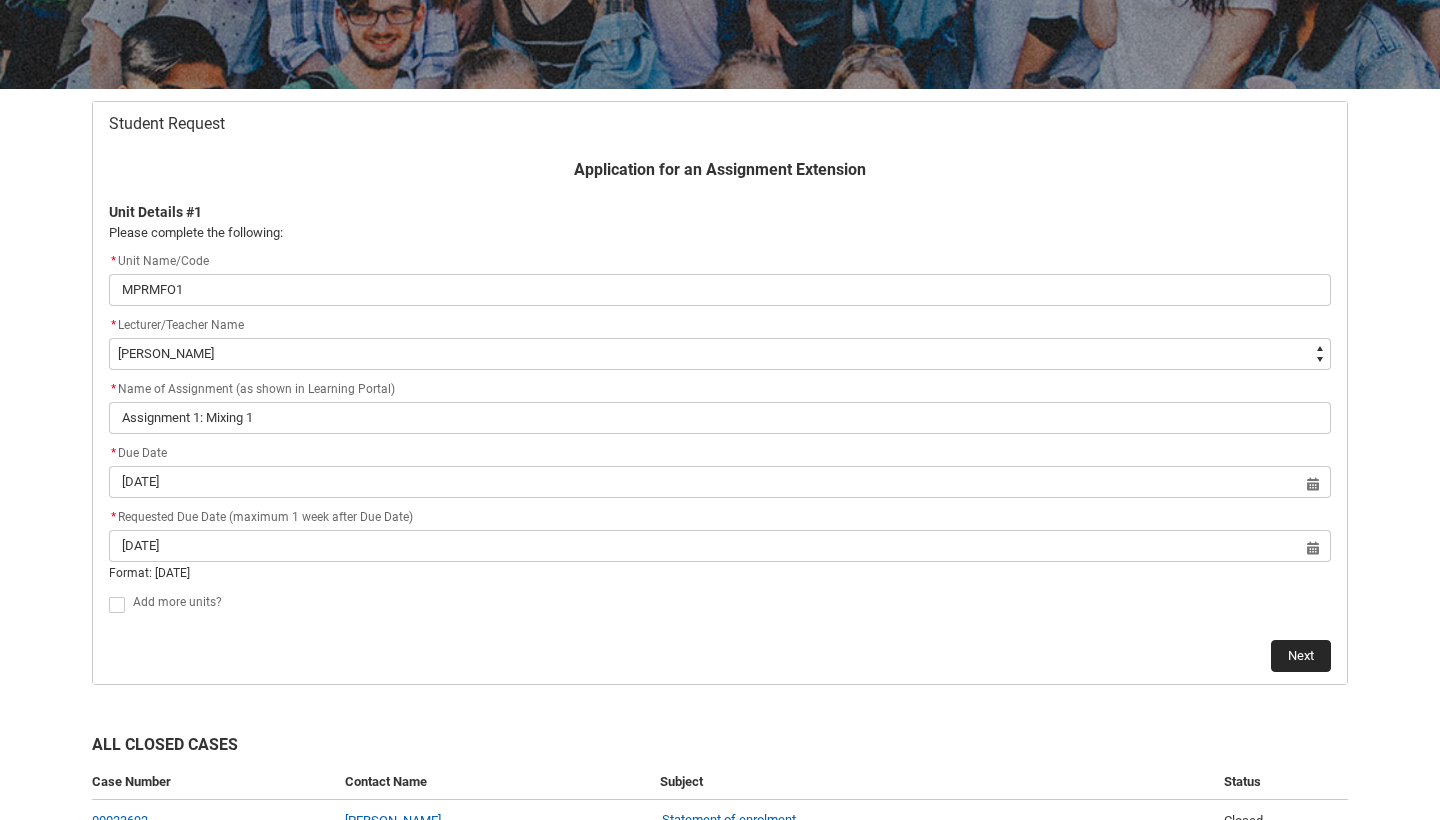click on "Next" 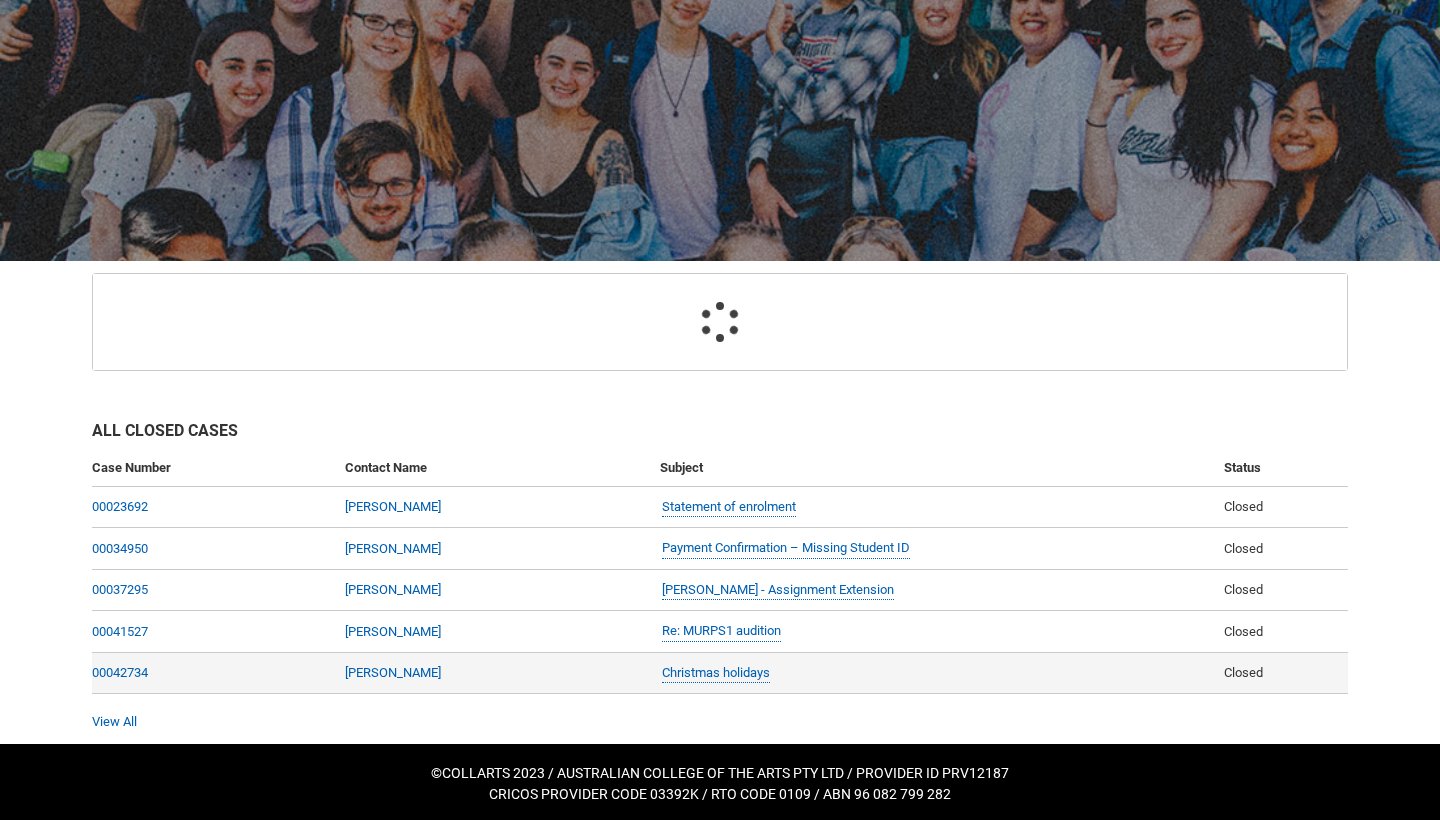 scroll, scrollTop: 213, scrollLeft: 0, axis: vertical 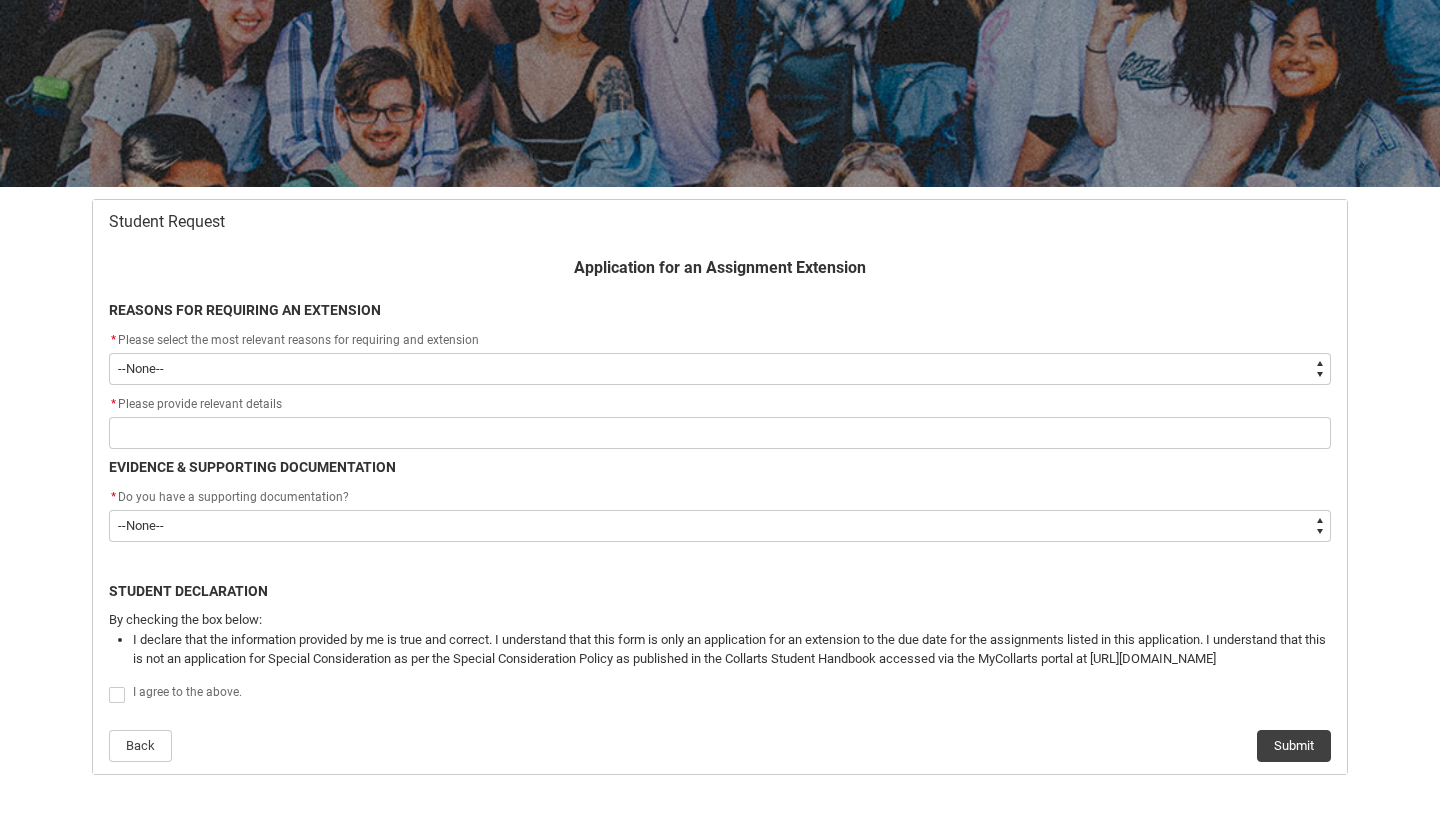type on "choice_AssignmentExtension_Reason_MedicalReasons" 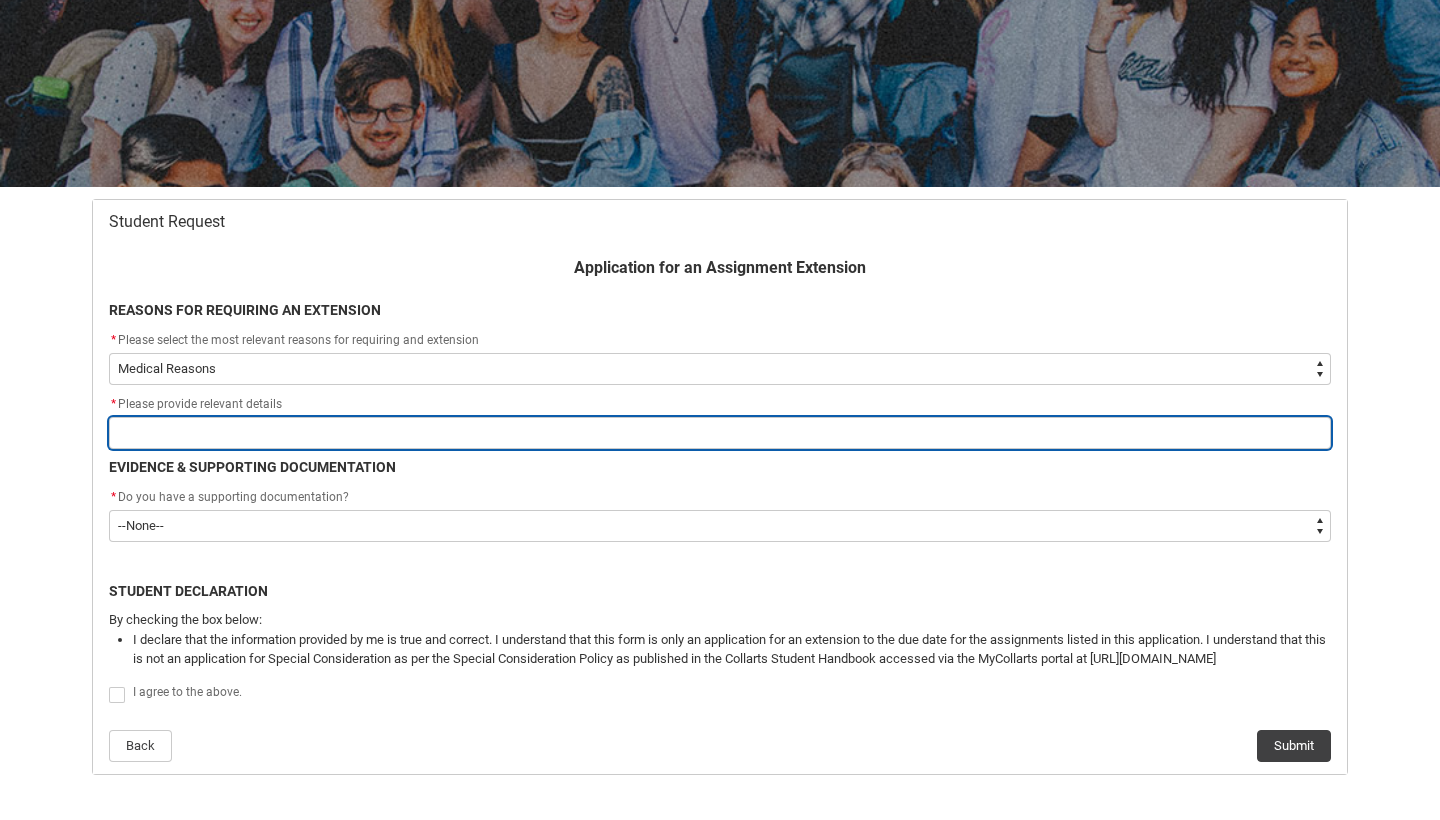 click at bounding box center [720, 433] 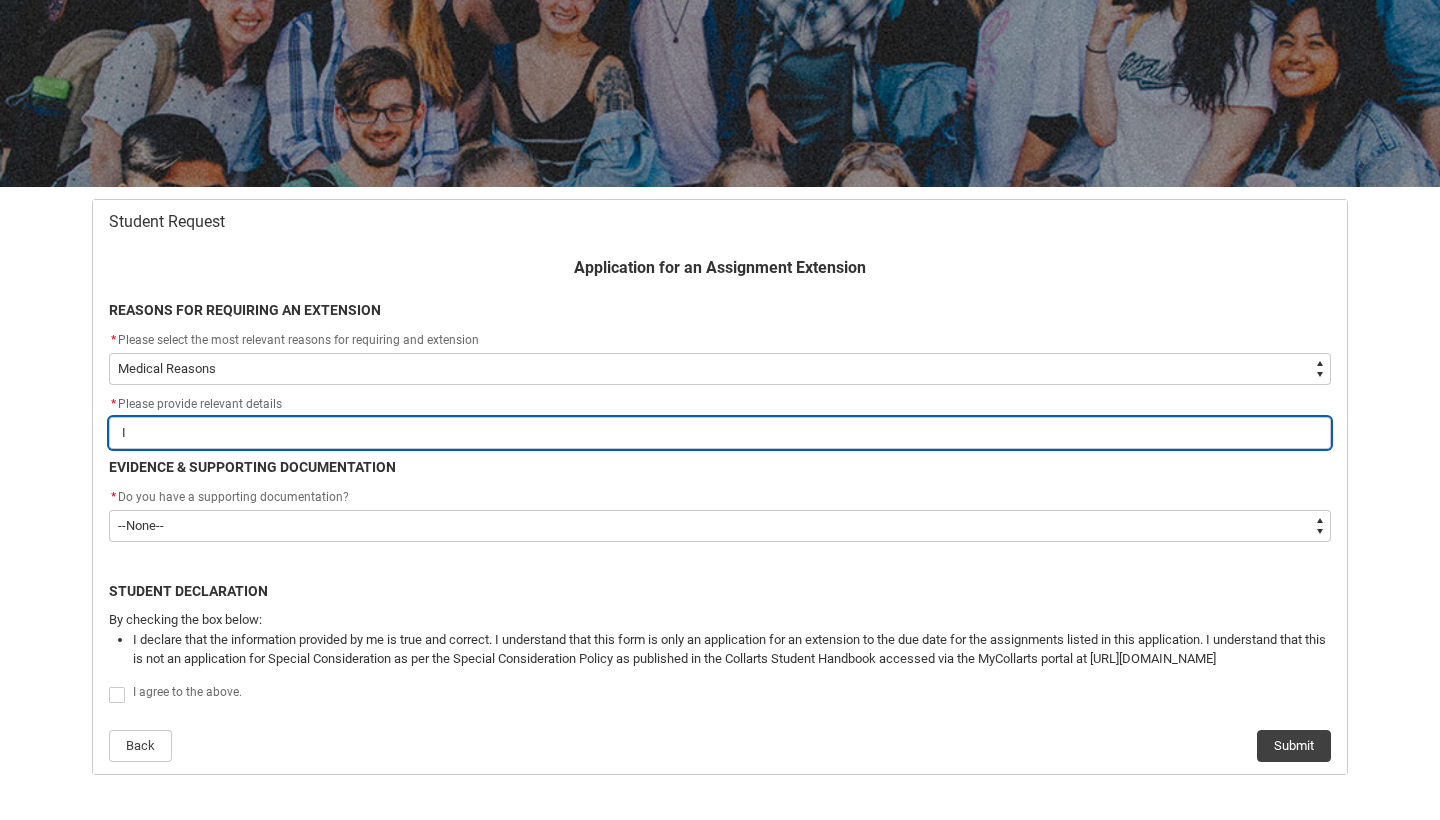 type on "I" 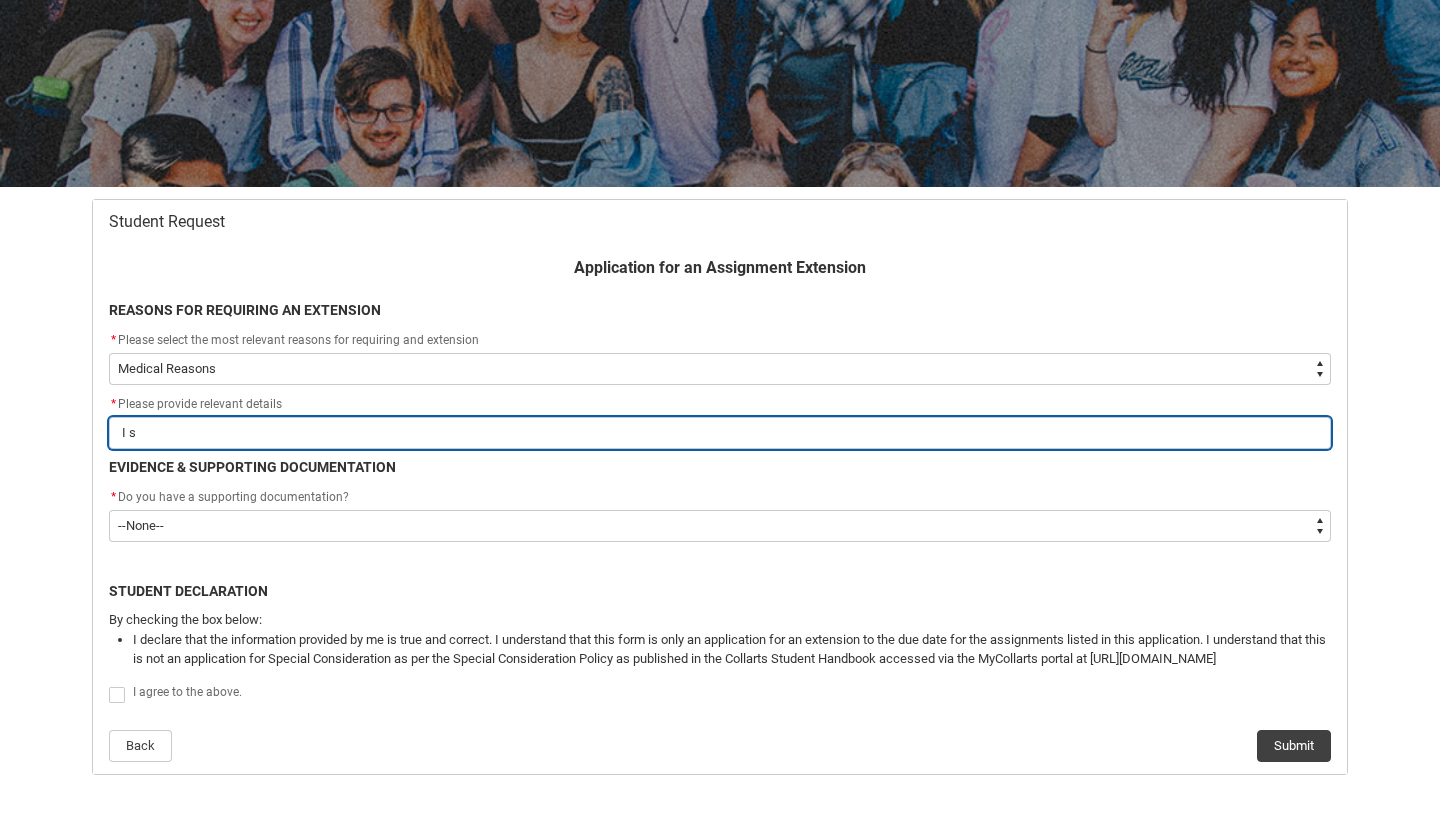 type on "I st" 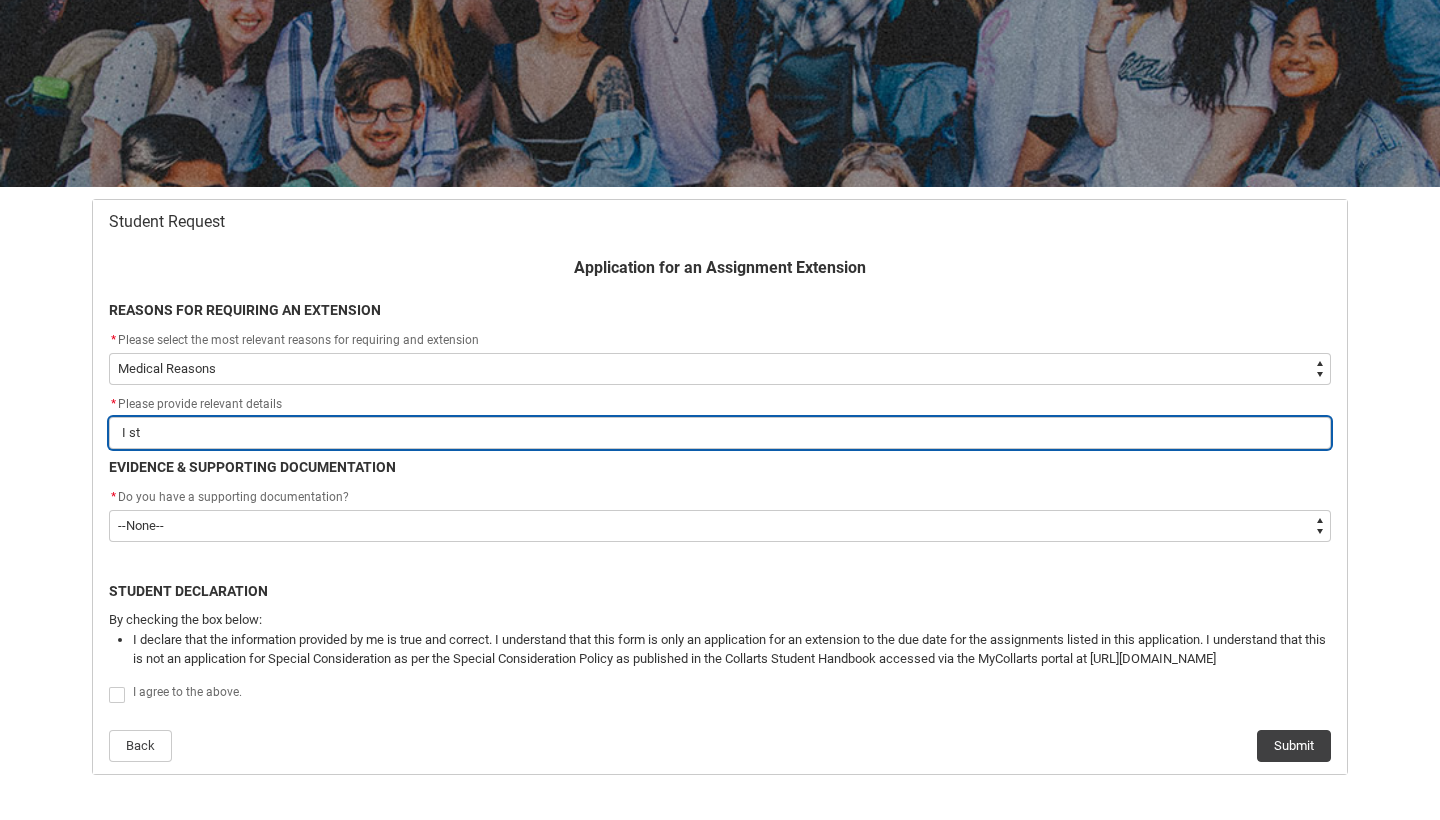 type on "I sta" 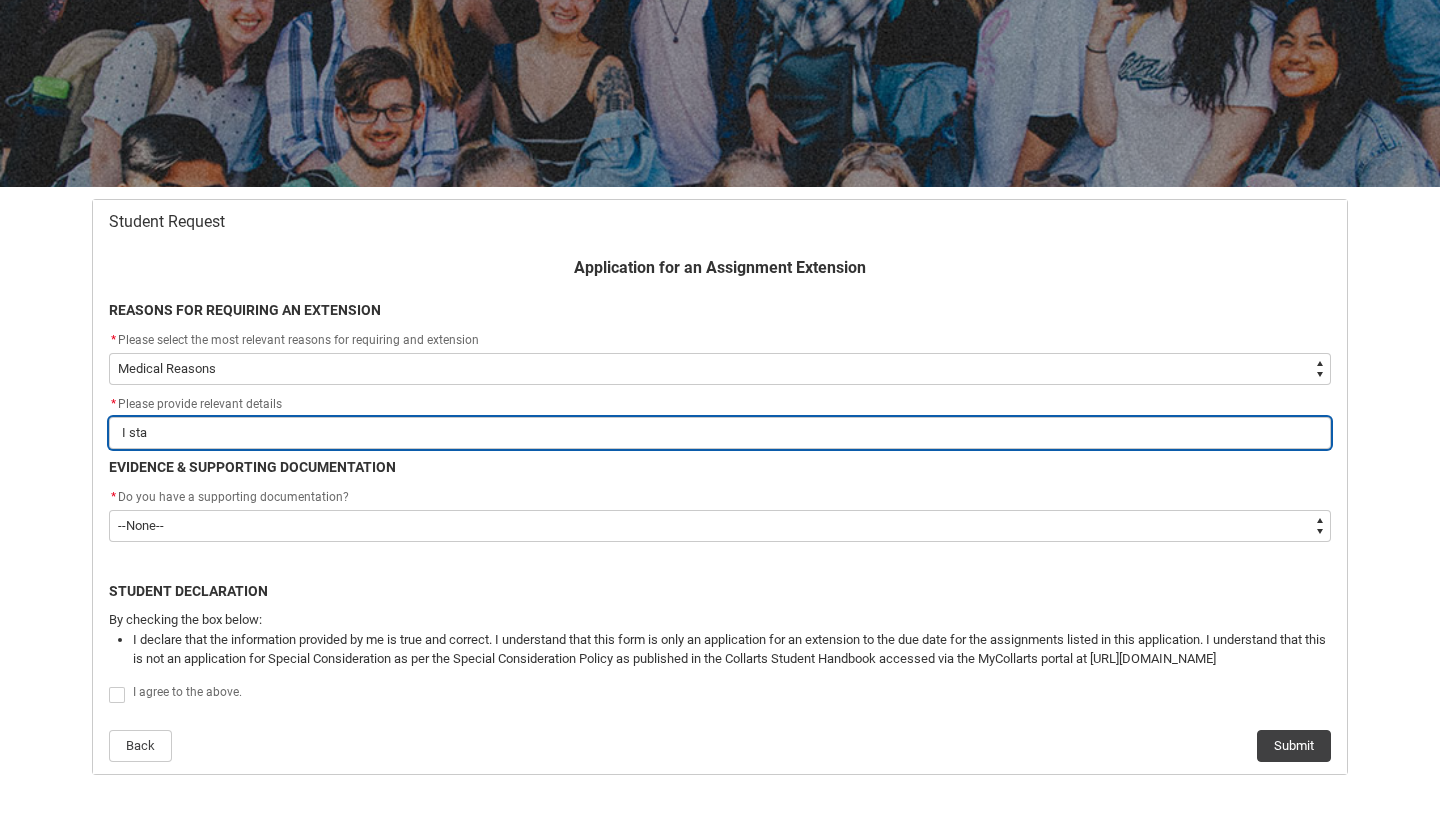 type on "I star" 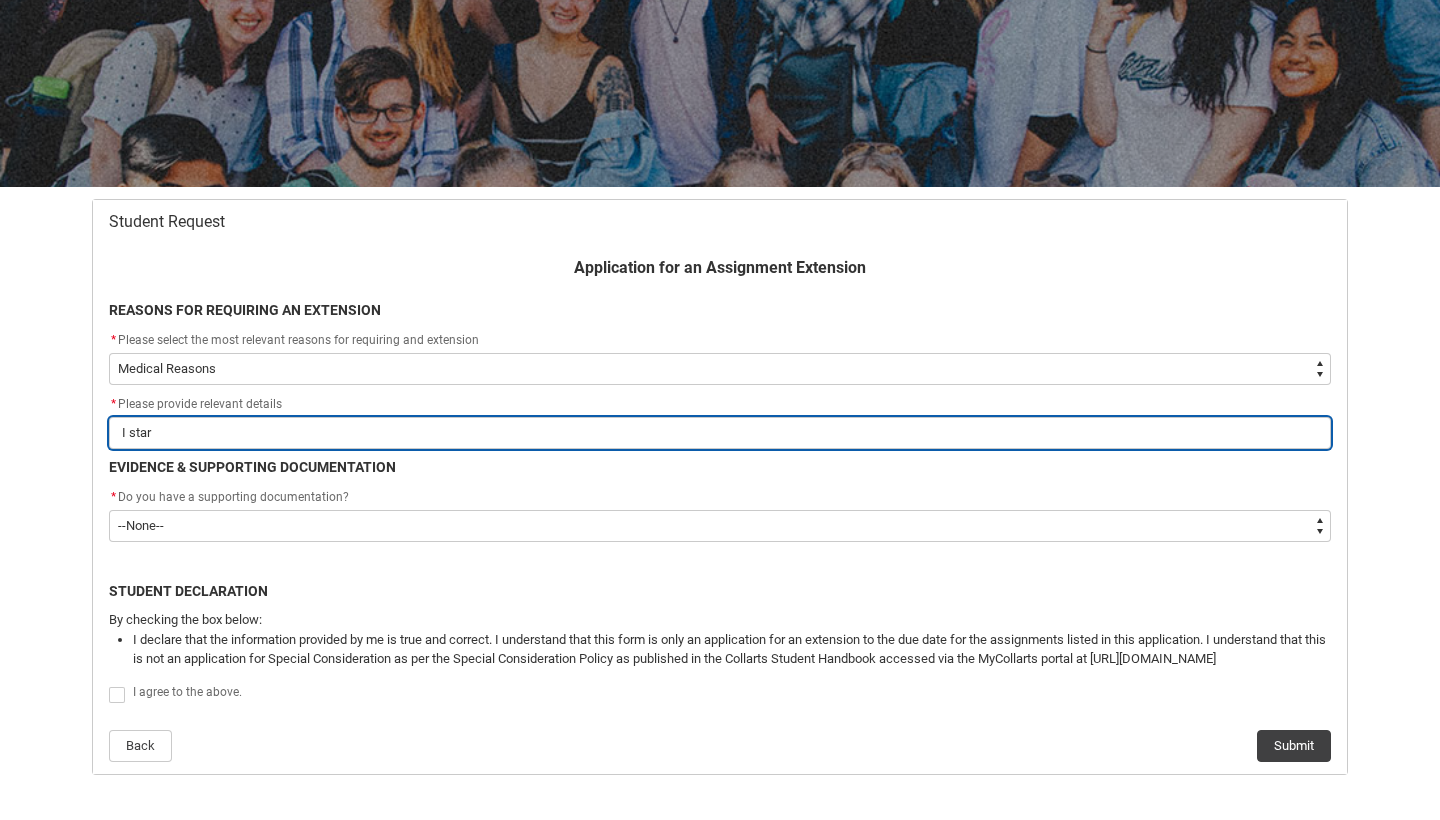 type on "I start" 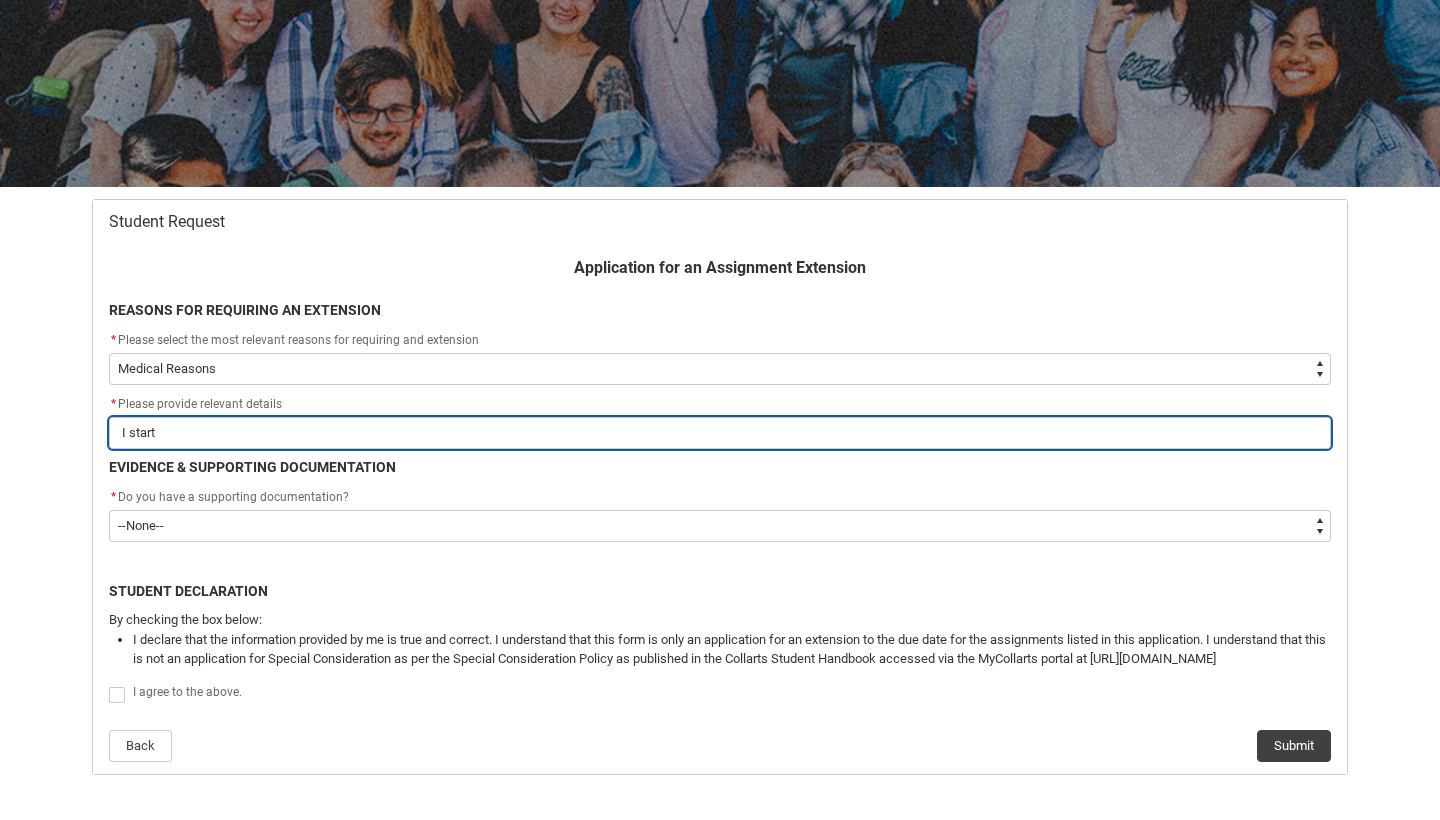 type on "I starte" 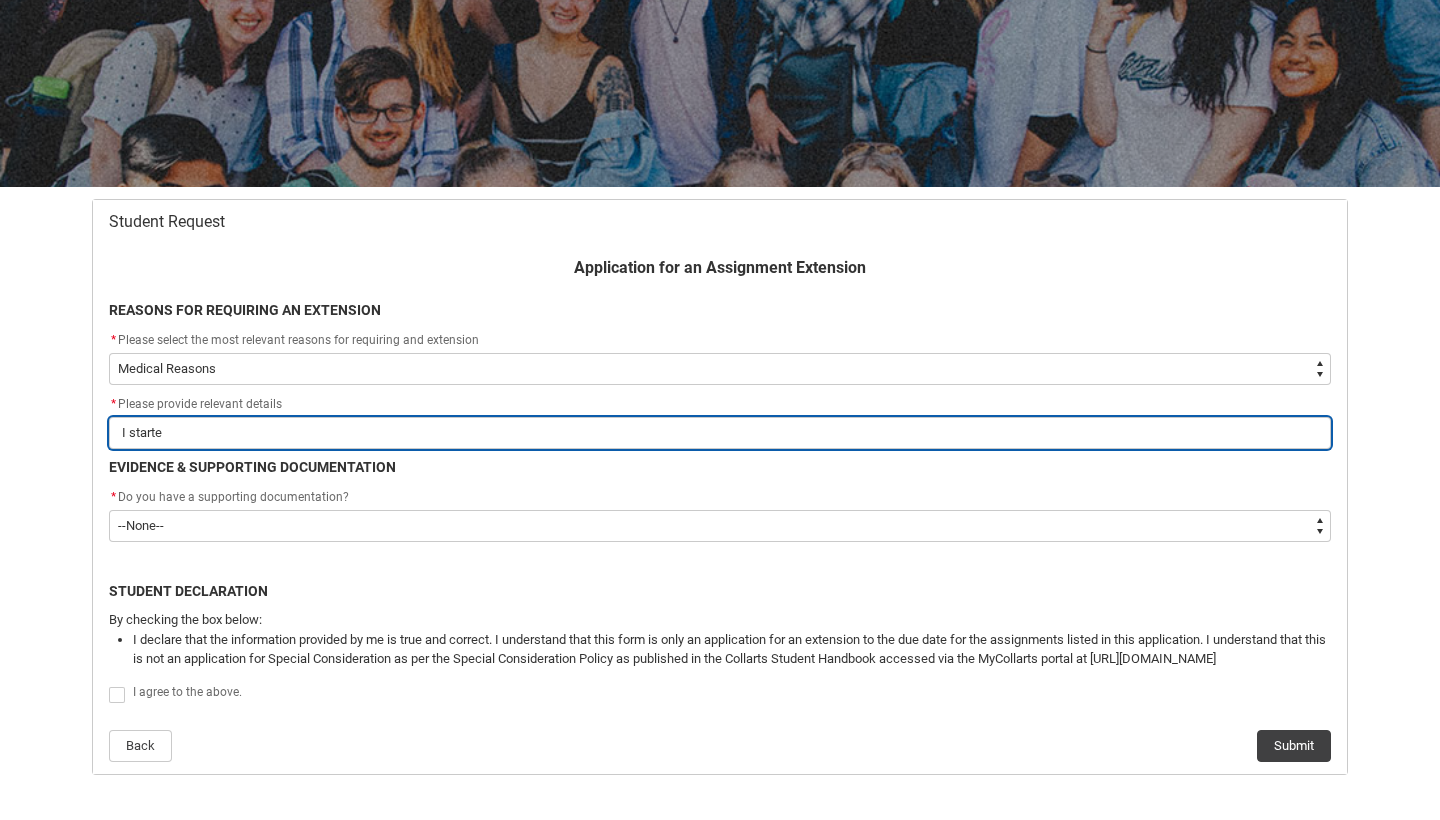 type on "I started" 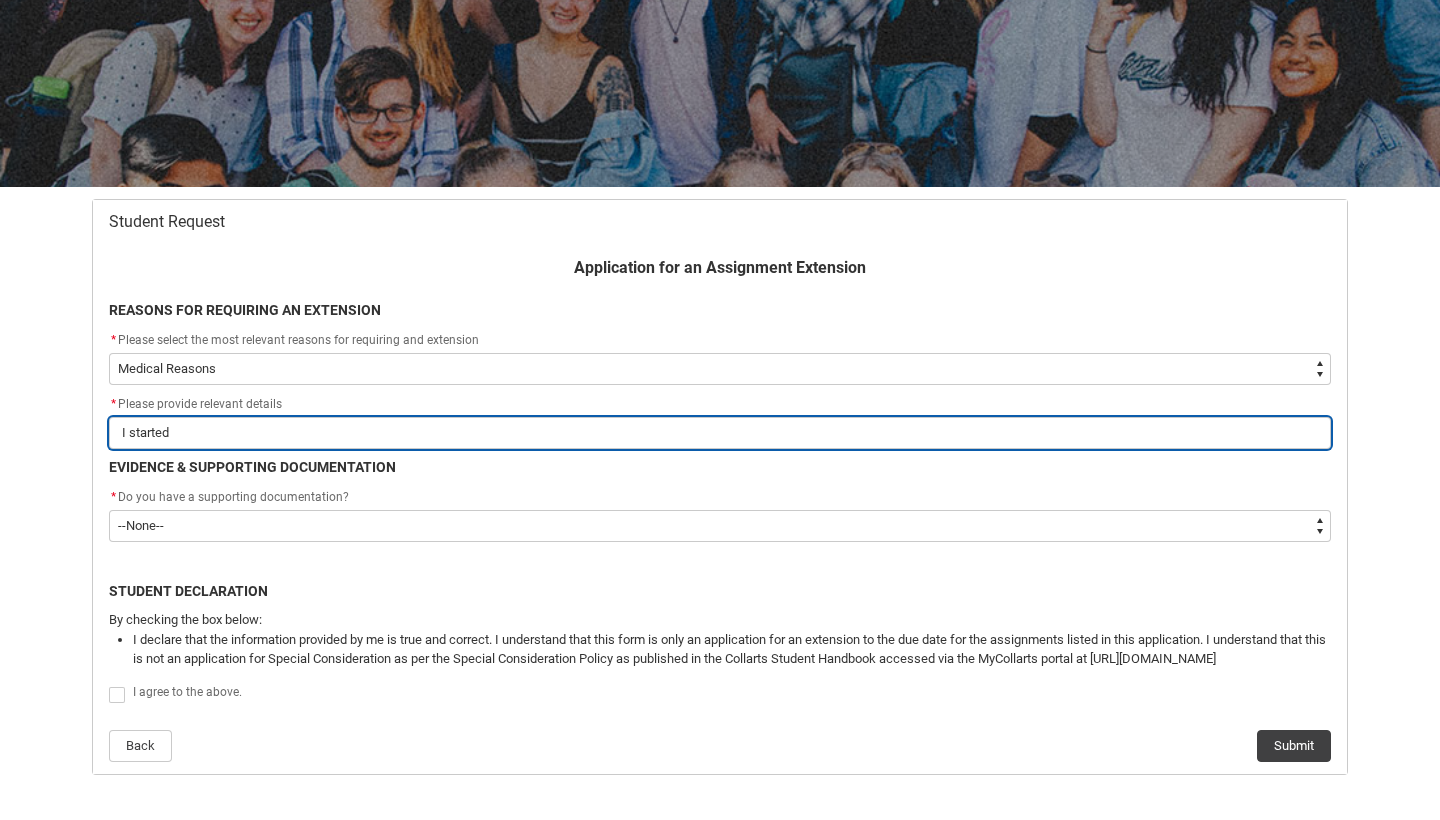 type on "I started" 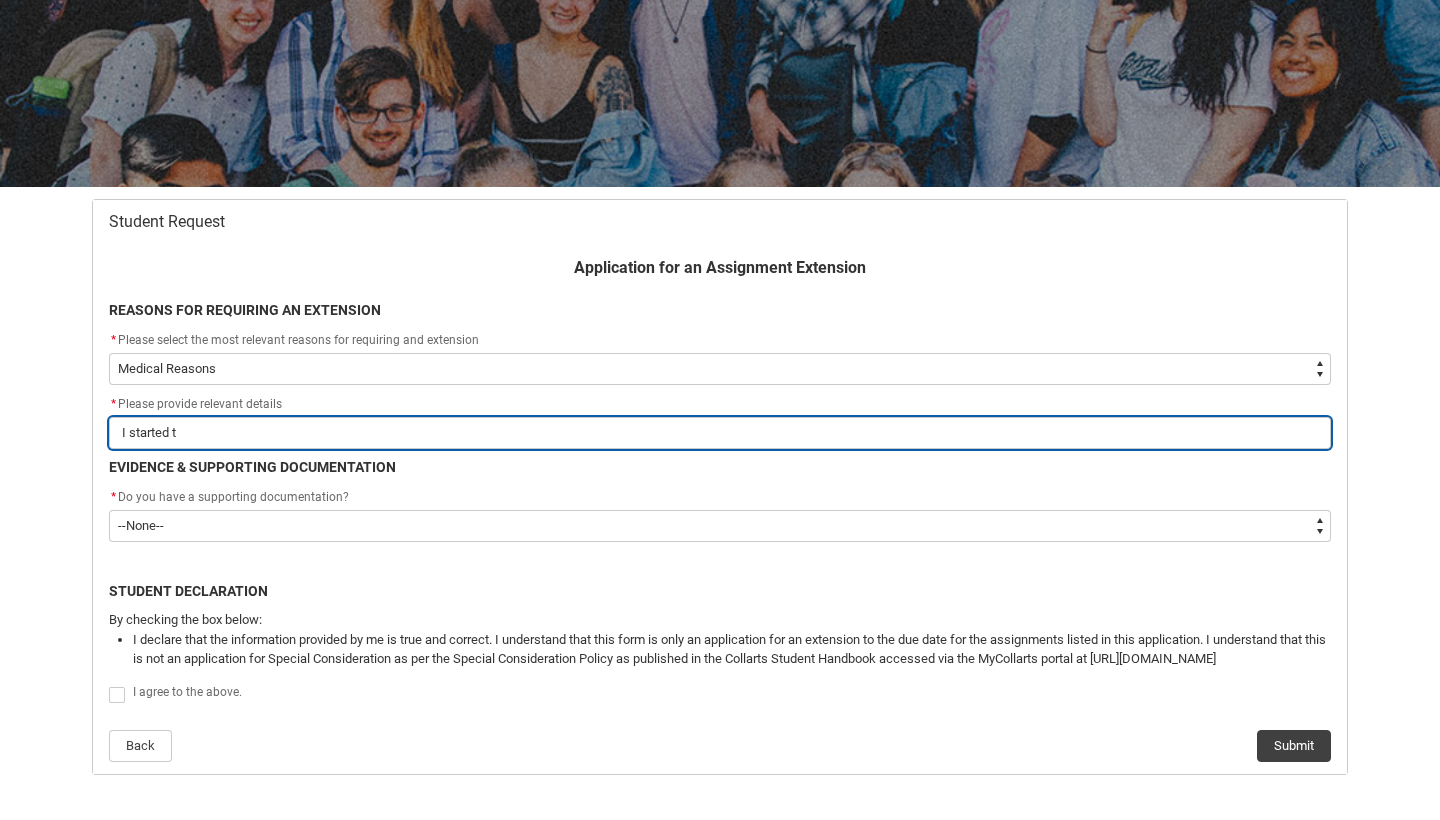 type on "I started th" 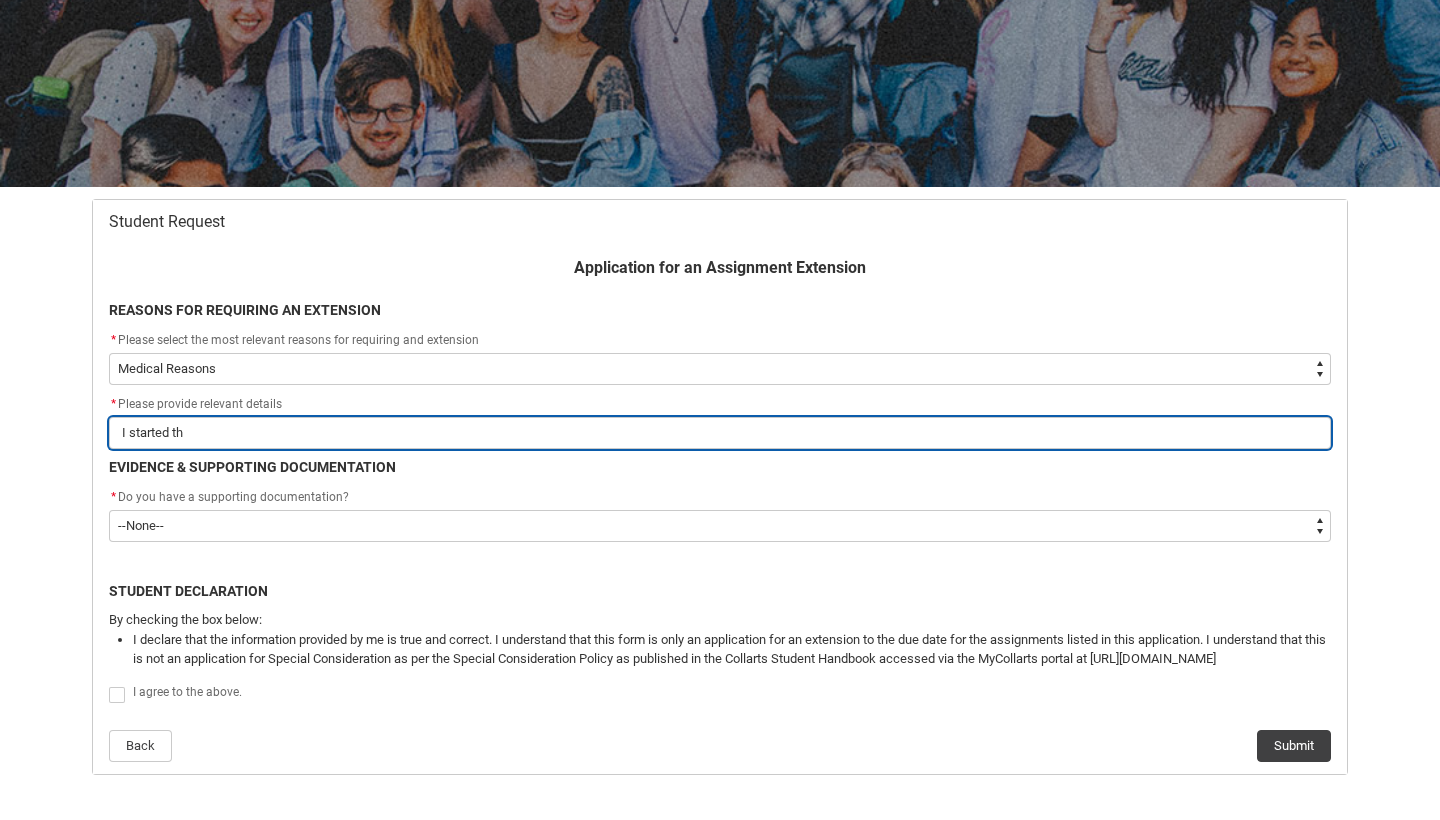 type on "I started thg" 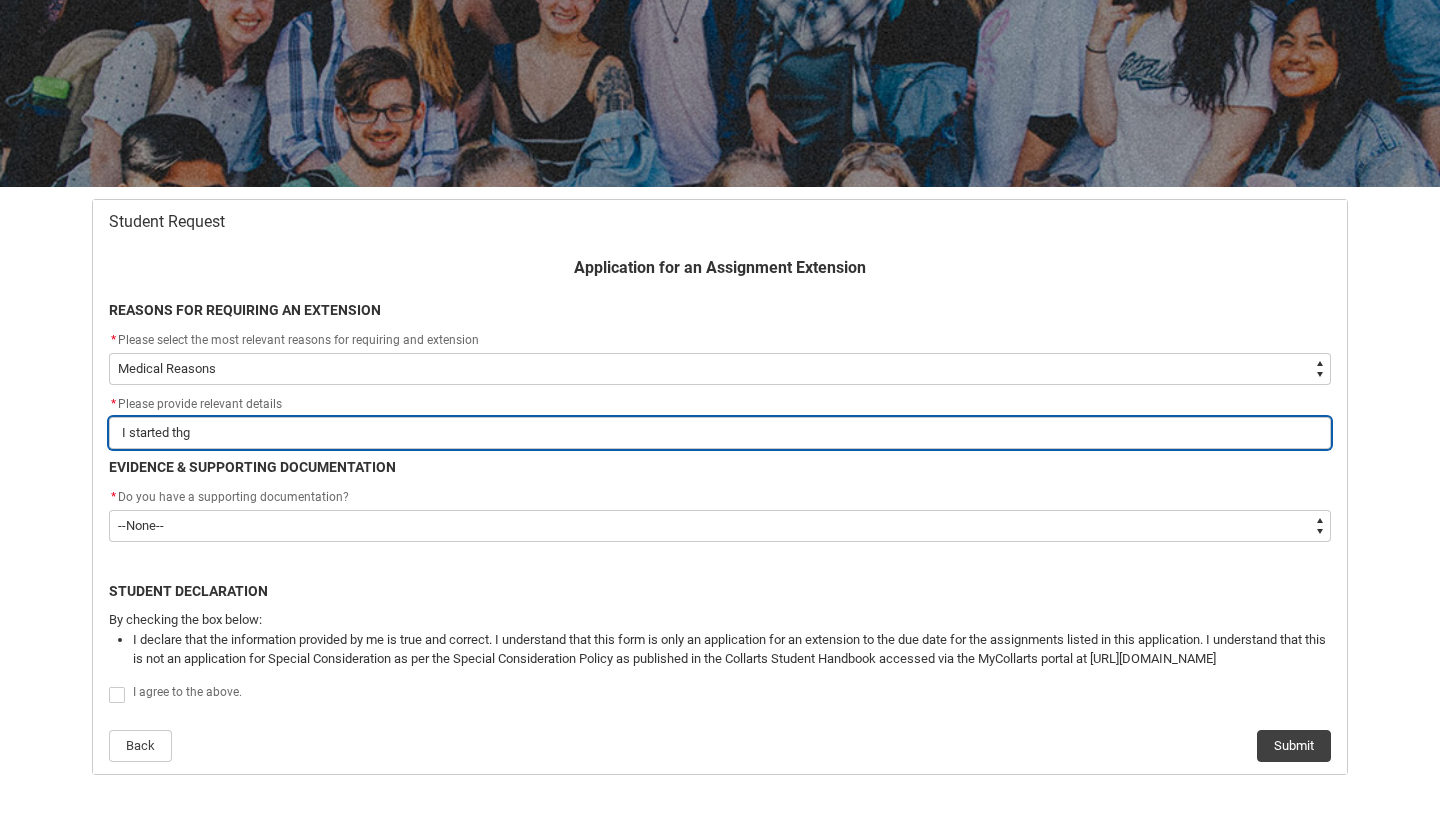 type on "I started thgi" 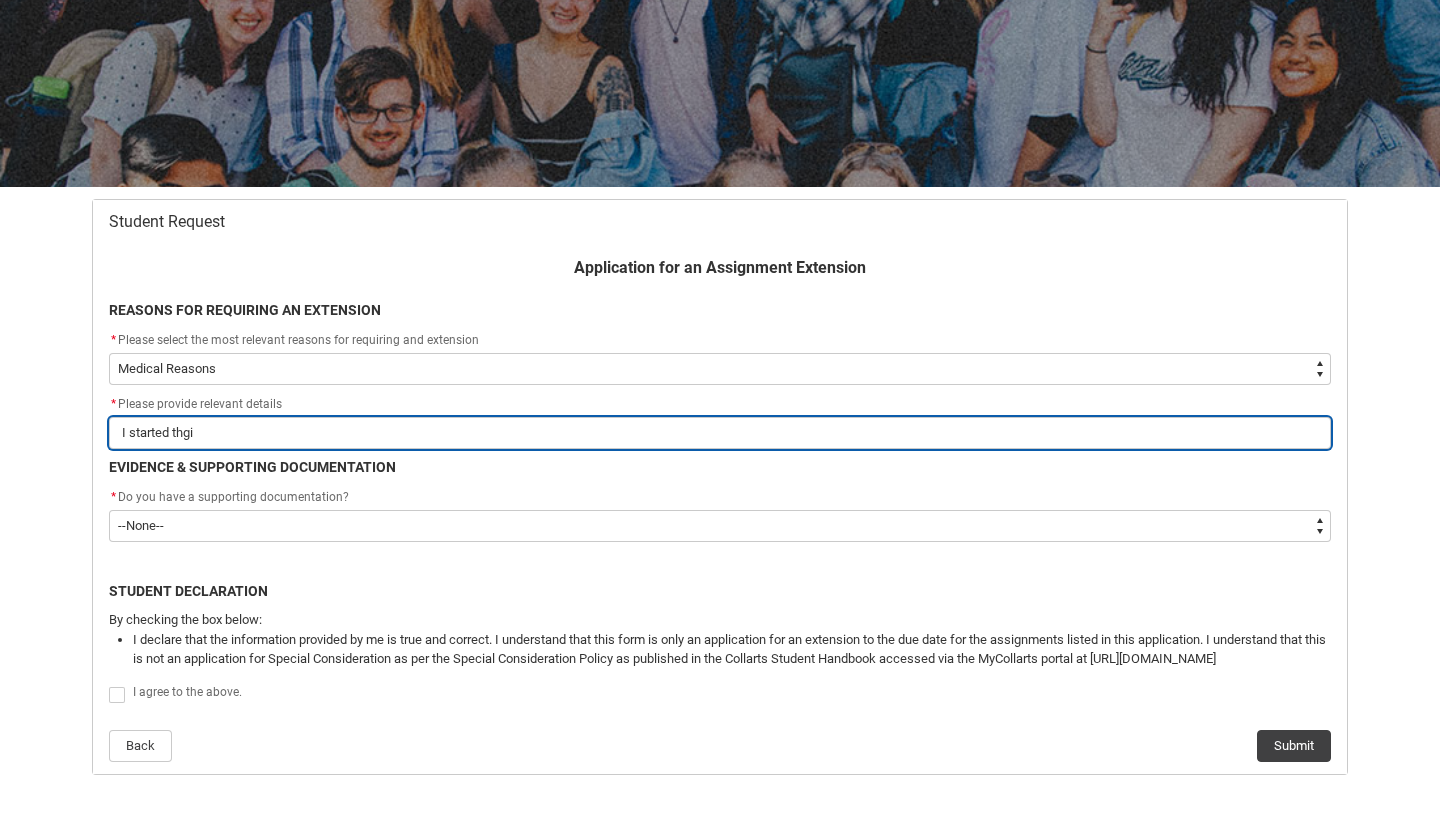 type on "I started thg" 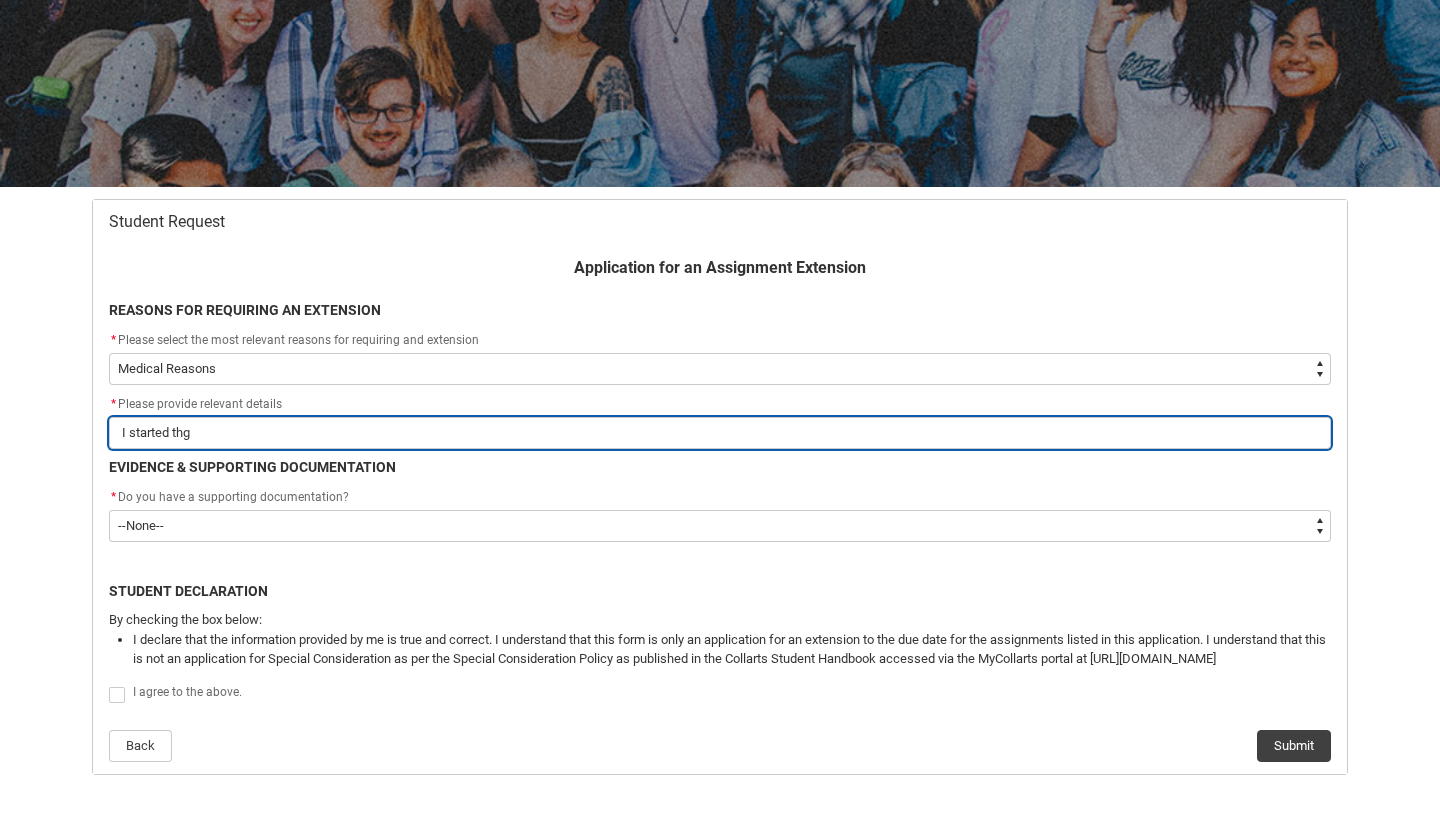 type on "I started th" 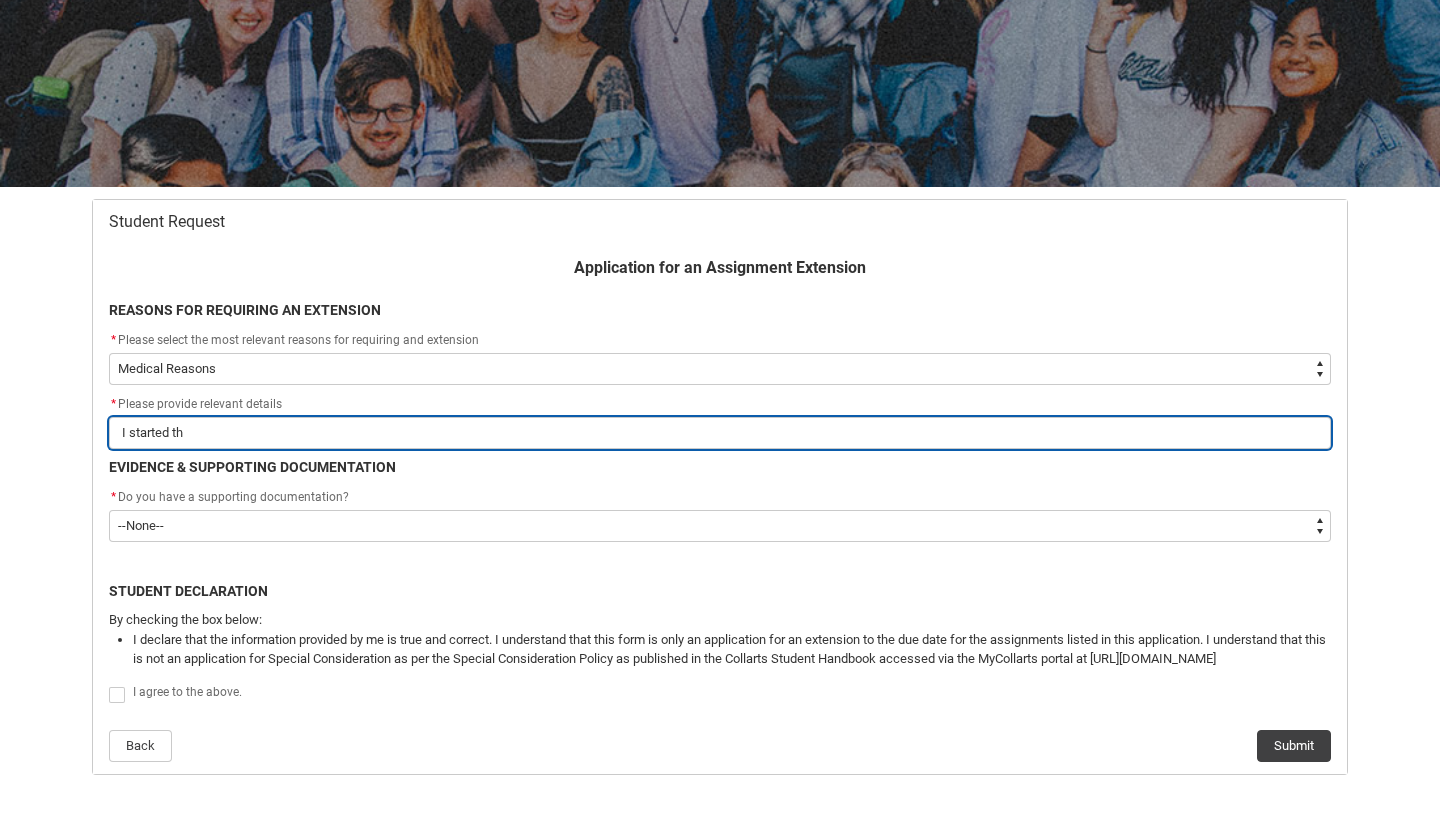 type on "I started thi" 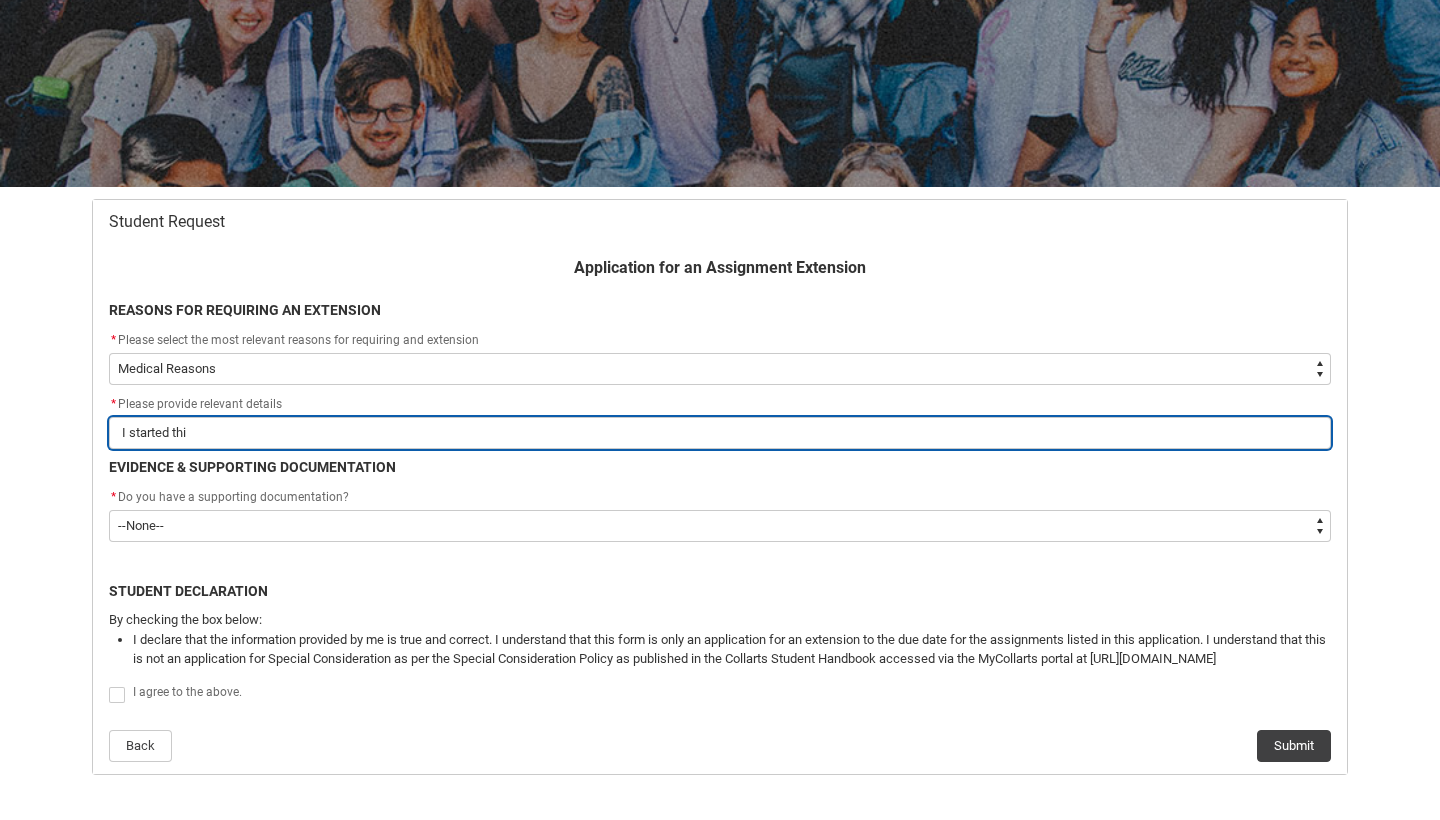 type on "I started this" 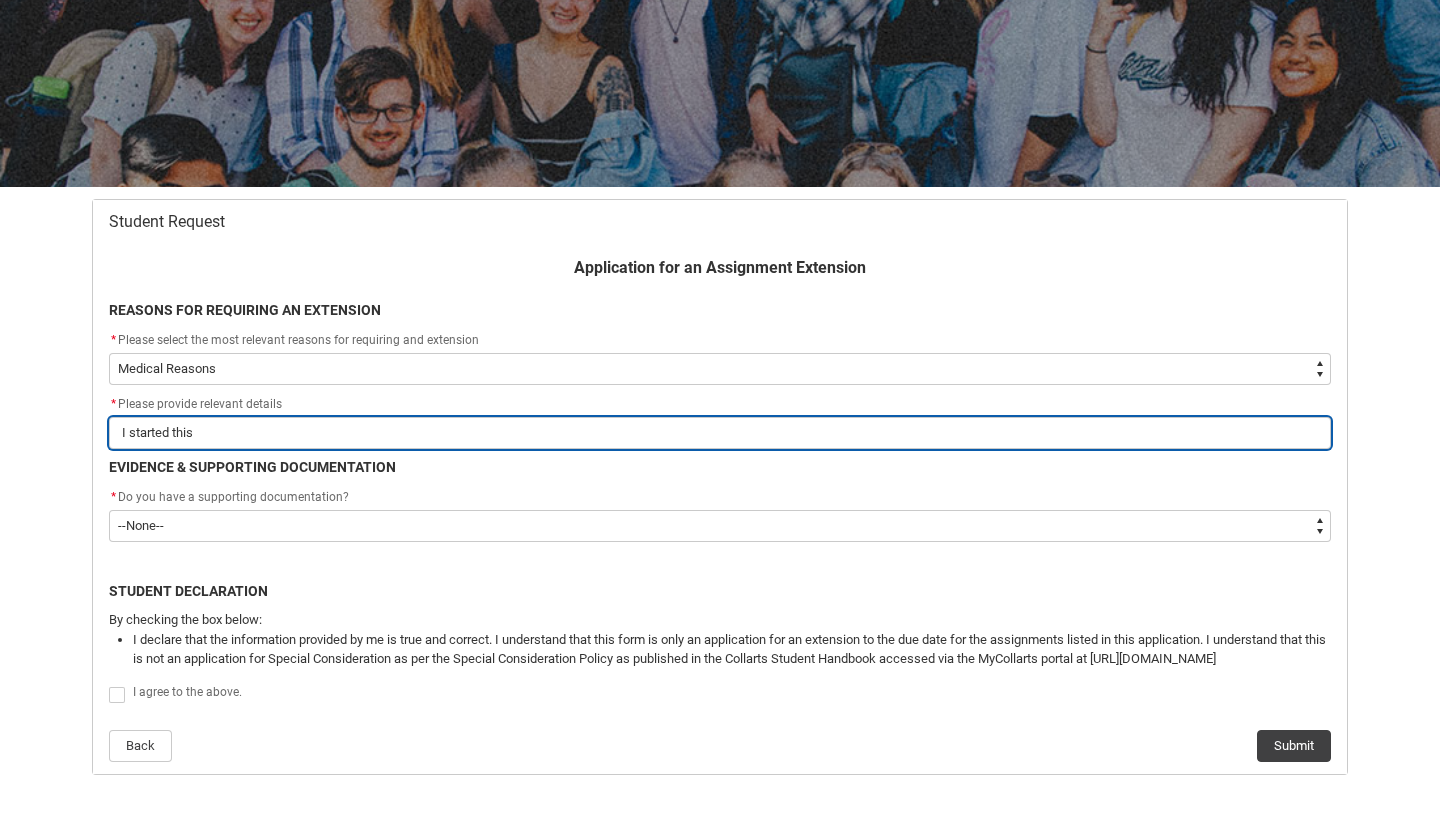 type on "I started this" 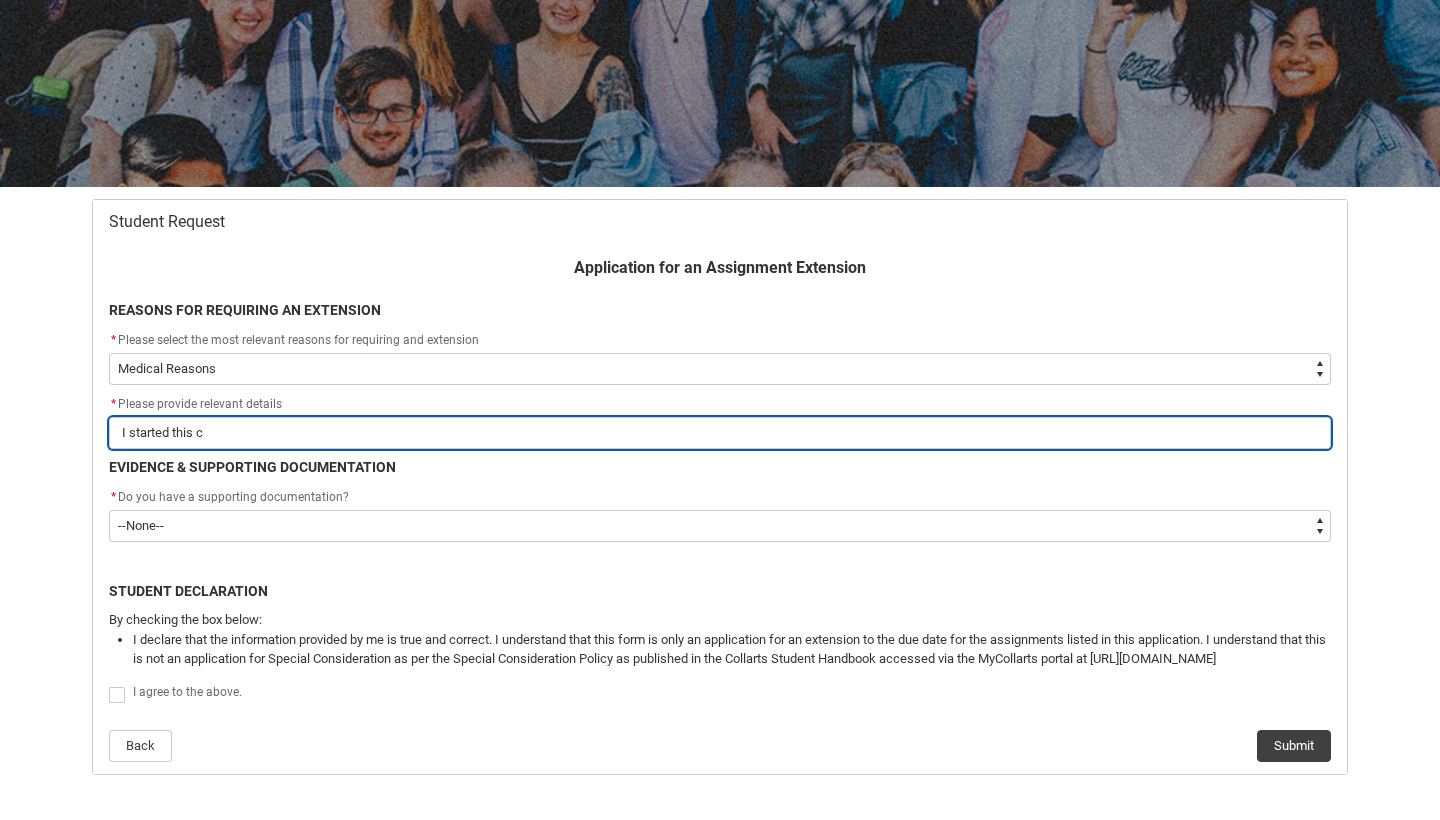 type on "I started this cl" 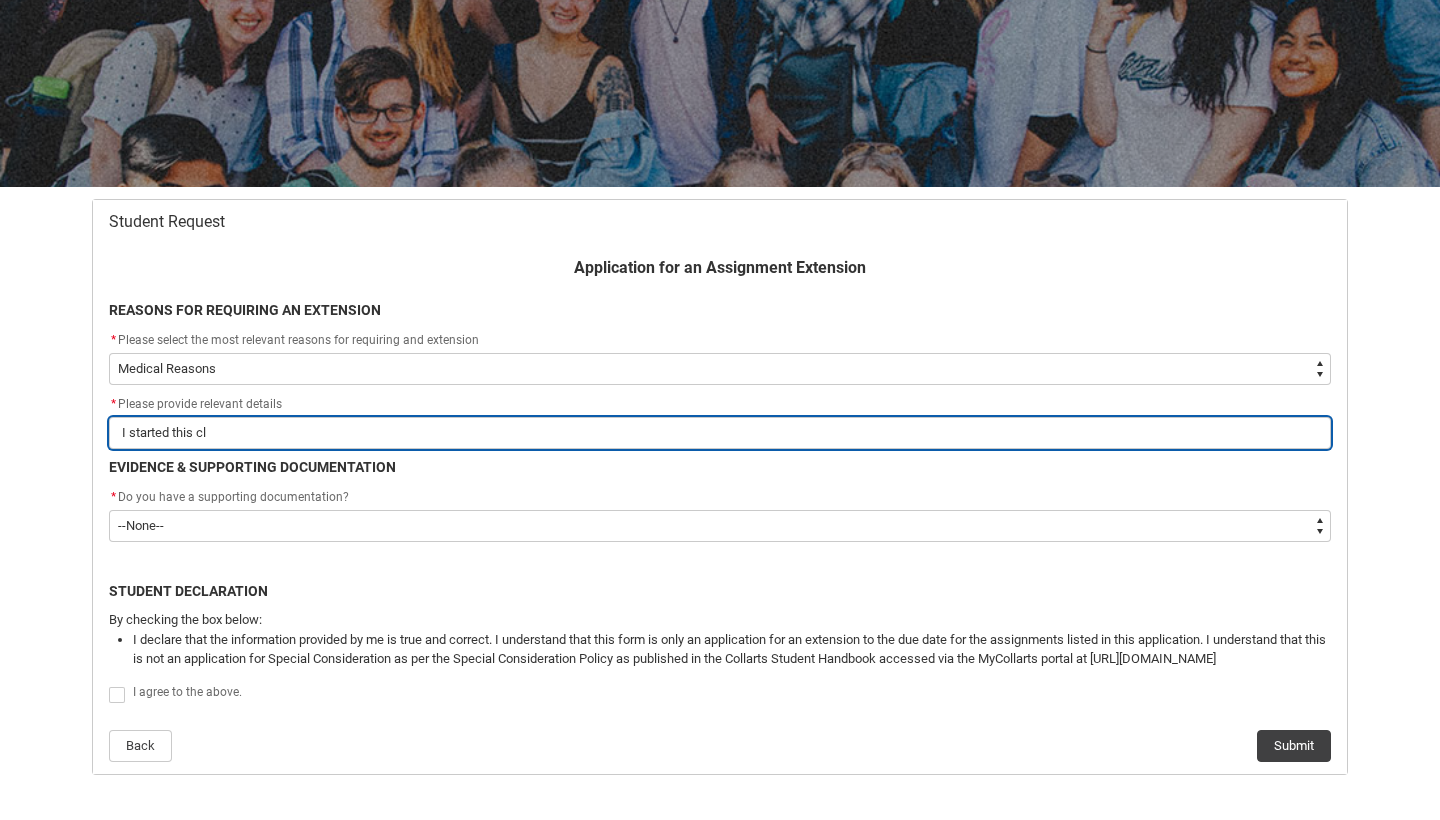 type on "I started this c" 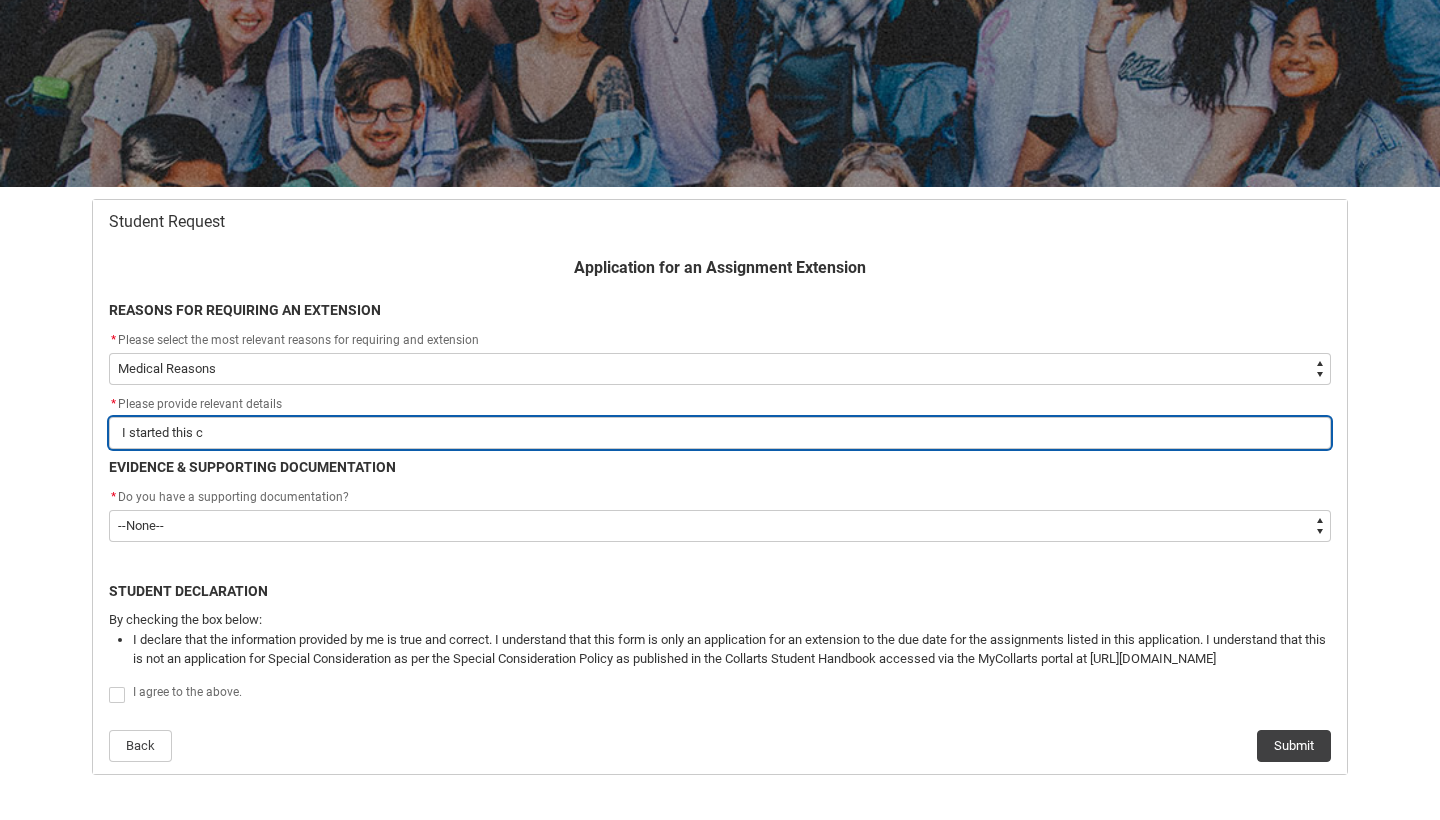 type on "I started this" 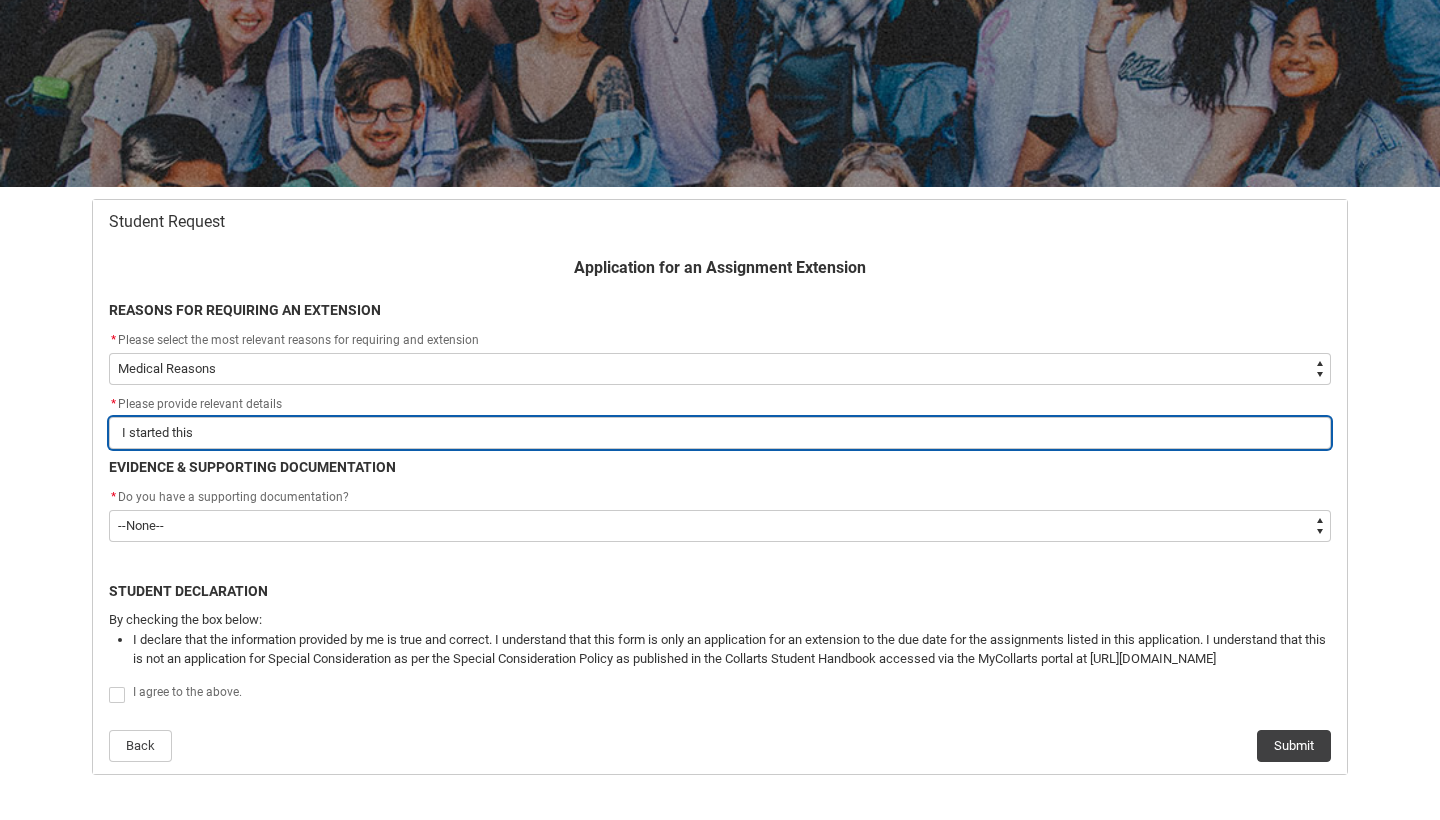 type on "I started this" 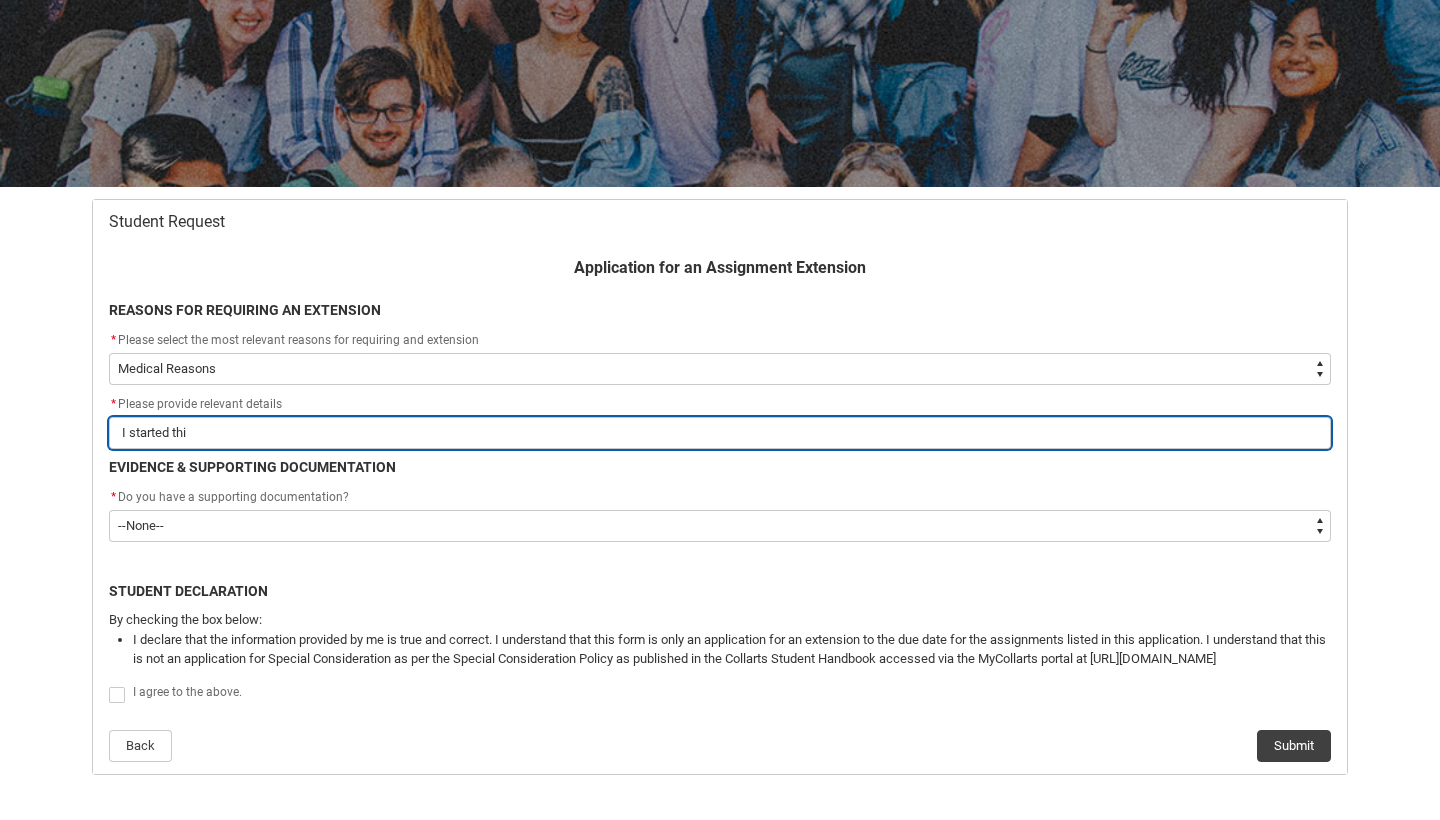 type on "I started th" 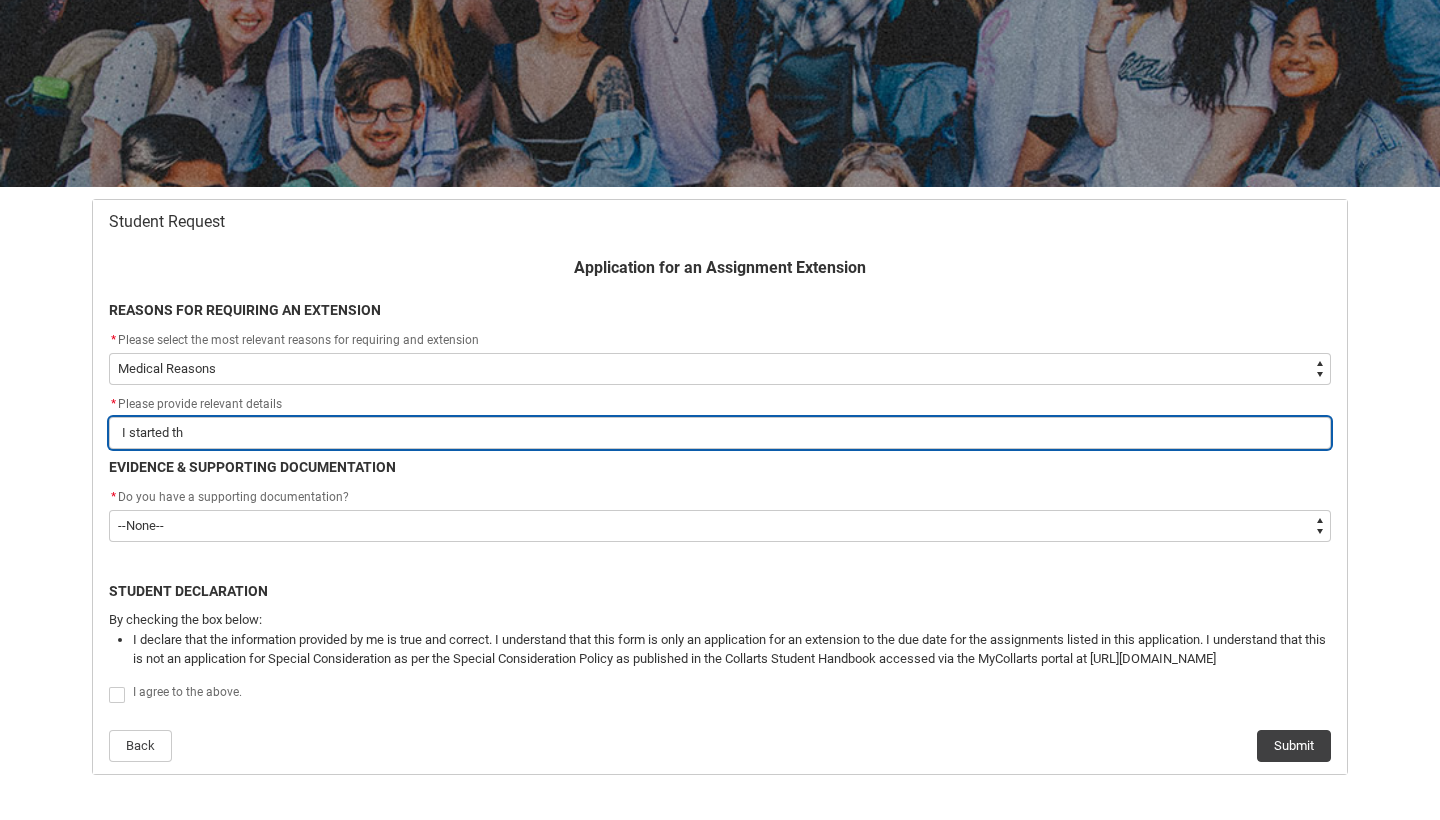 type on "I started t" 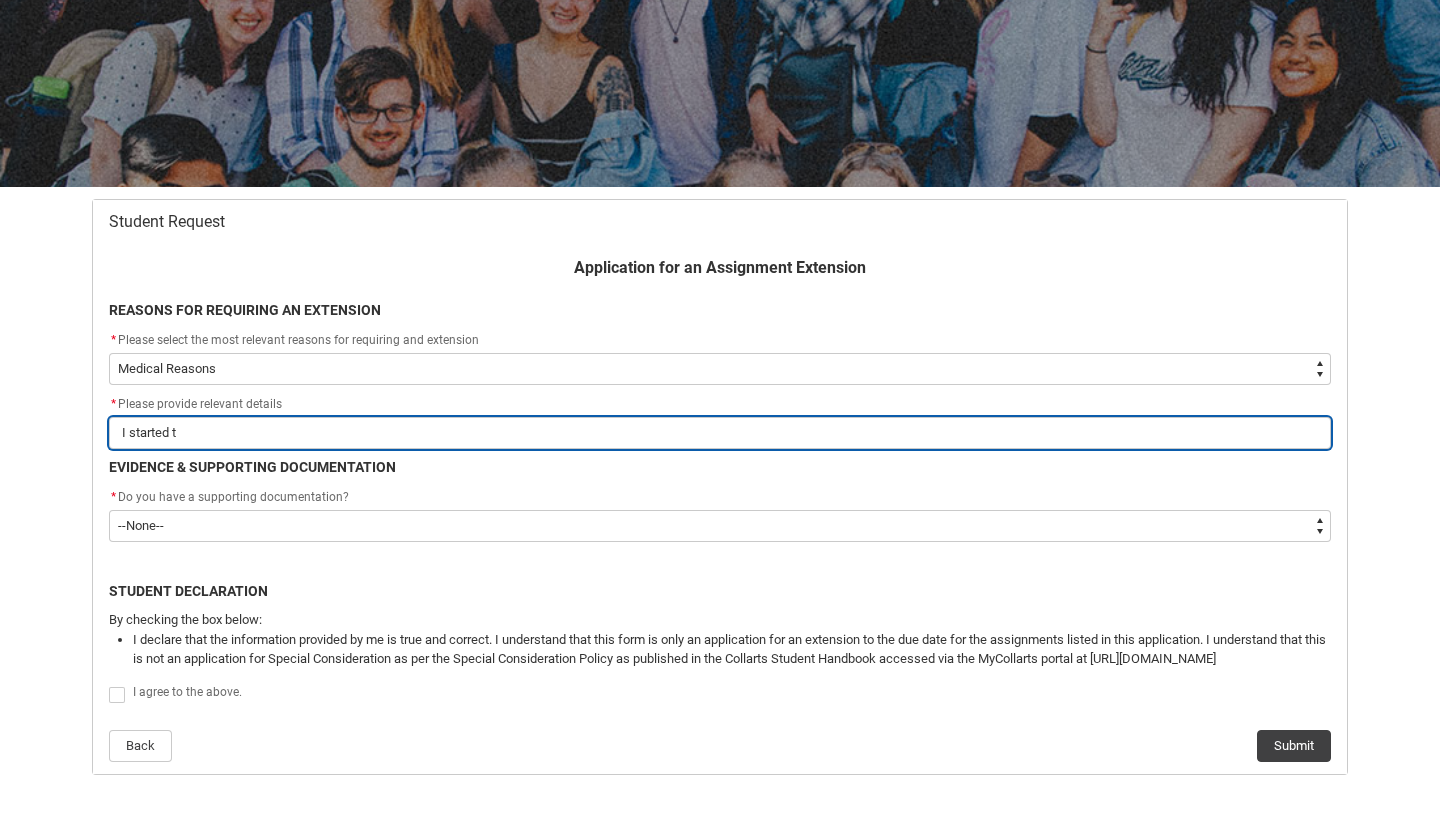 type on "I started" 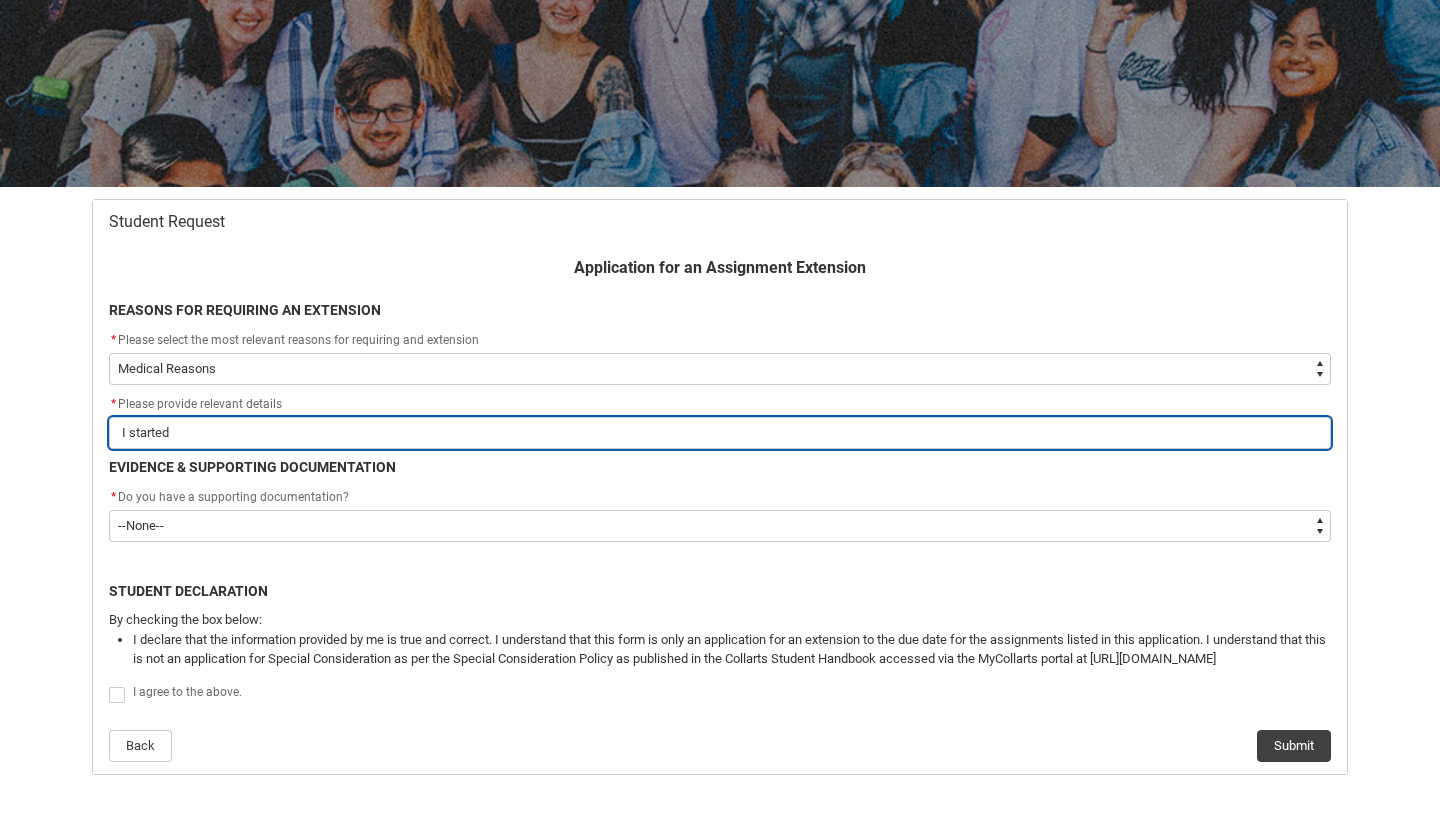 type on "I started" 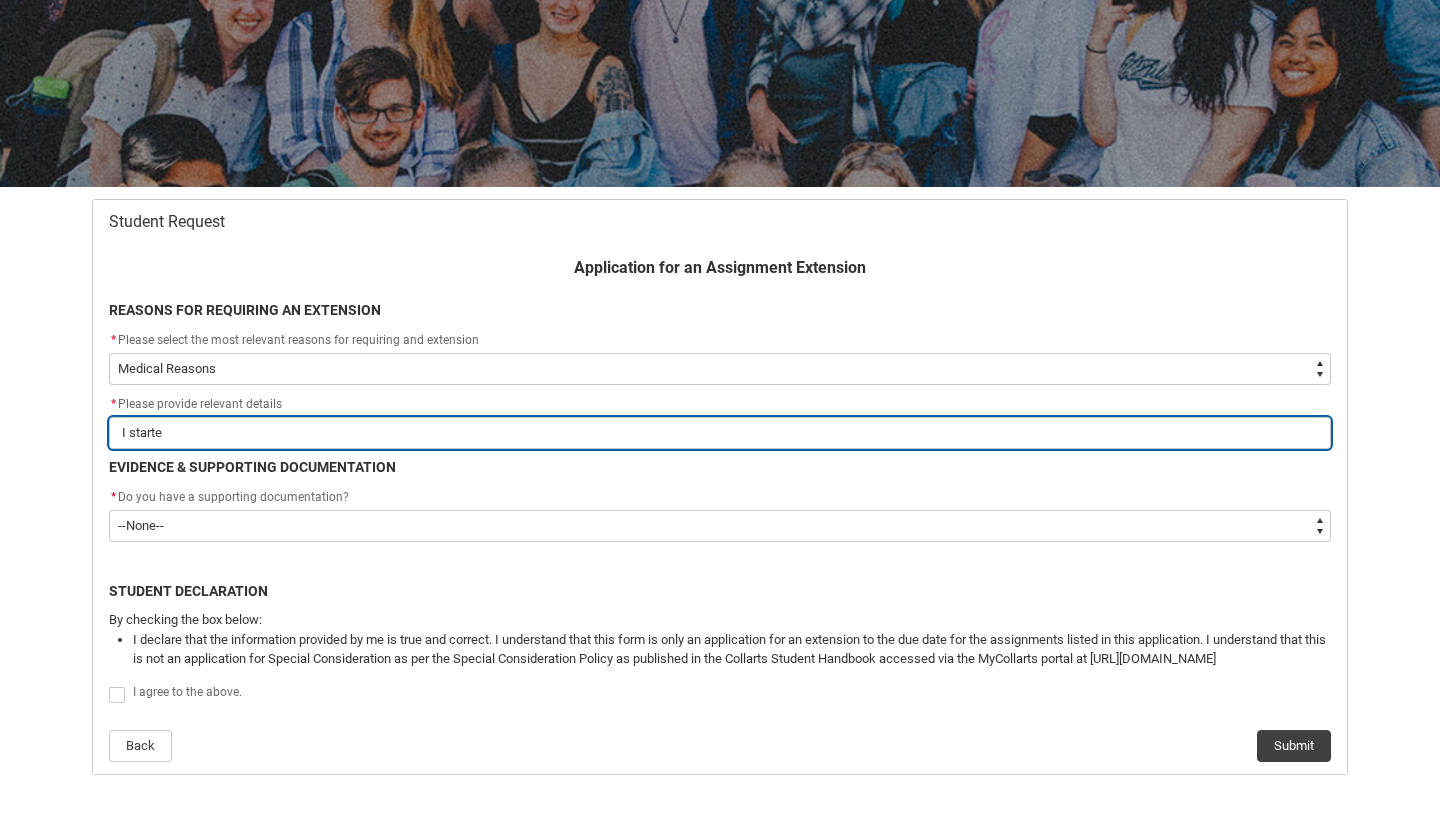 type on "I start" 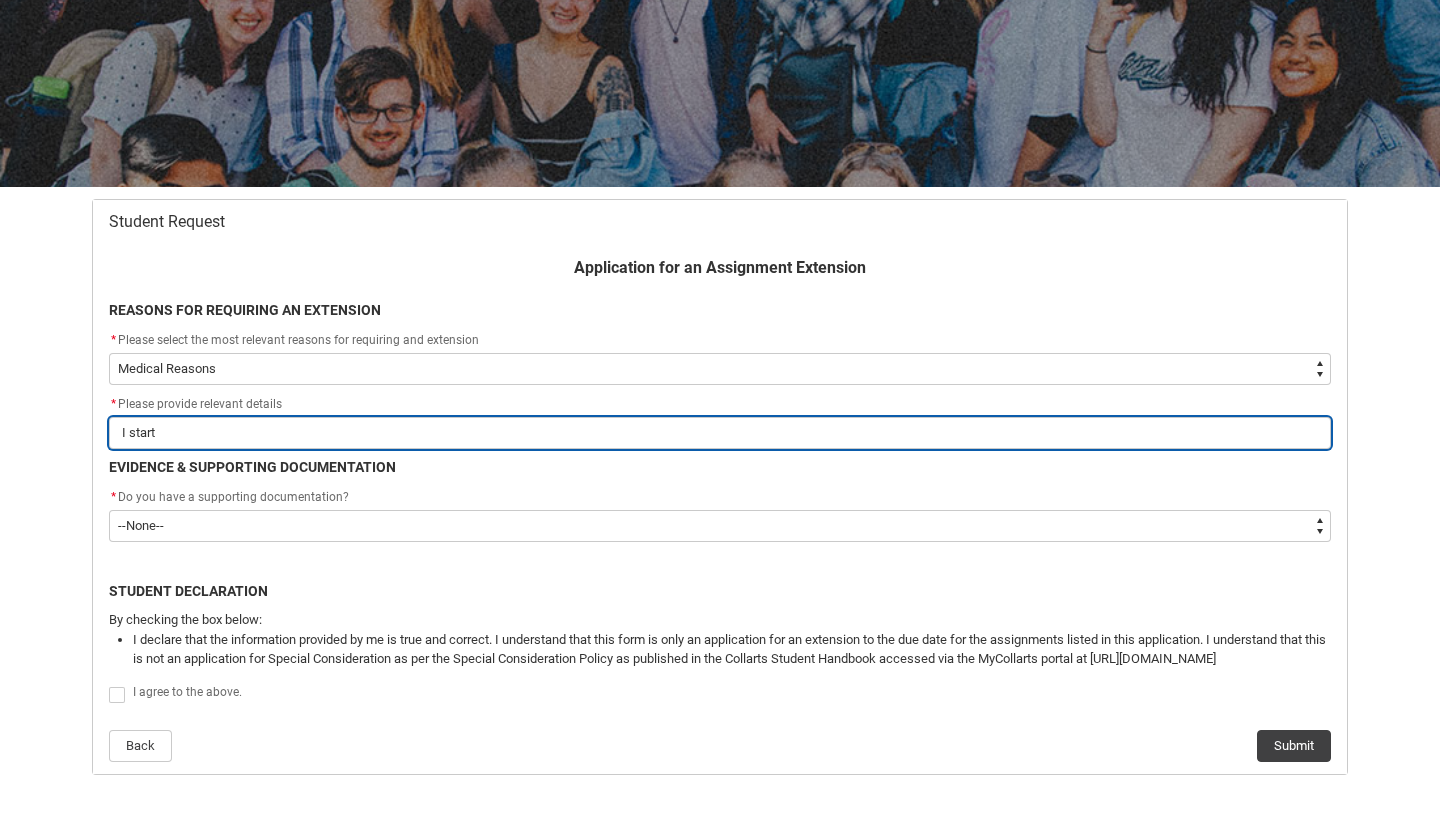 type on "I star" 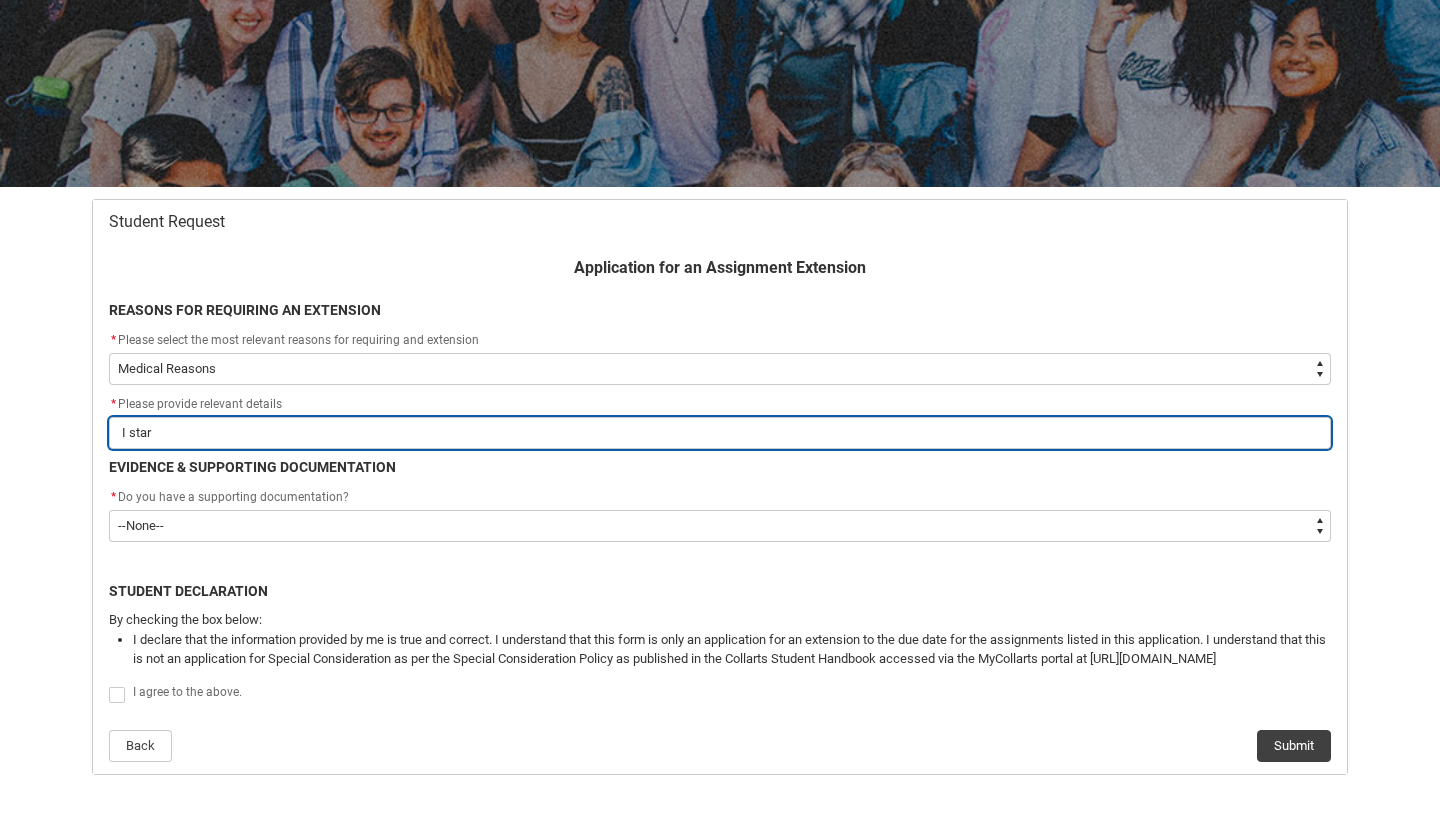 type on "I sta" 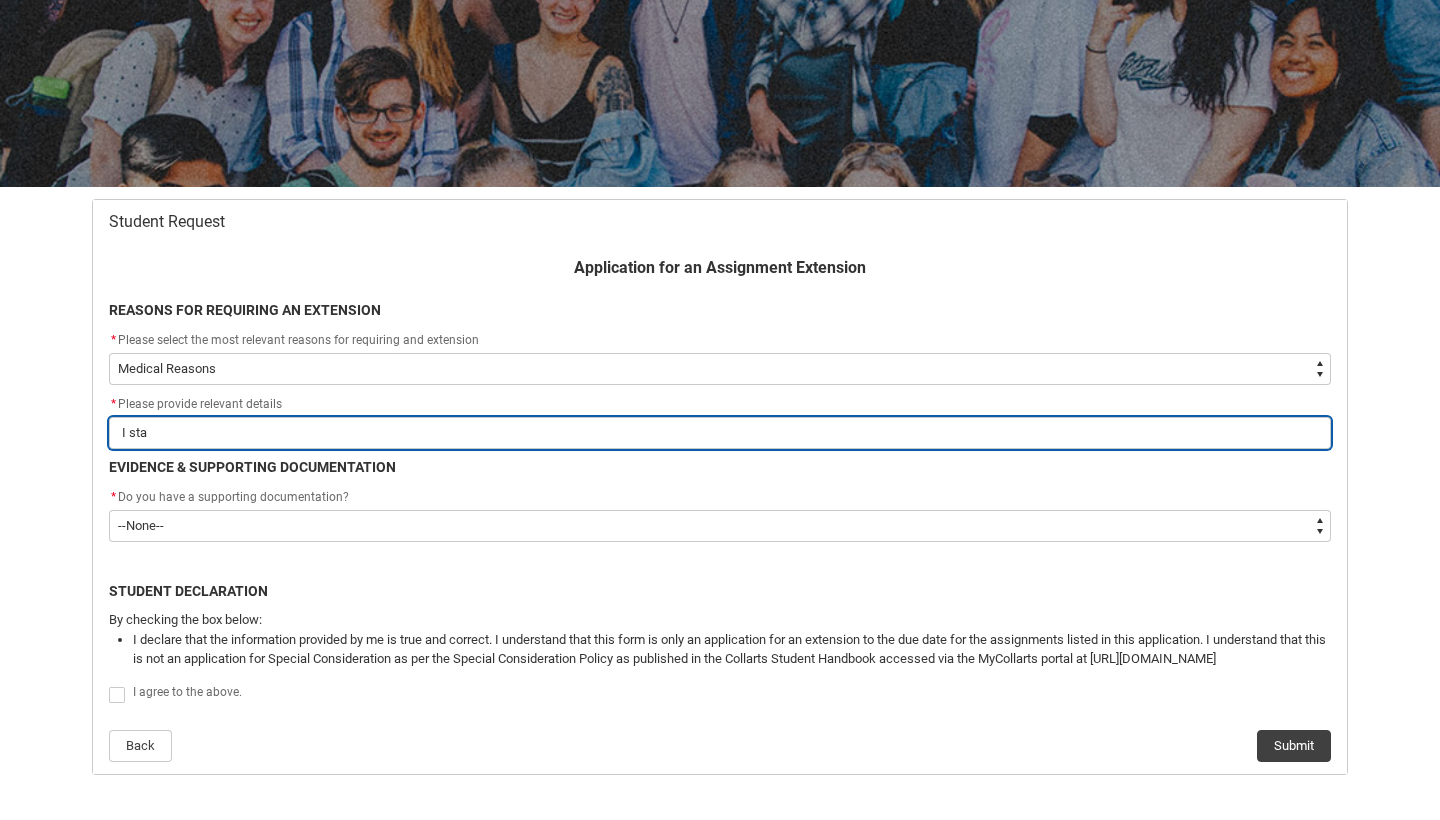 type on "I st" 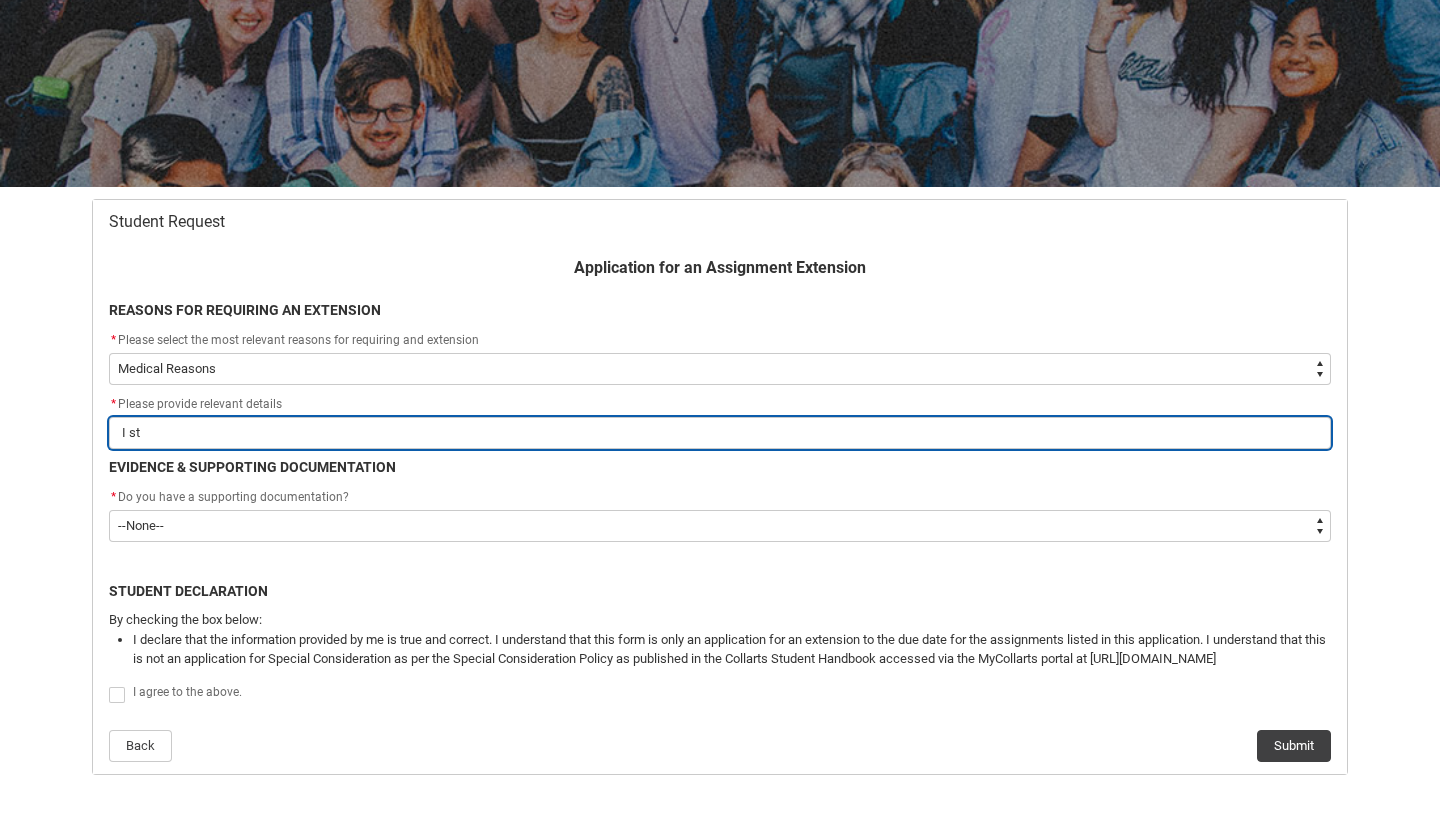 type on "I s" 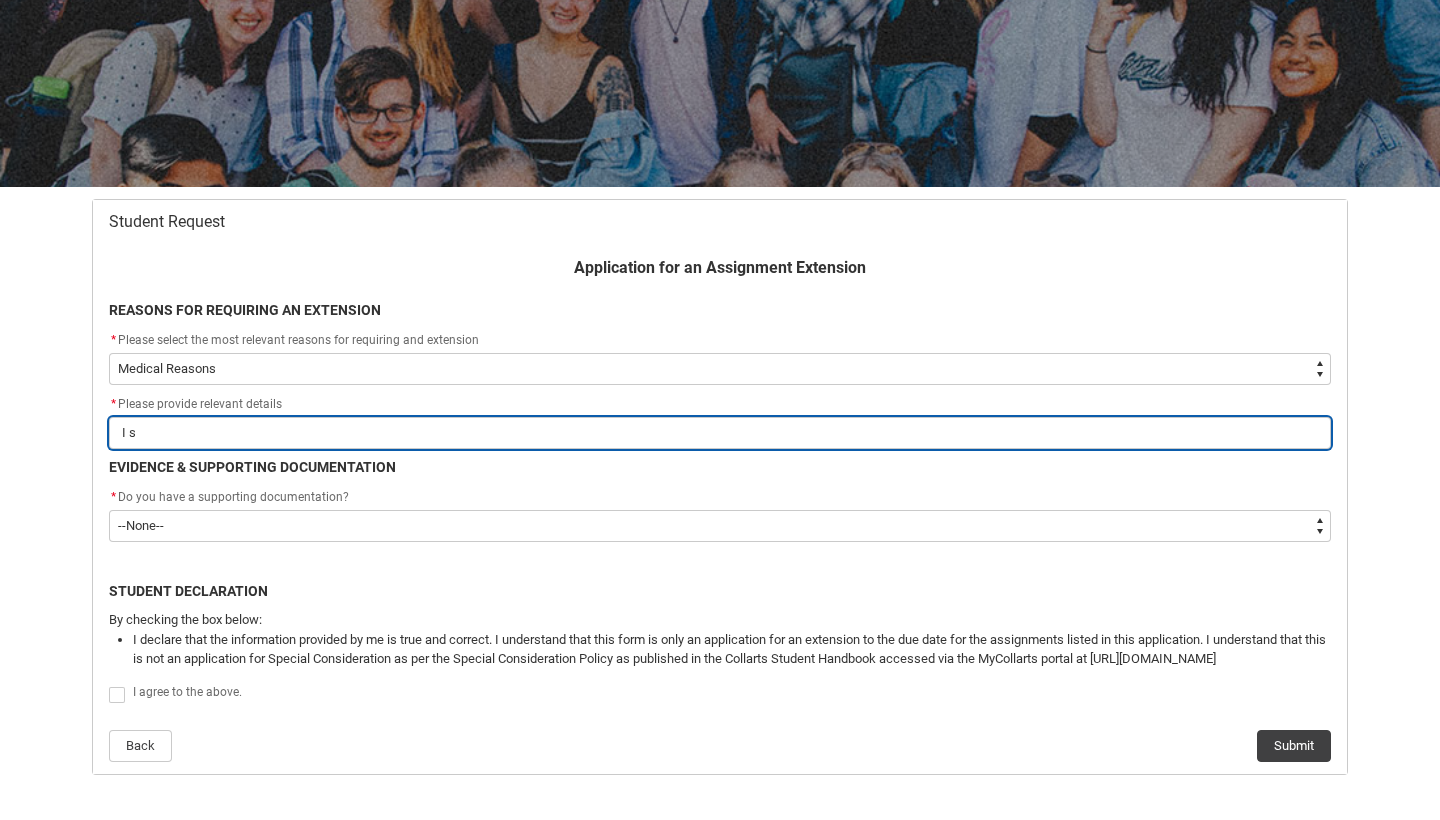 type on "I" 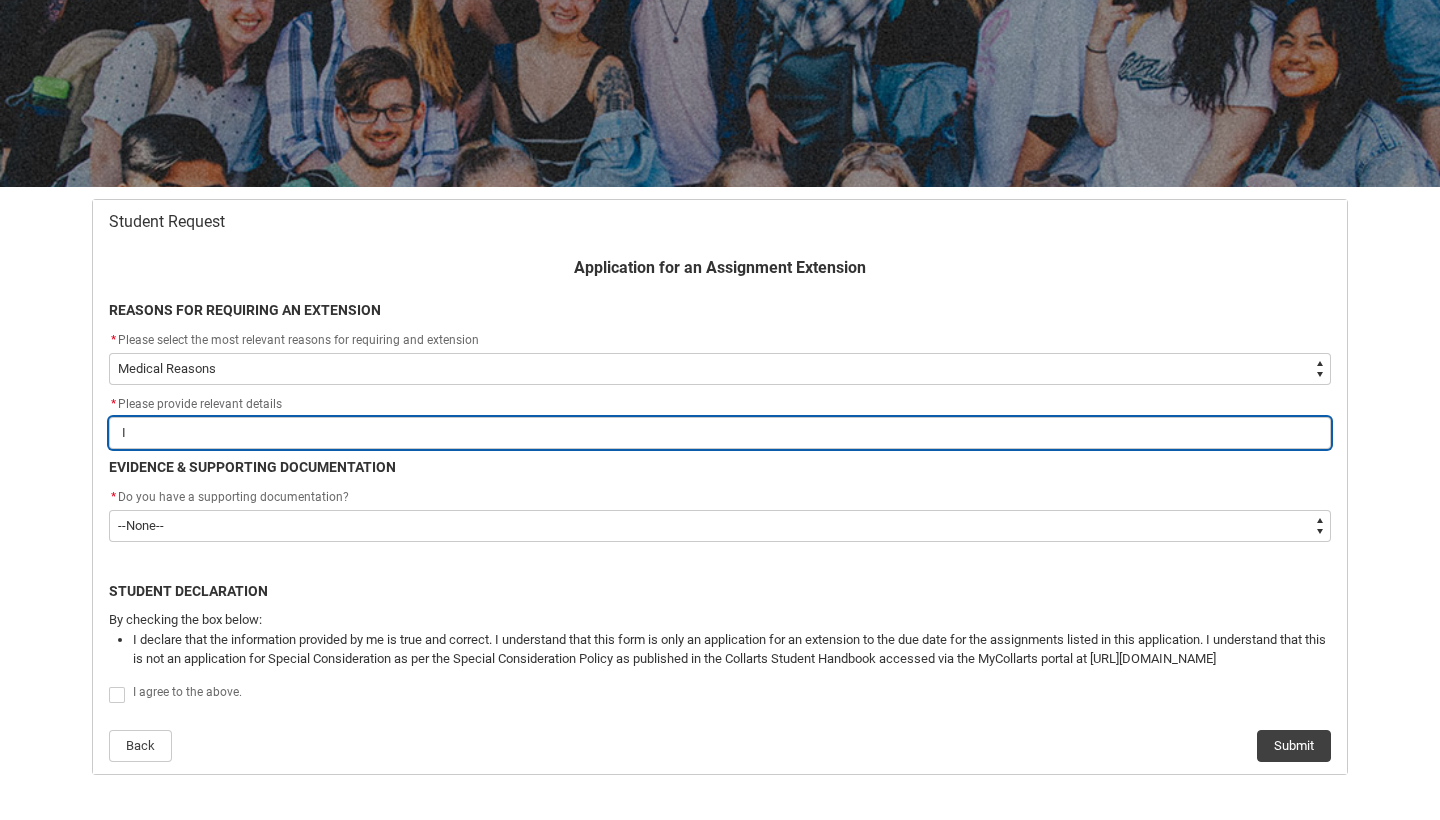 type on "I h" 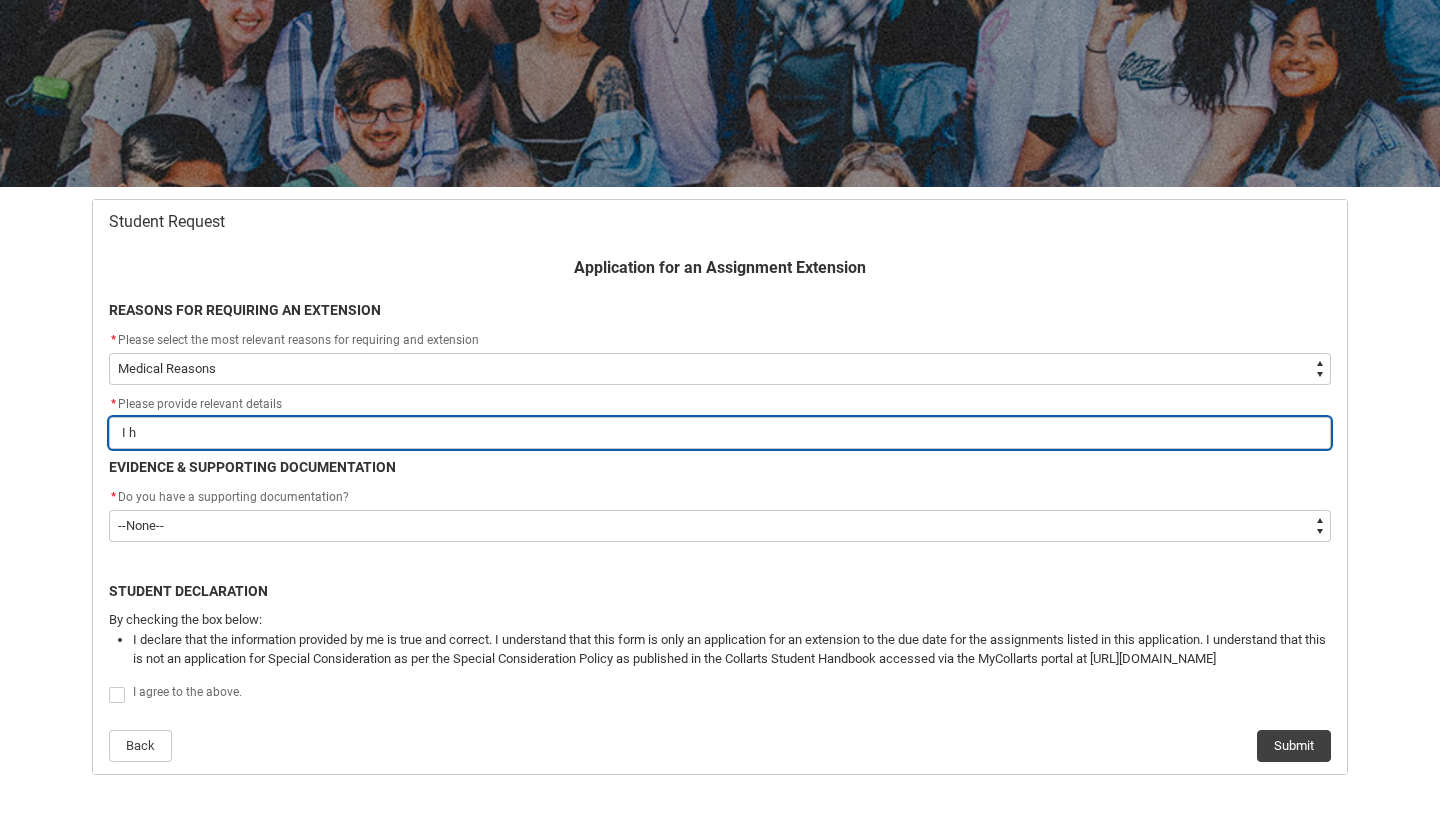 type on "I ha" 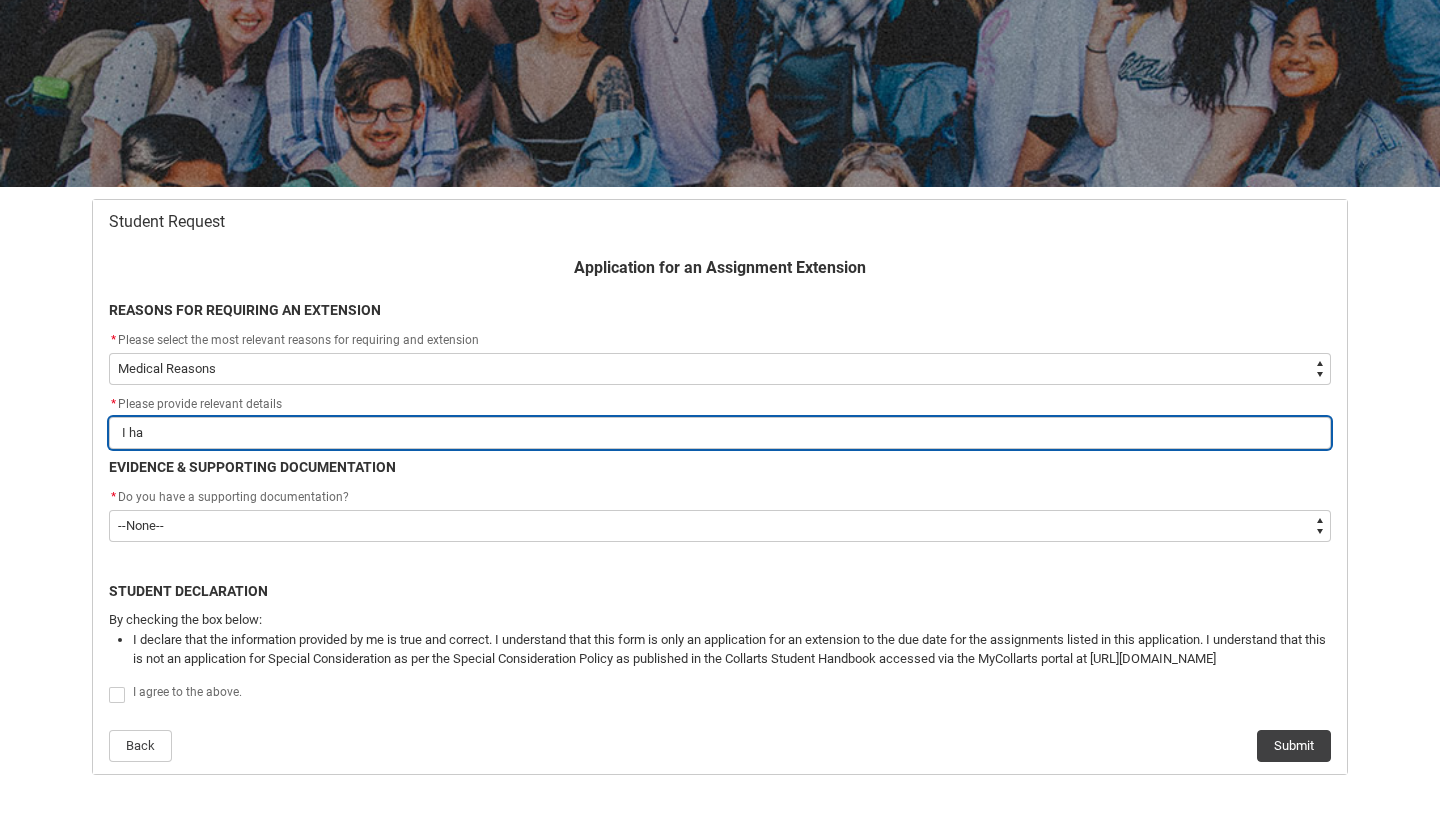 type on "I hav" 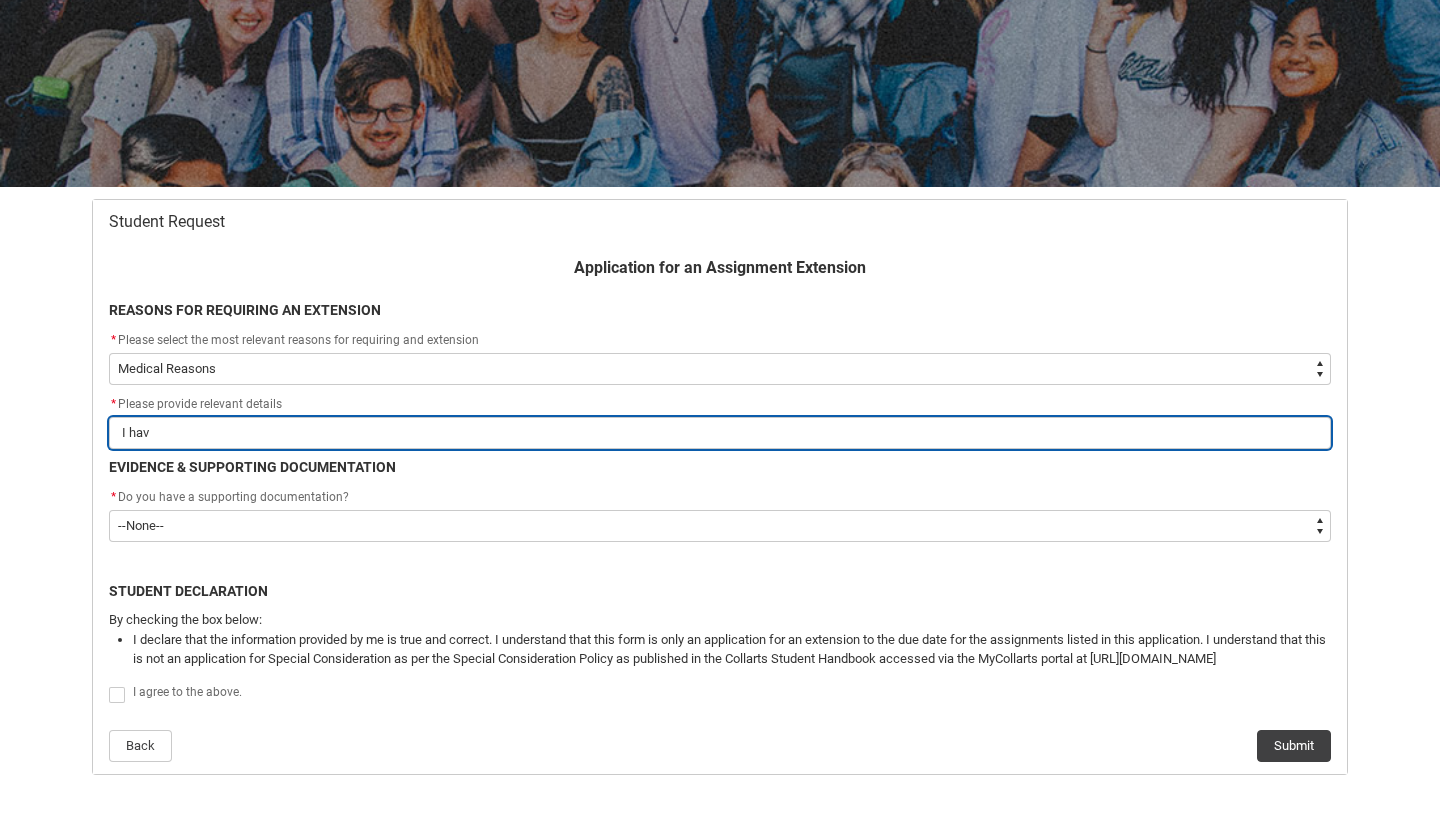 type on "I have" 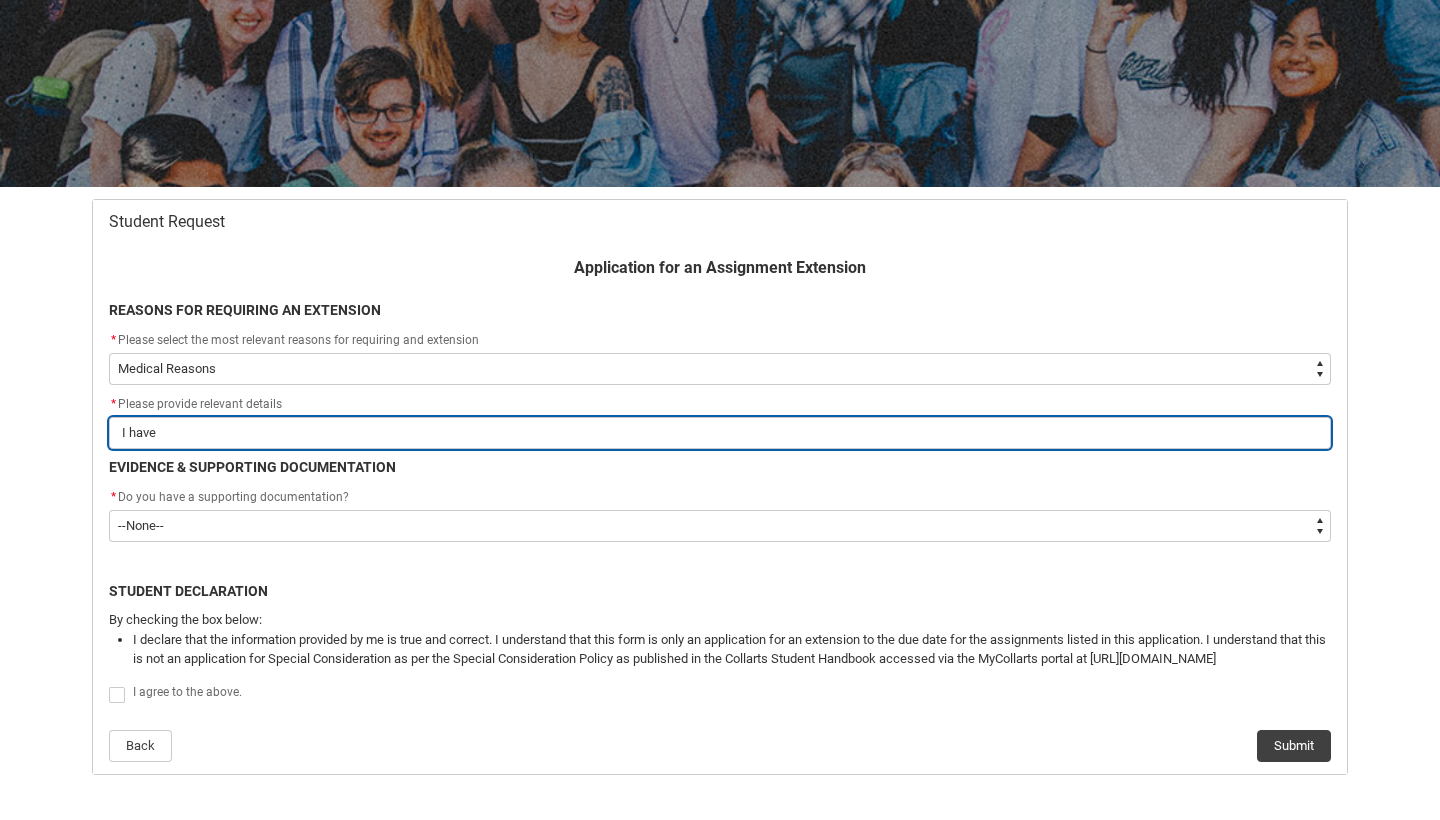 type on "I have" 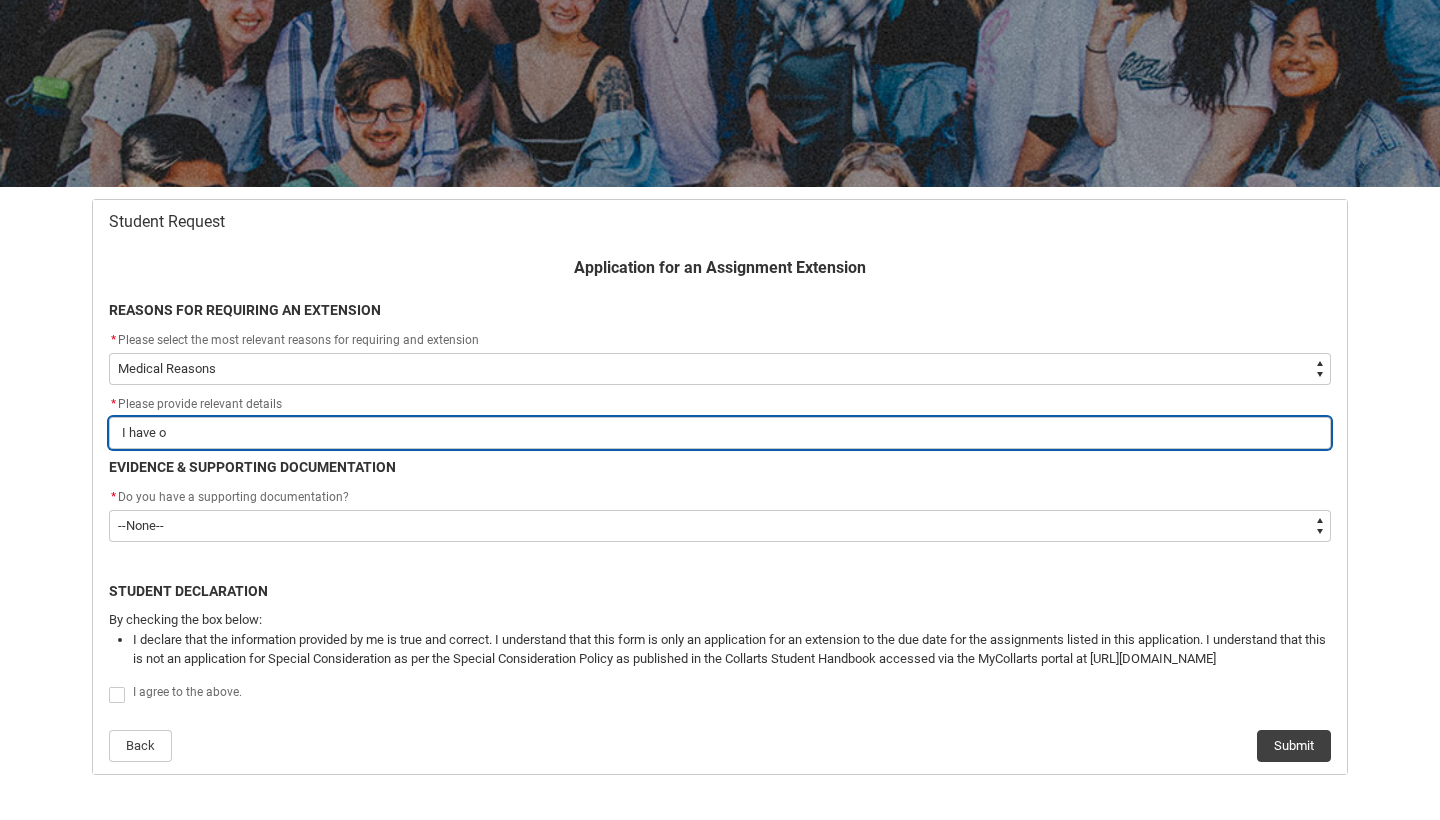 type on "I have on" 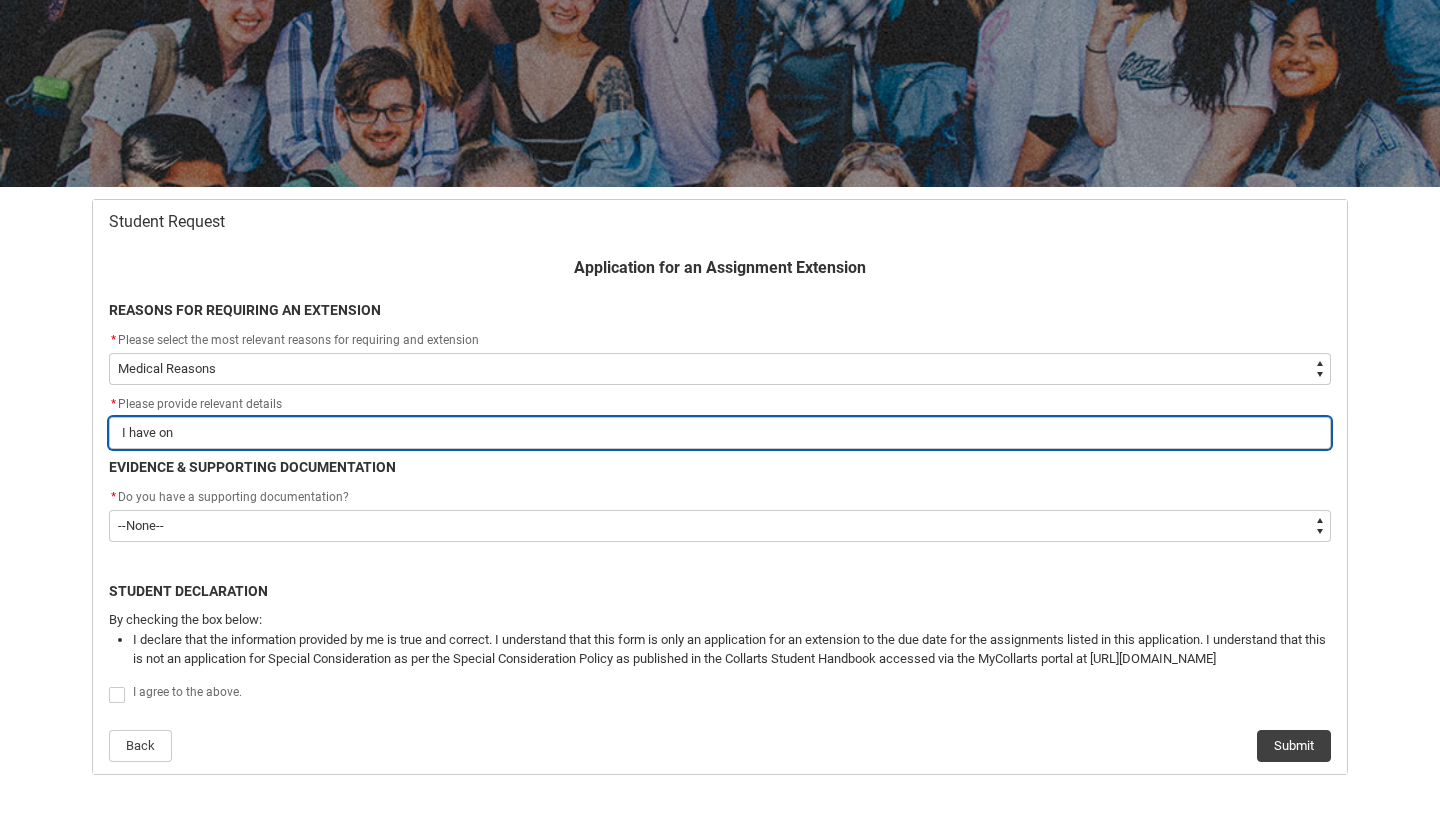 type on "I have onl" 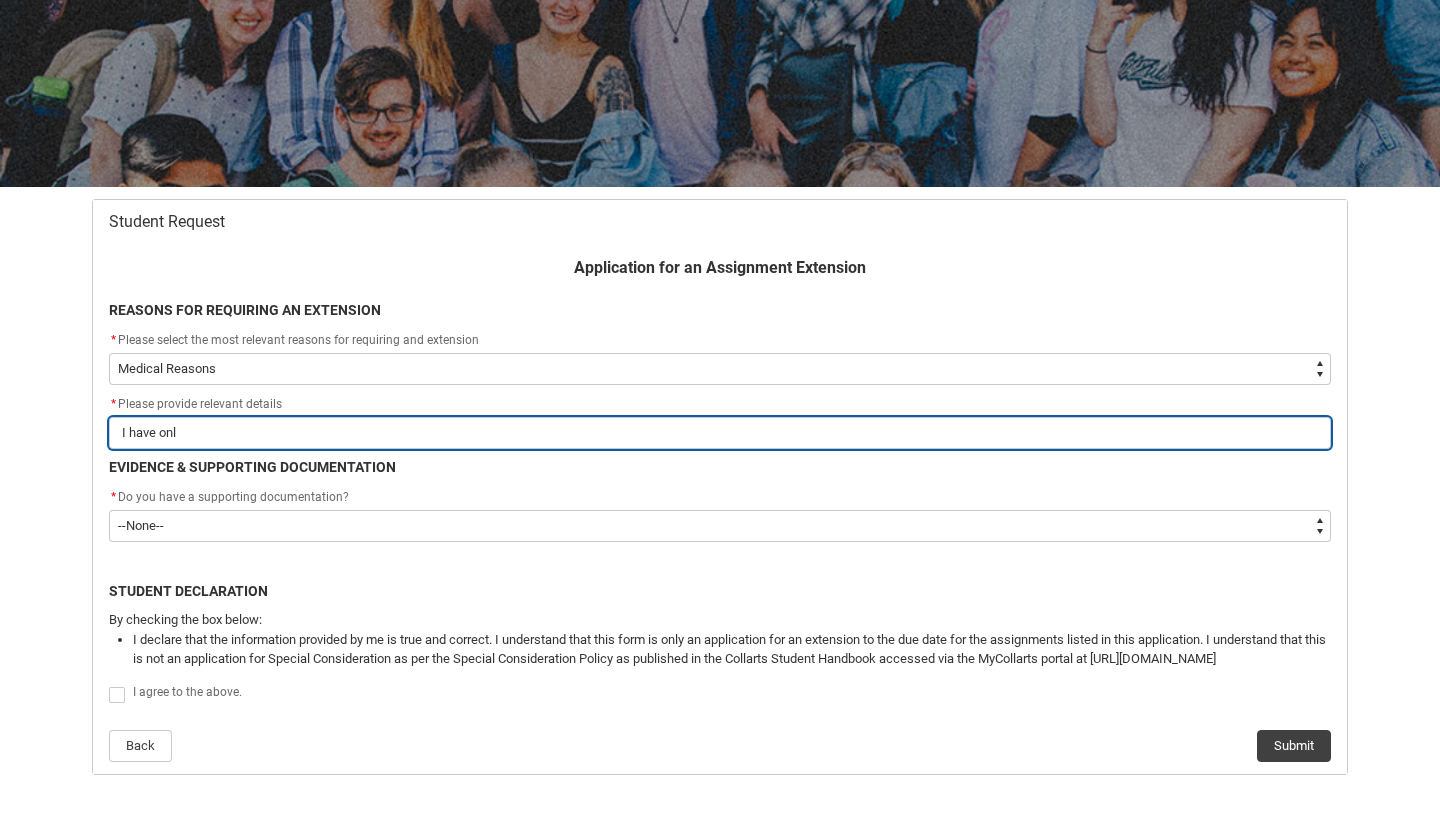type on "I have only" 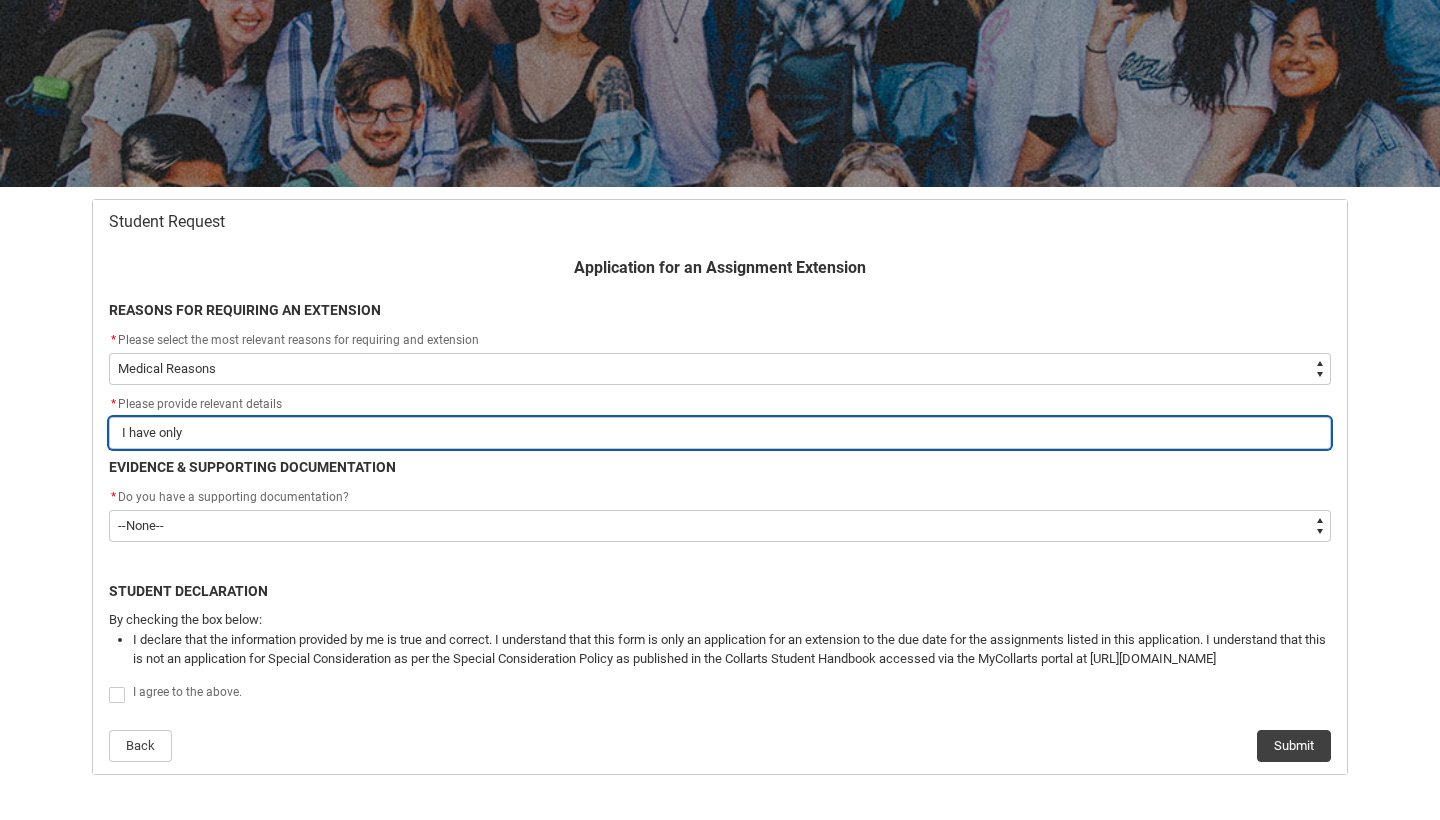 type on "I have only" 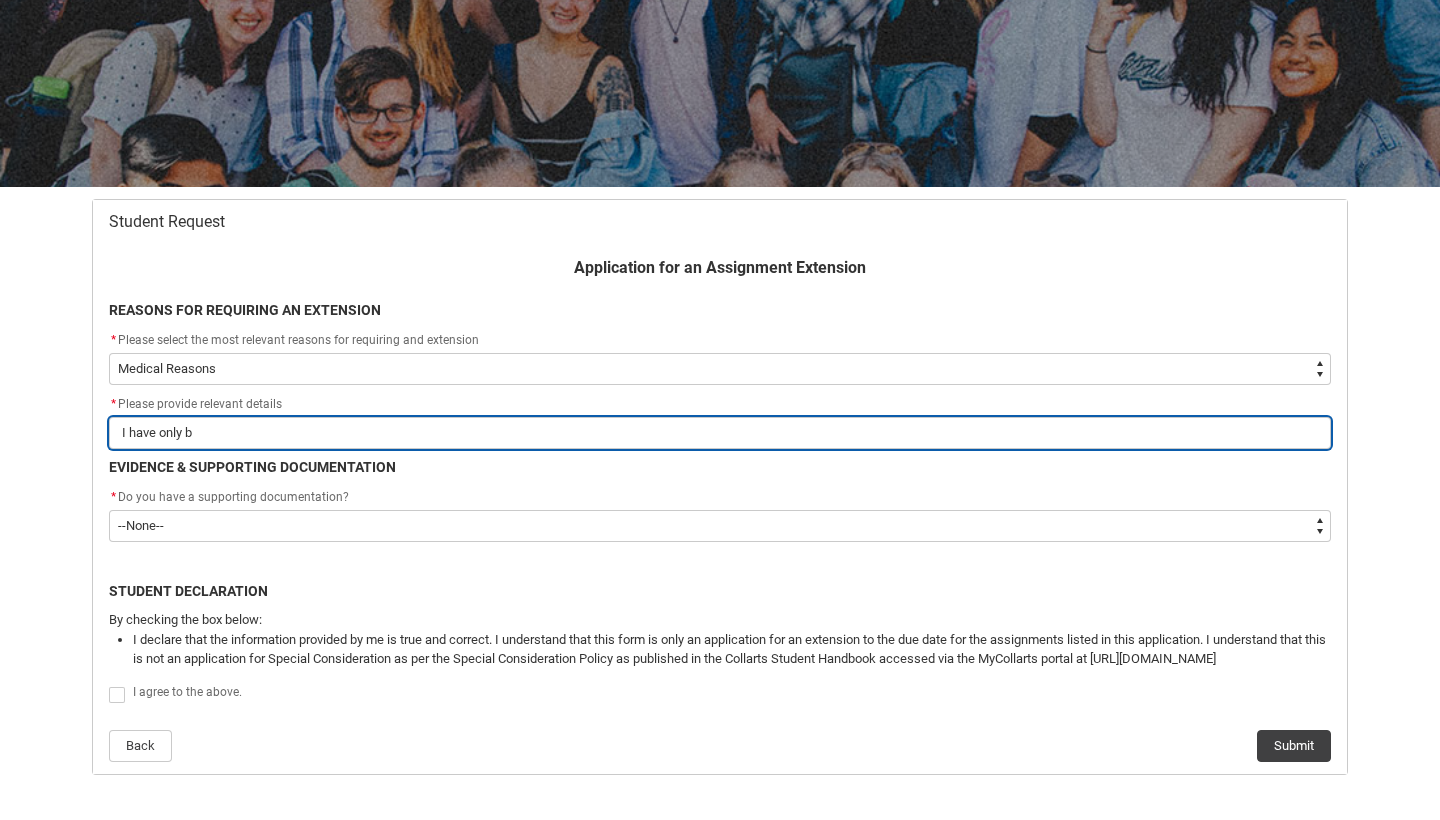type on "I have only be" 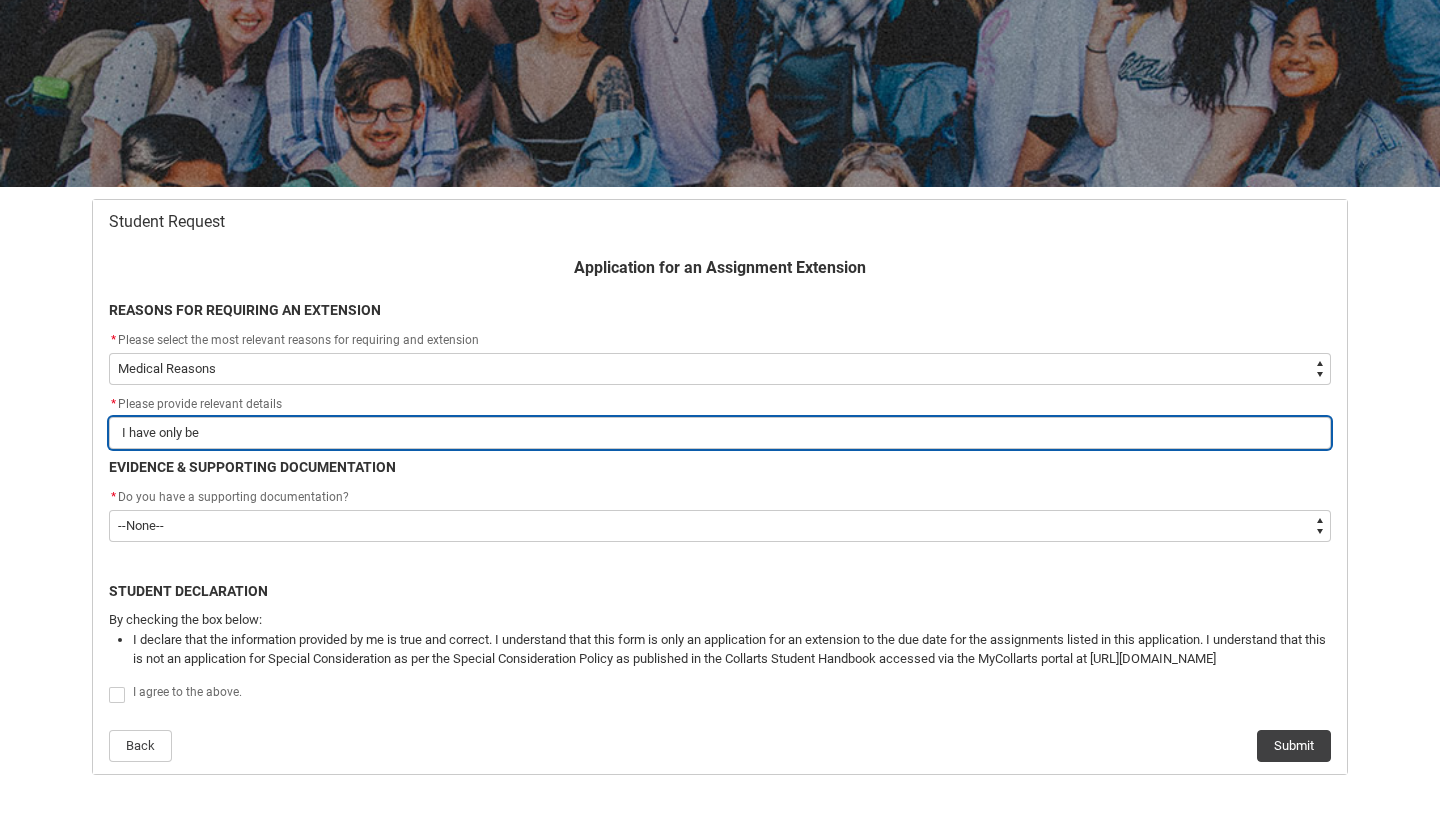type on "I have only bee" 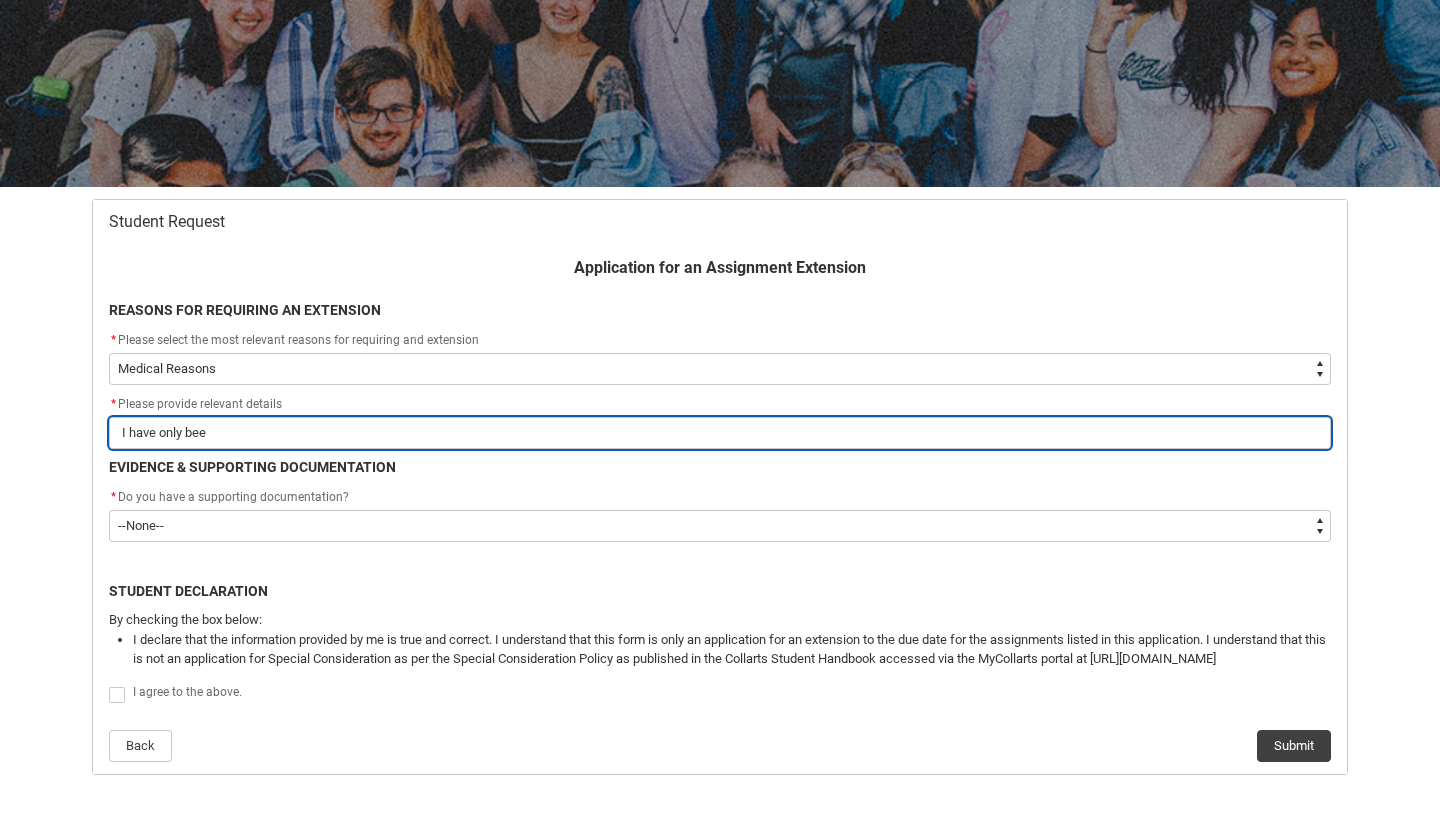 type on "I have only been" 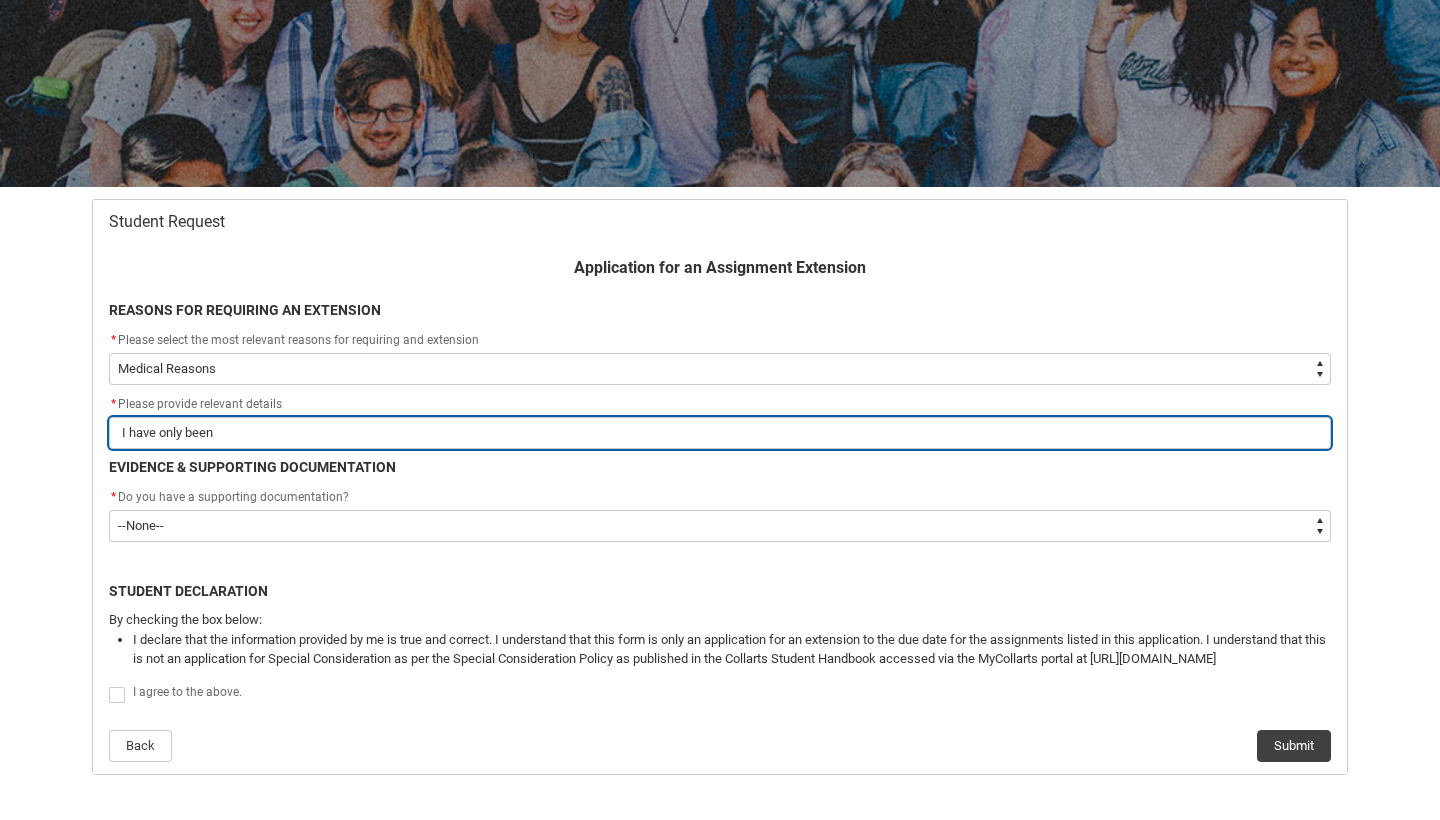 type on "I have only been" 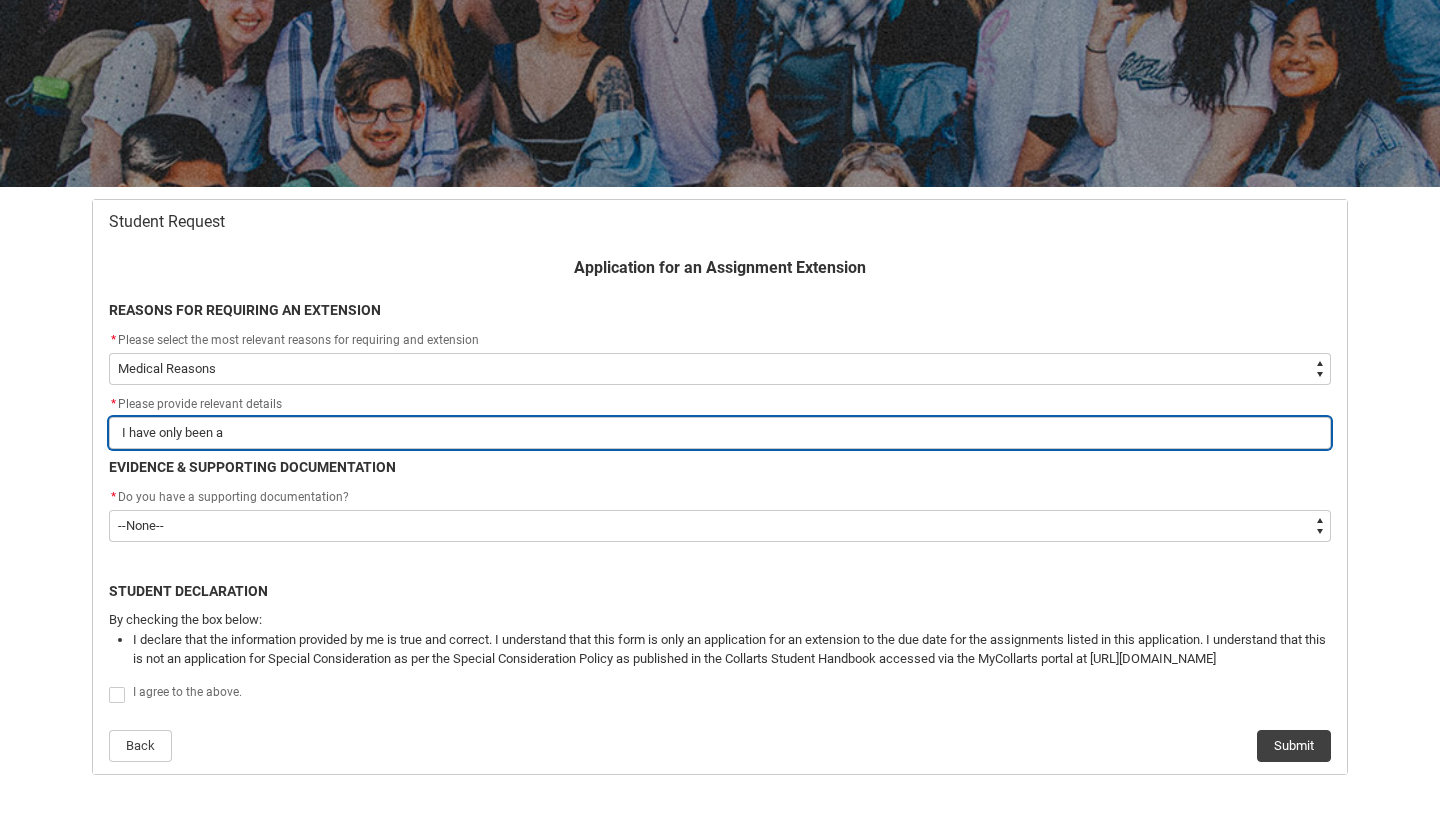 type on "I have only been as" 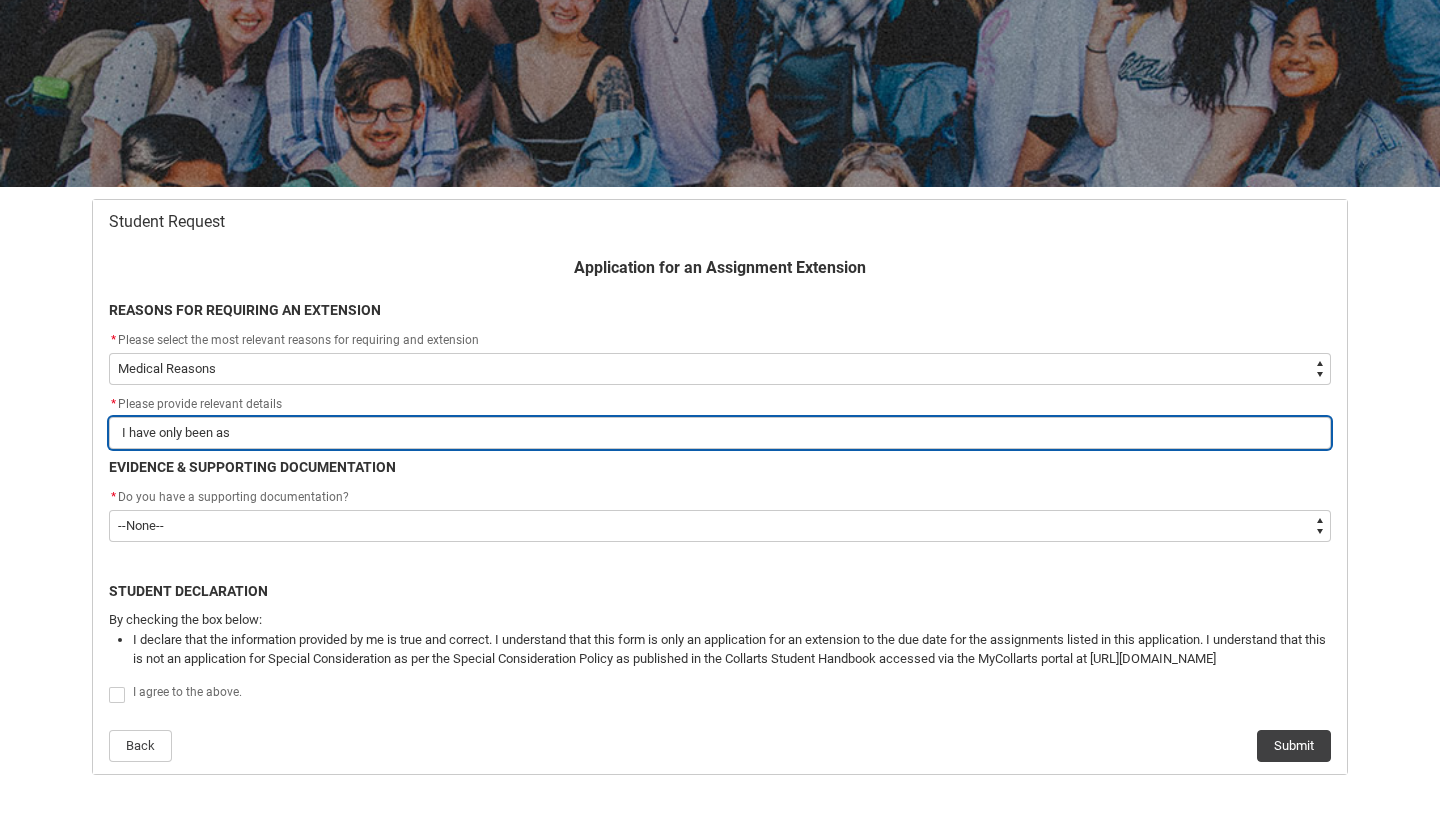 type on "I have only been ass" 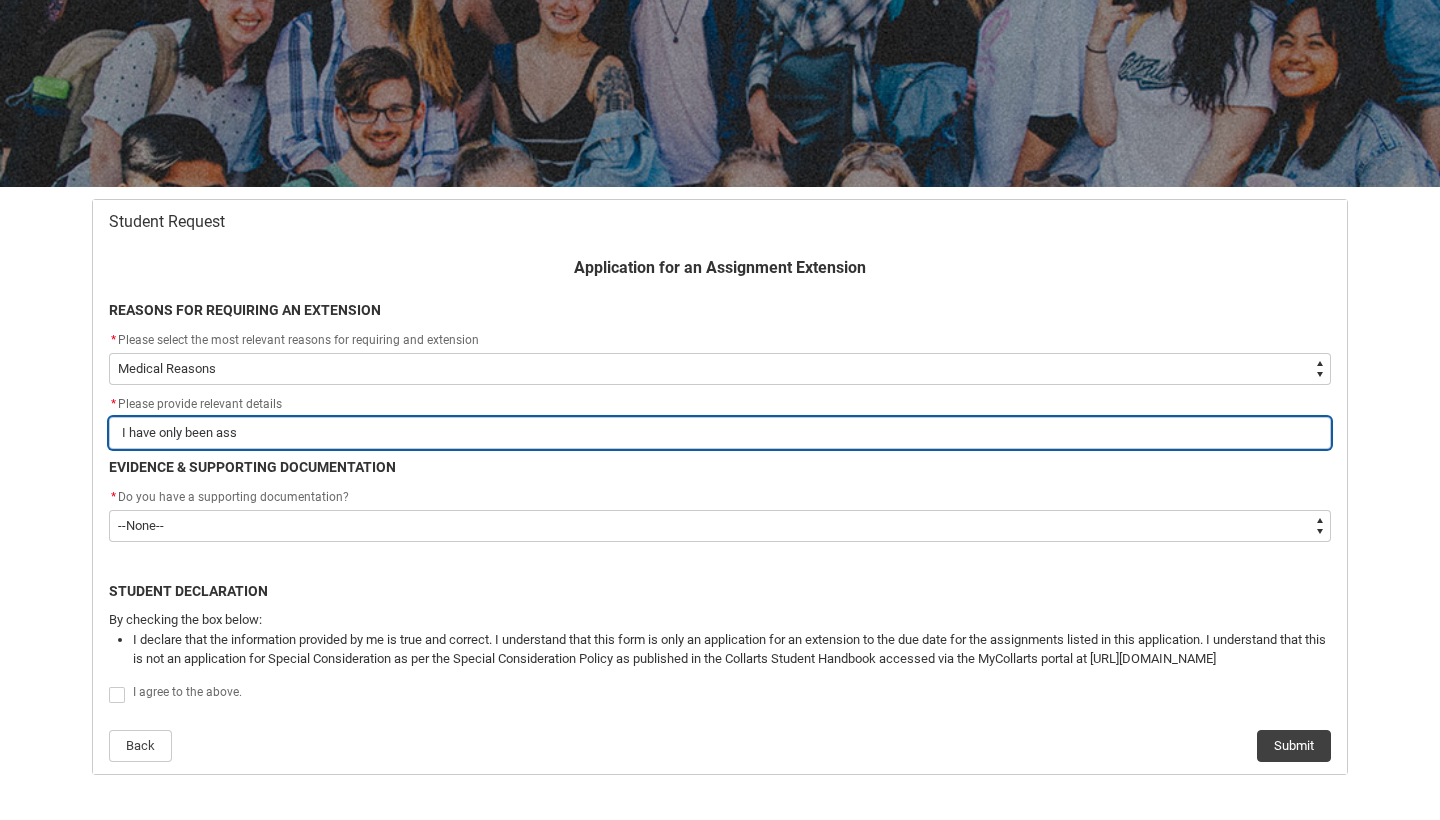 type on "I have only been assi" 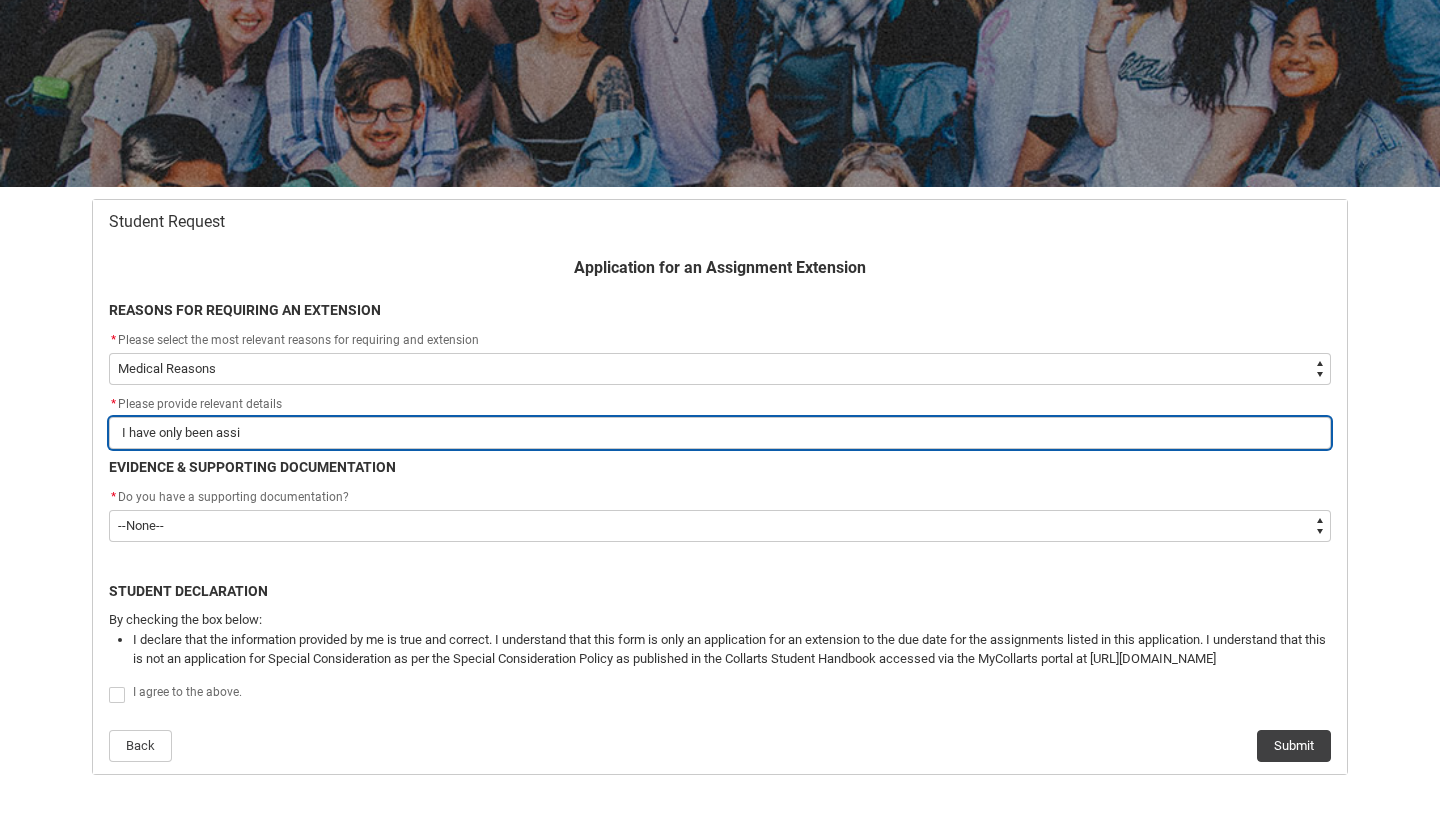 type on "I have only been assig" 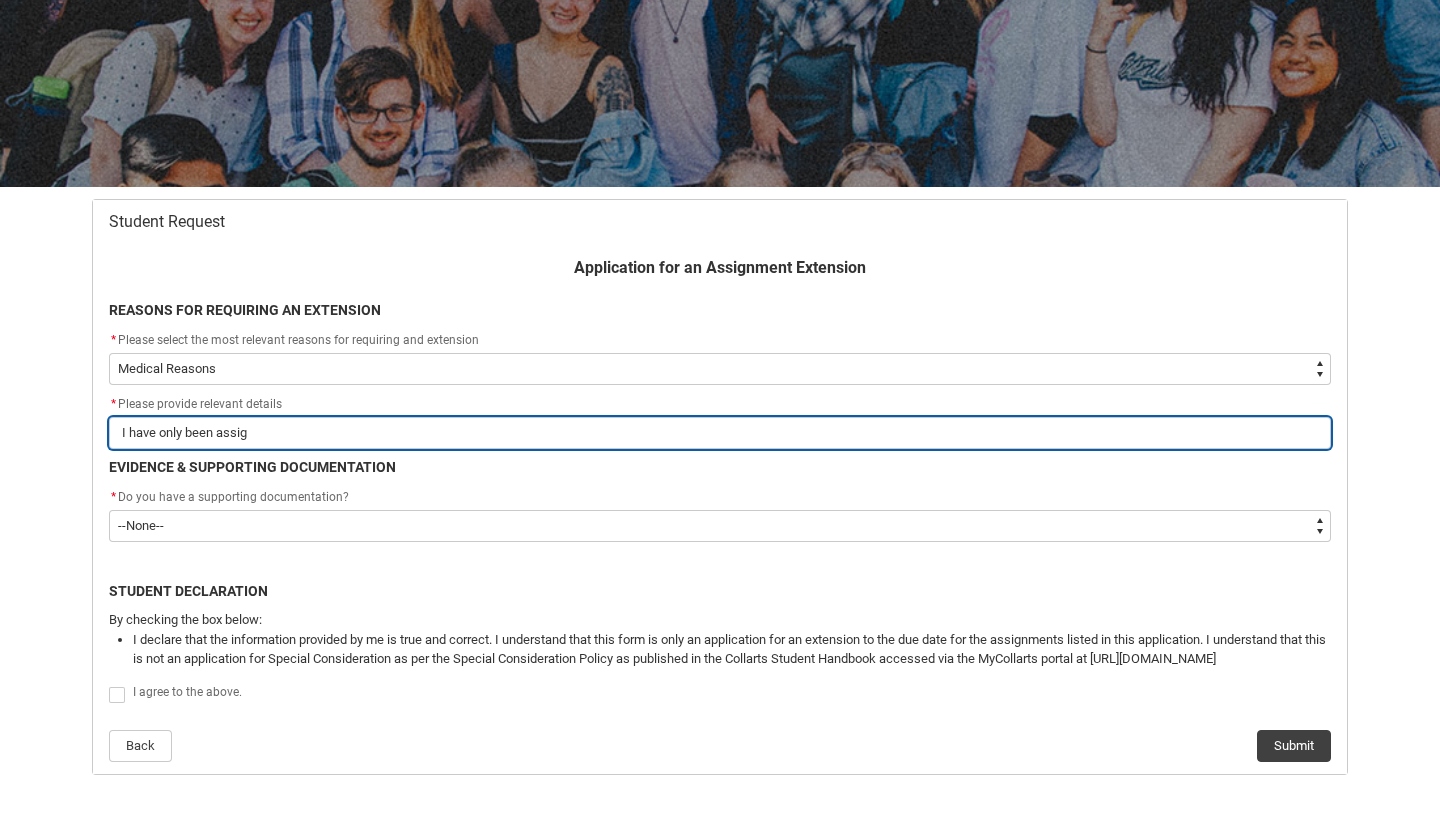 type on "I have only been assign" 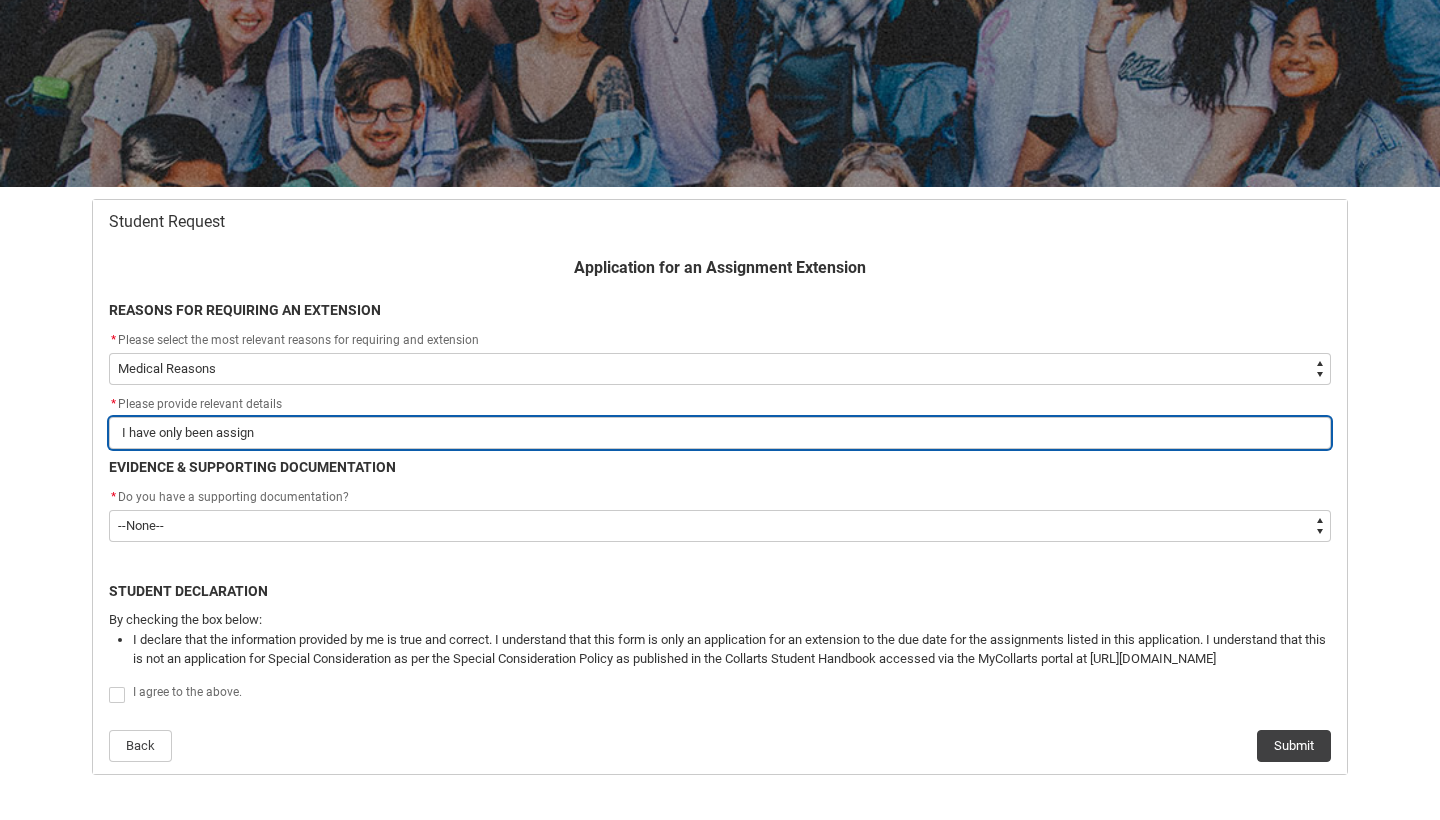 type on "I have only been assignm" 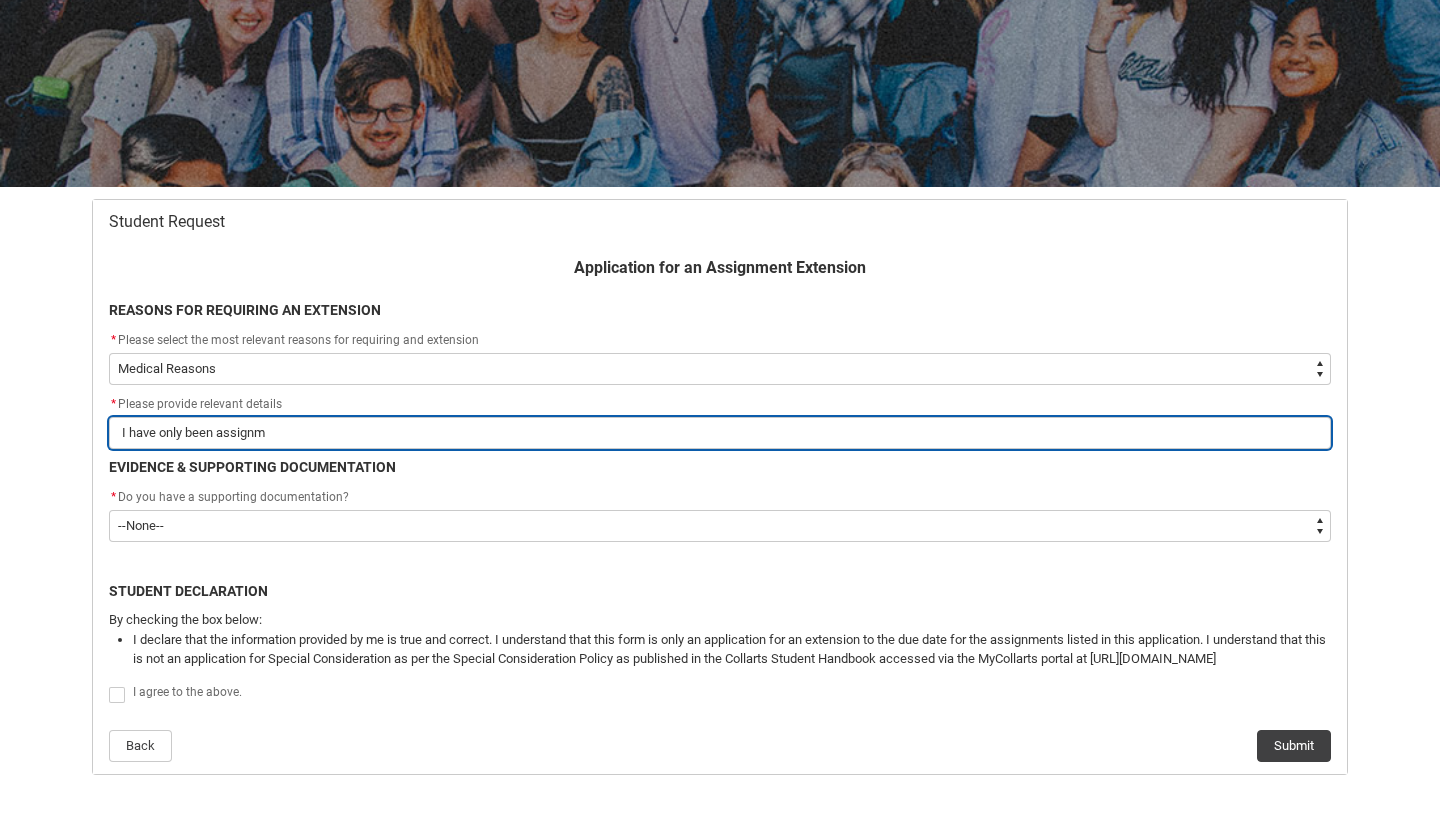 type on "I have only been assign" 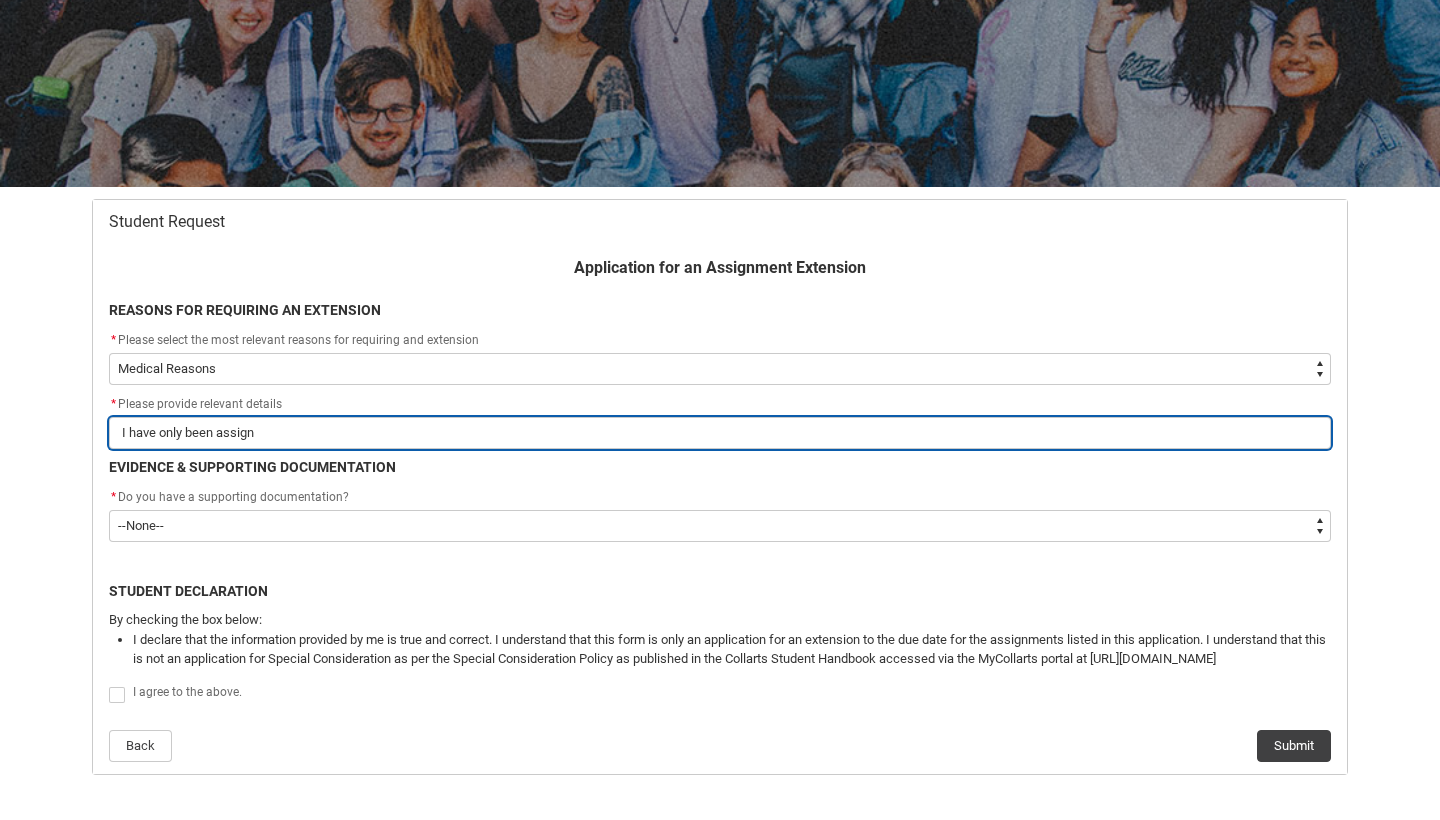 type on "I have only been assigne" 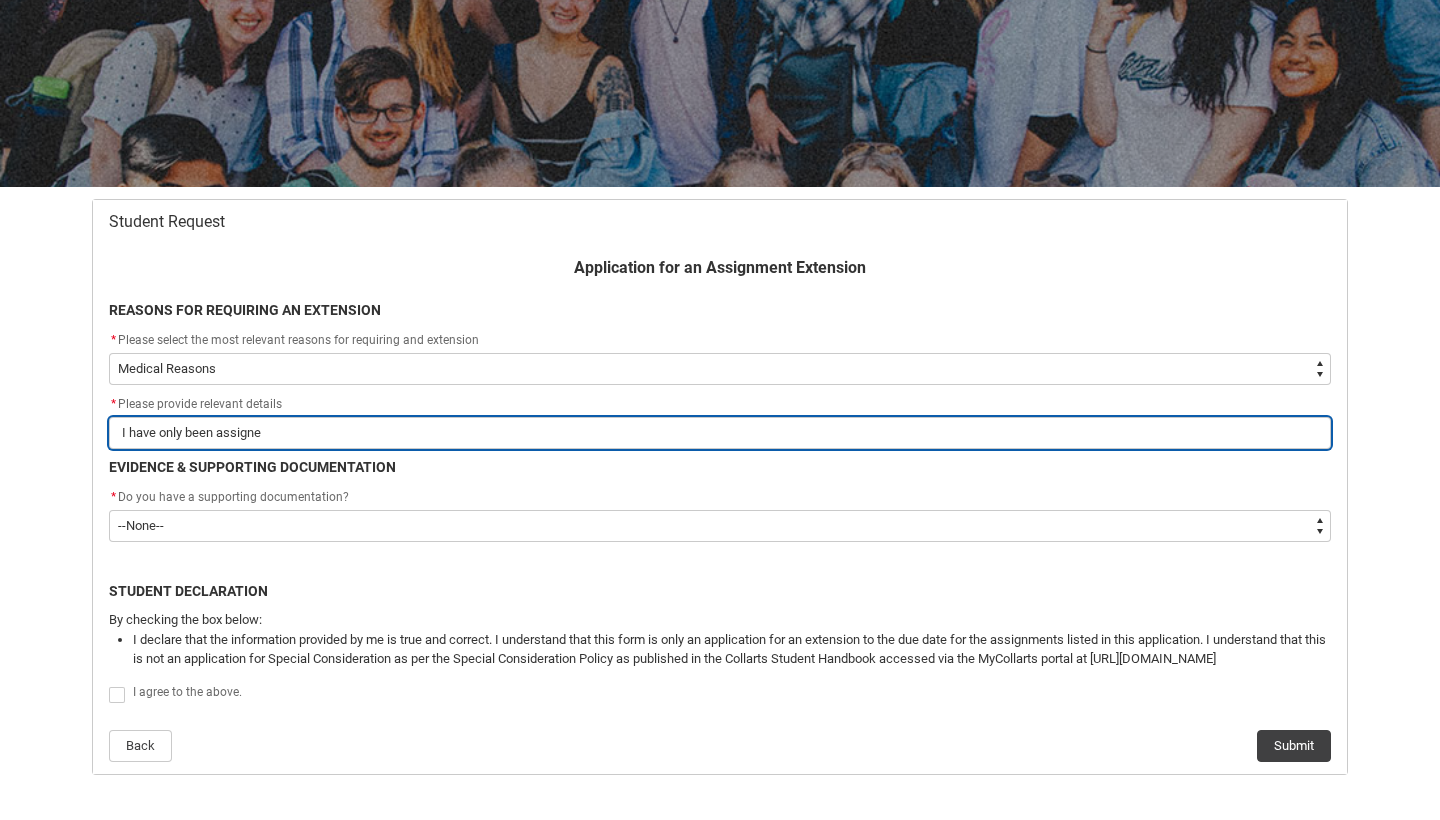 type on "I have only been assigned" 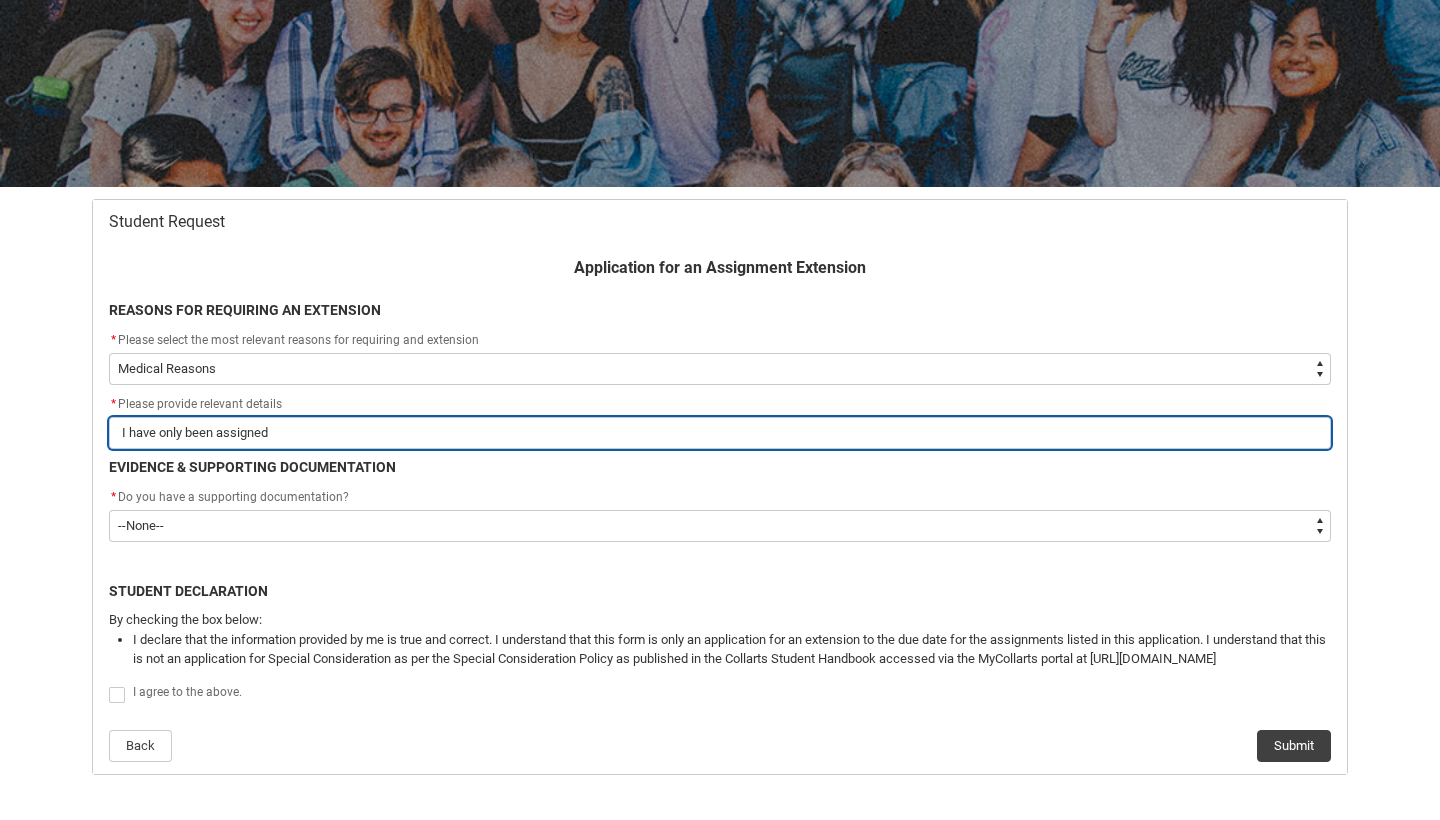type on "I have only been assigned" 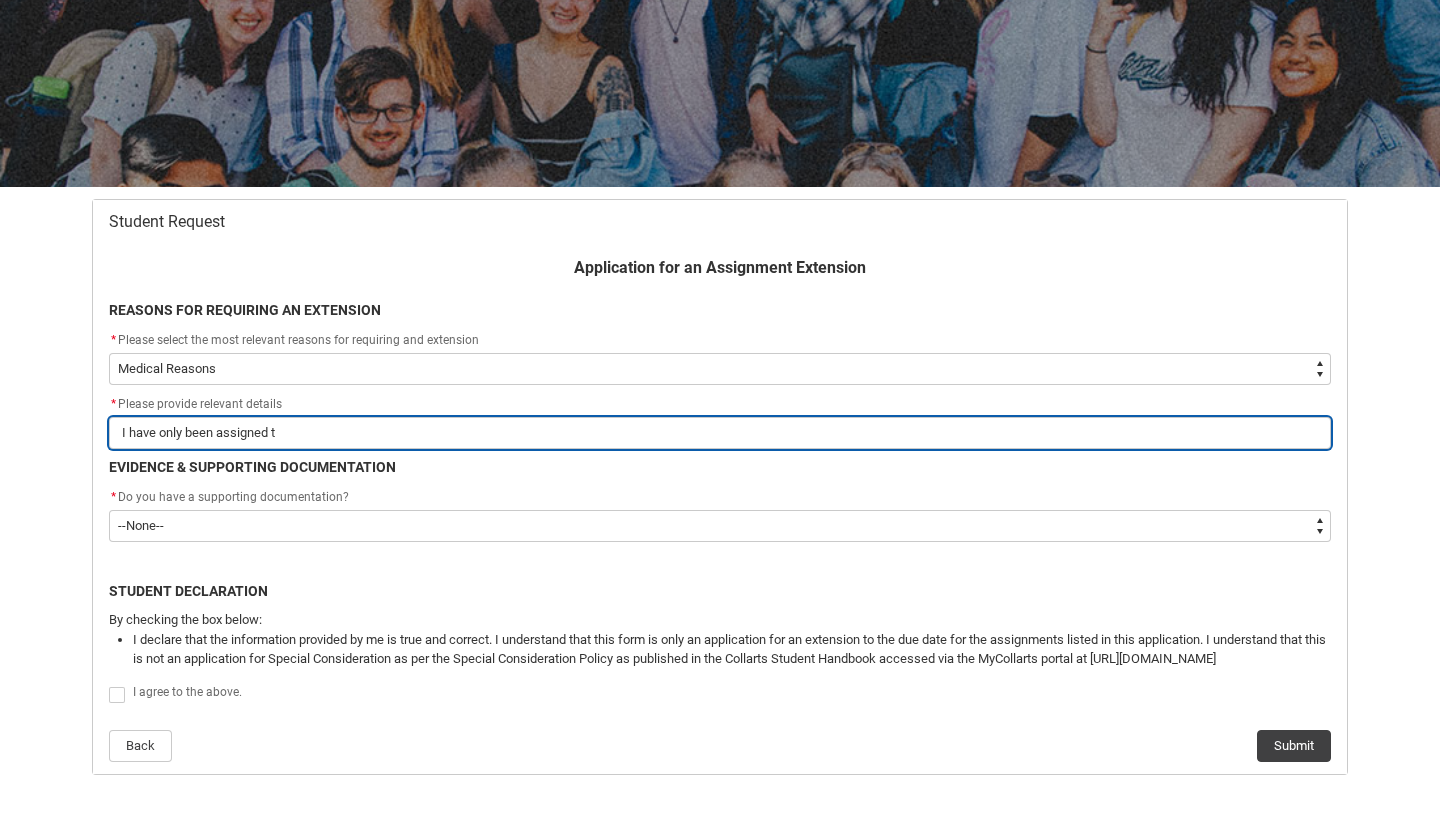 type on "I have only been assigned to" 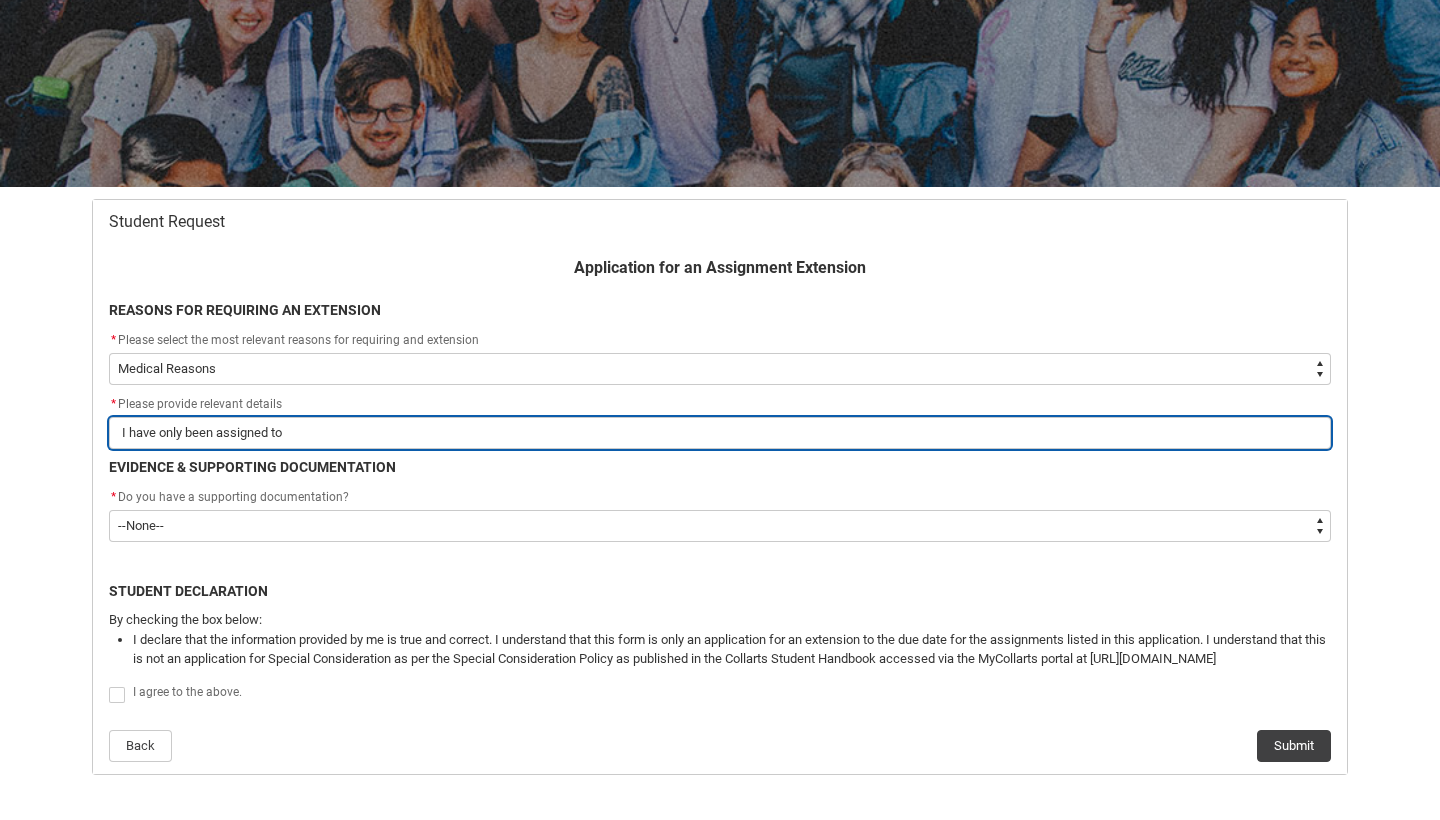 type on "I have only been assigned to" 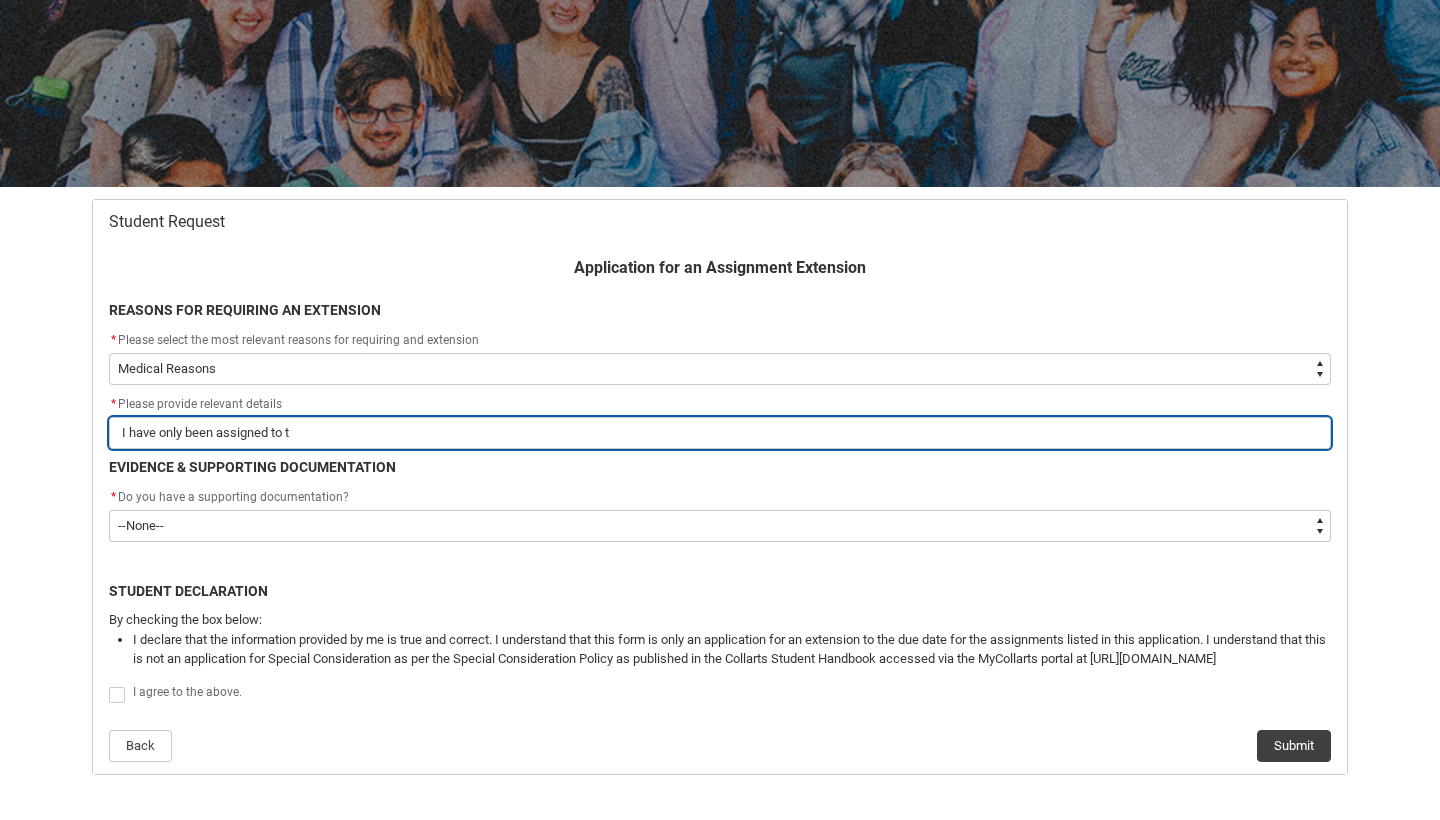 type on "I have only been assigned to tg" 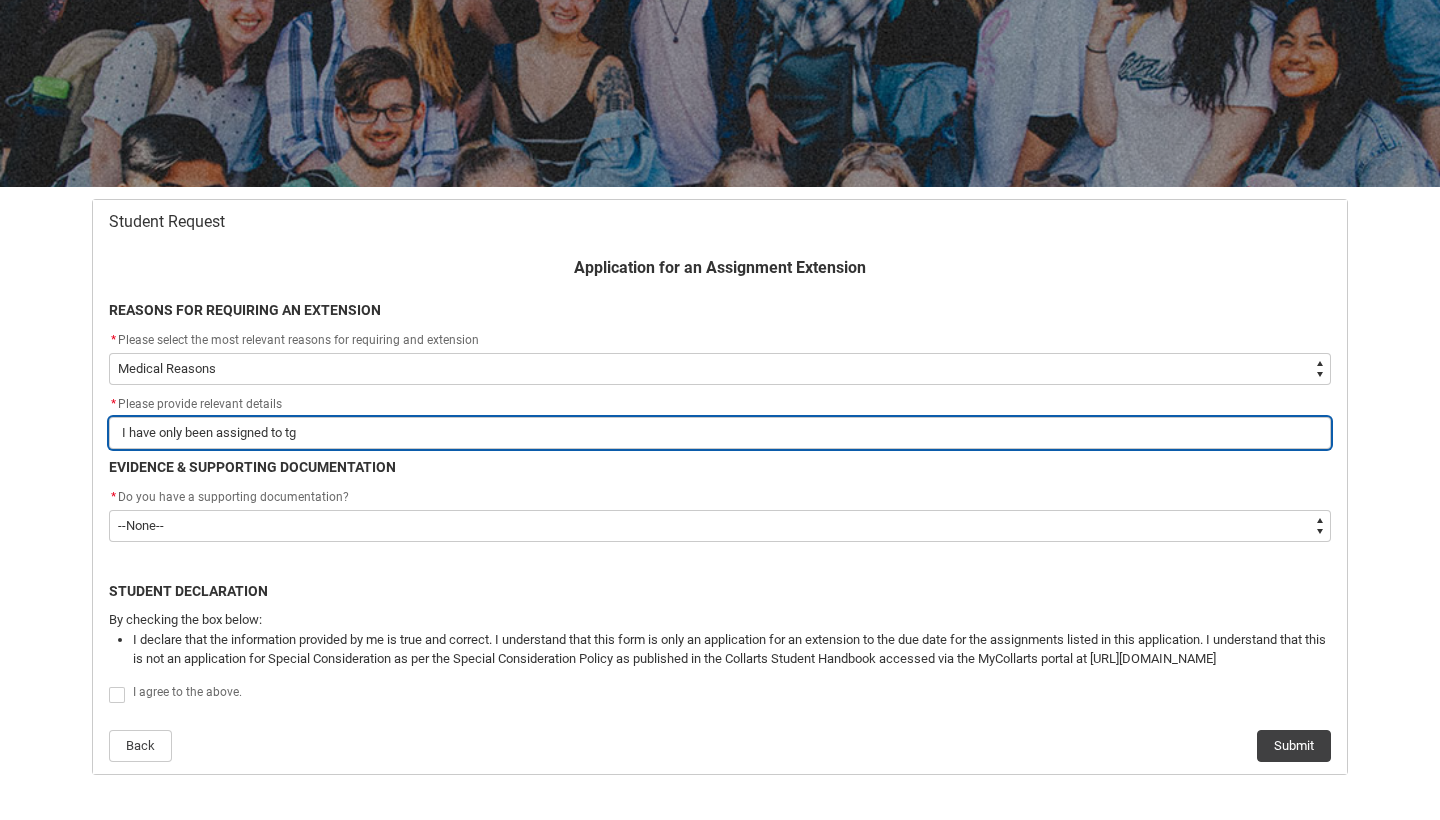 type on "I have only been assigned to tgh" 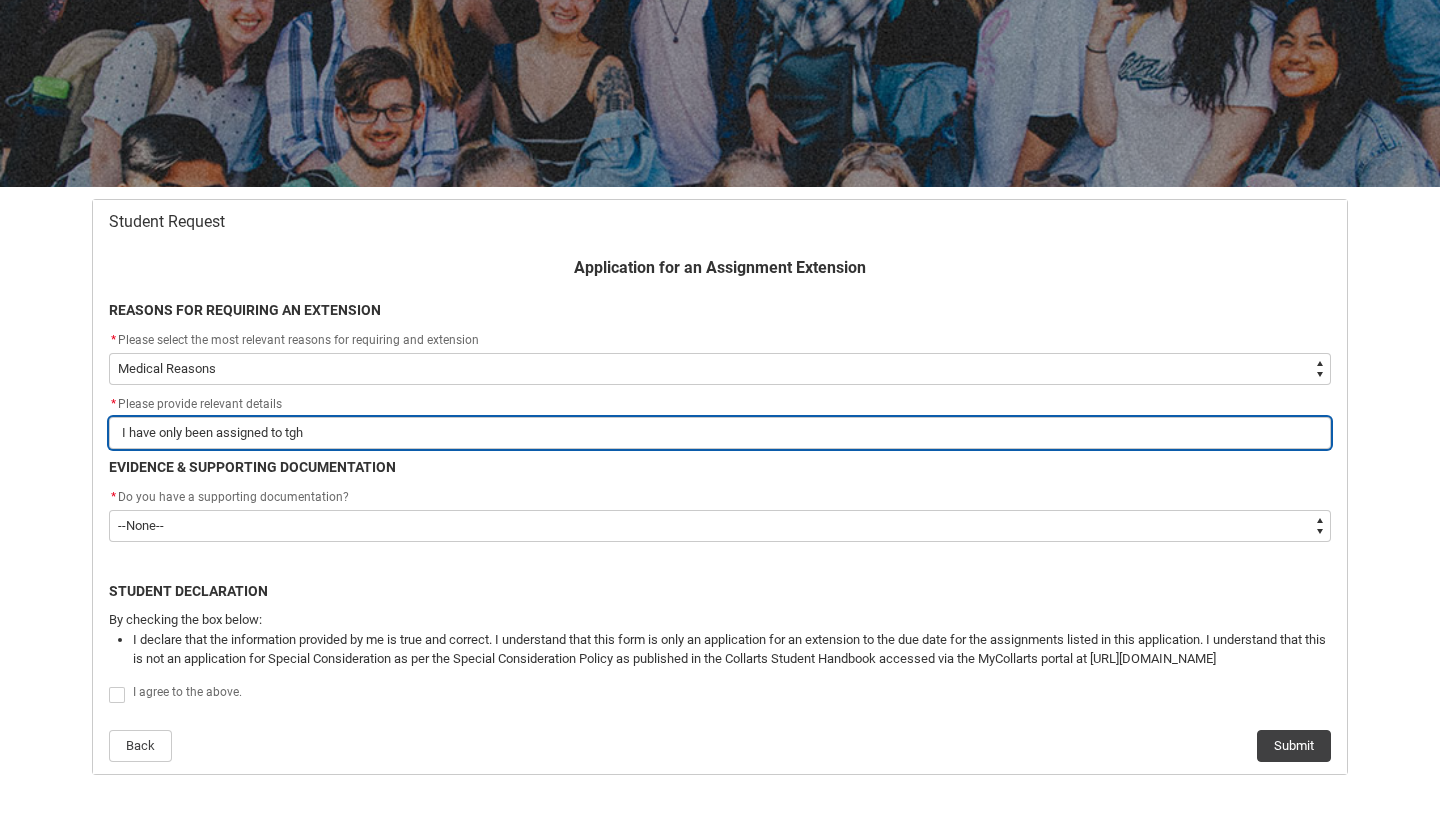 type on "I have only been assigned to tghi" 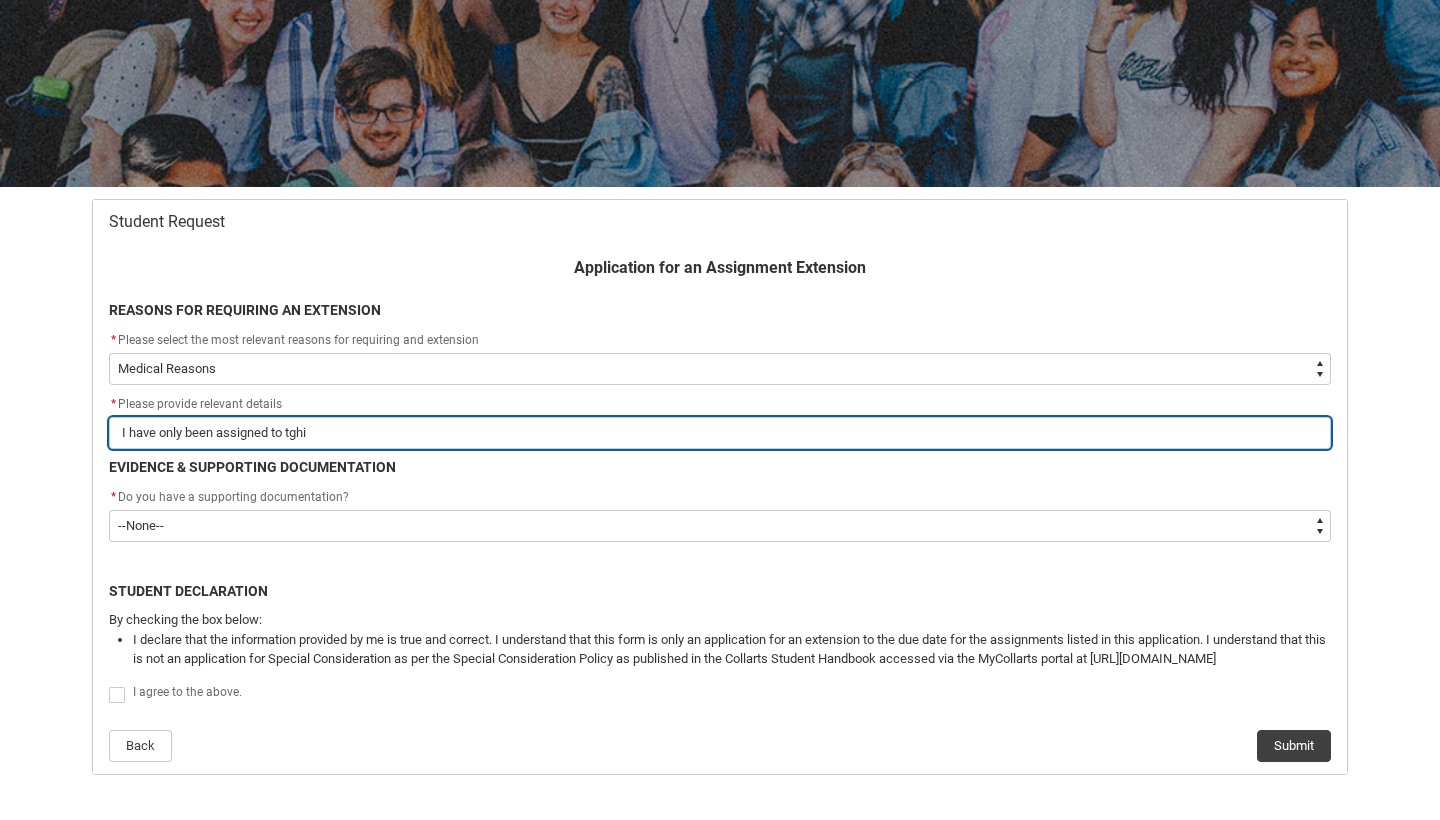 type on "I have only been assigned to tgh" 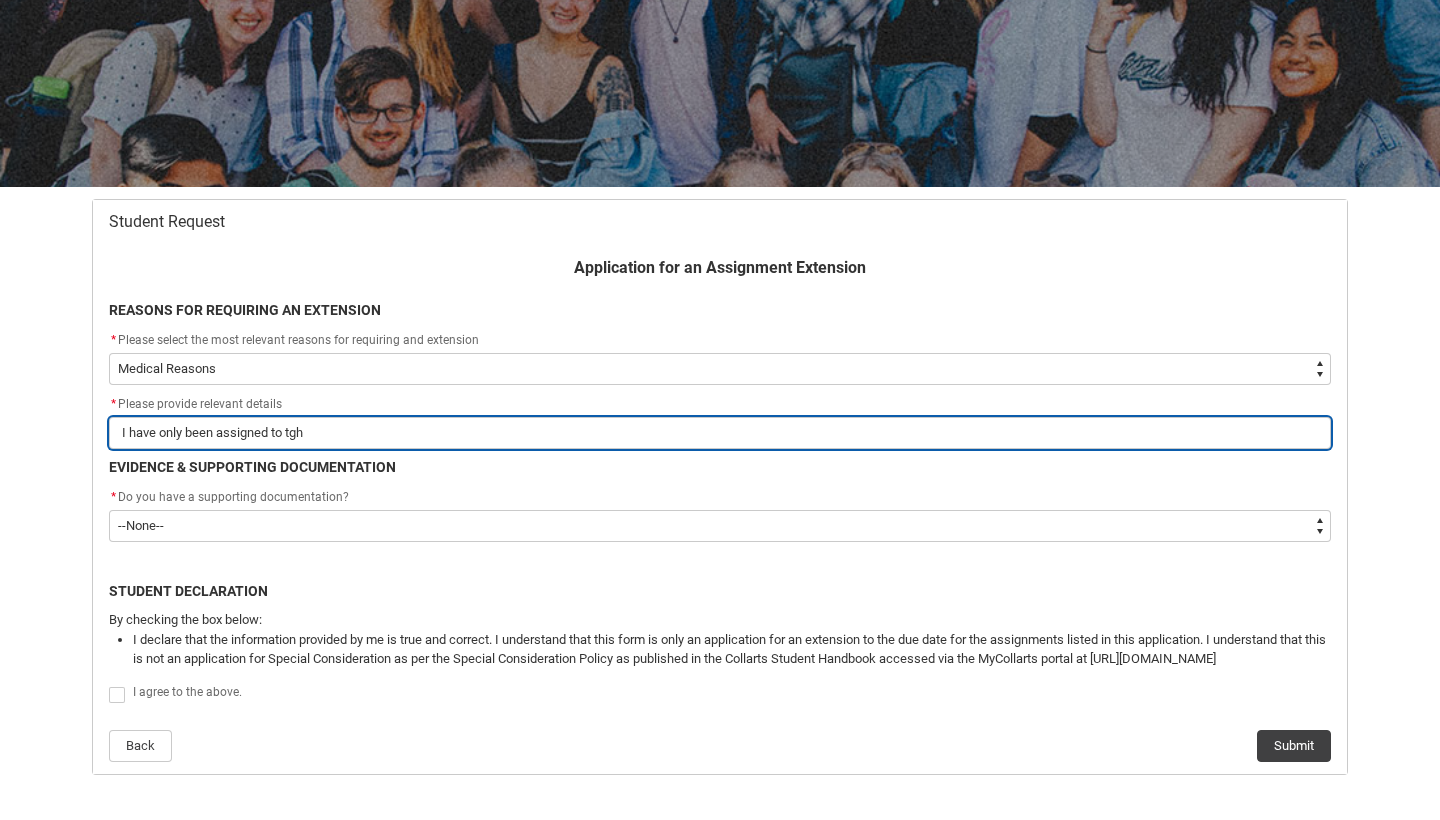 type on "I have only been assigned to tg" 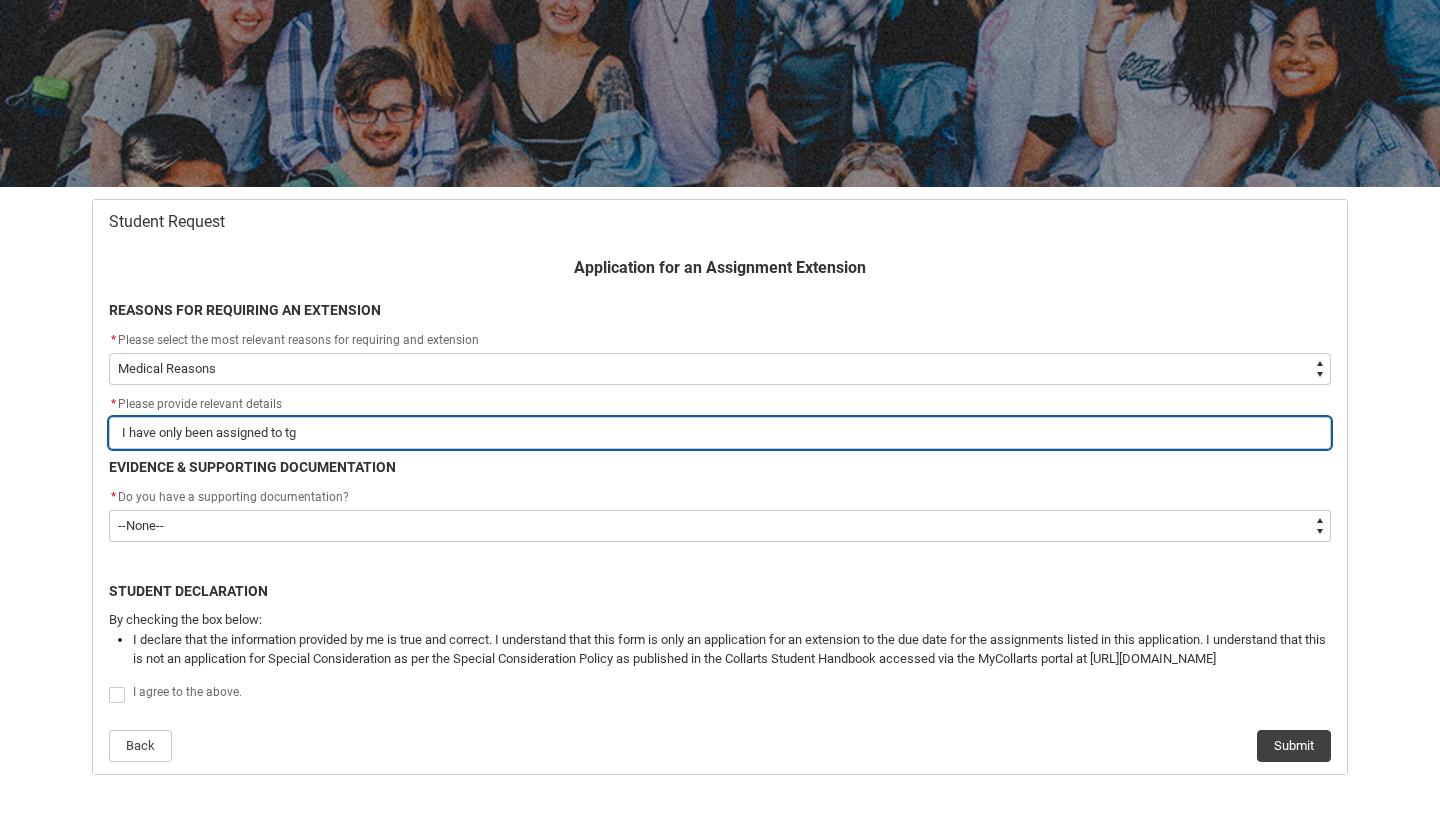 type on "I have only been assigned to t" 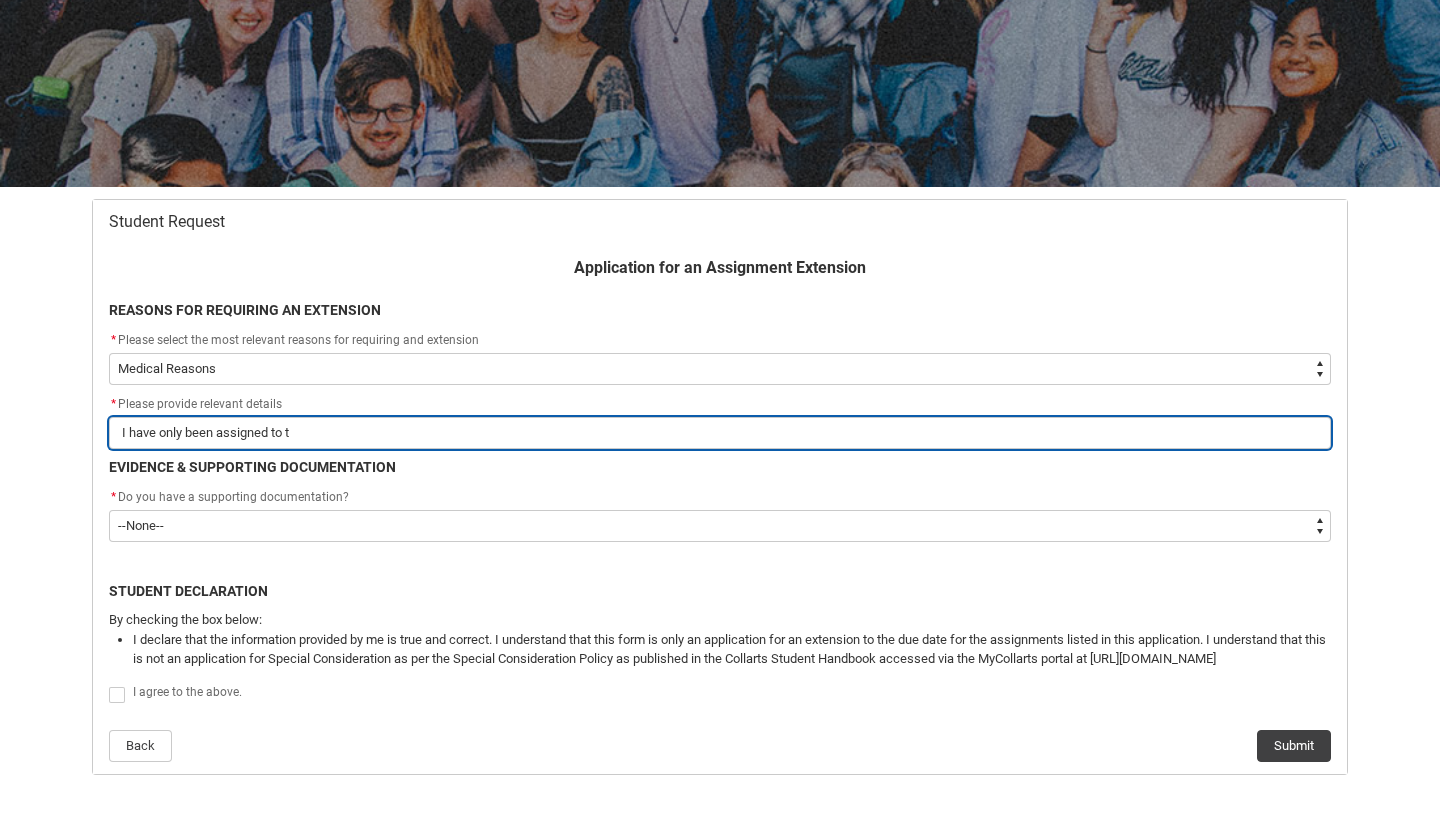 type on "I have only been assigned to th" 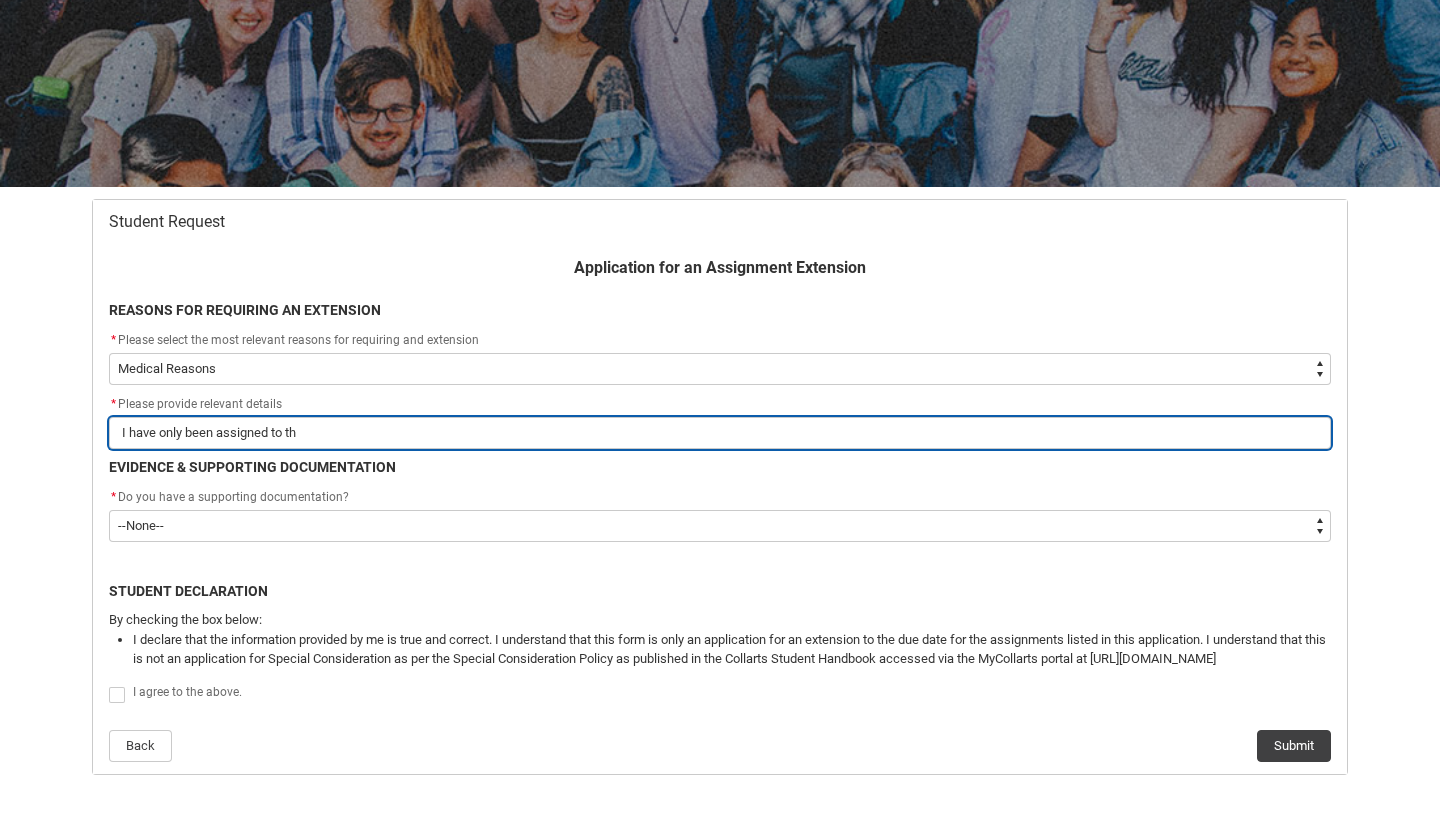 type on "I have only been assigned to thi" 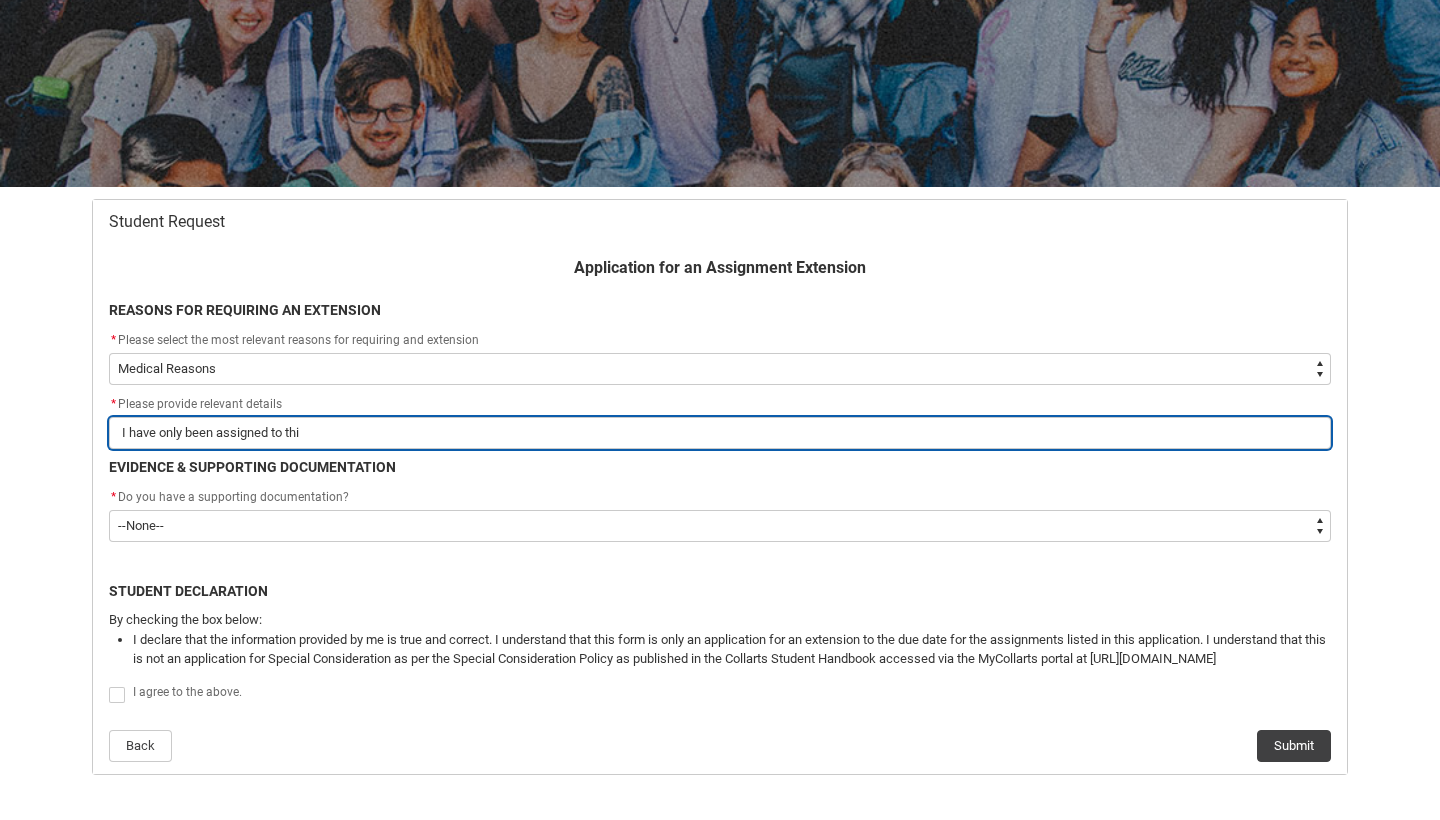 type on "I have only been assigned to this" 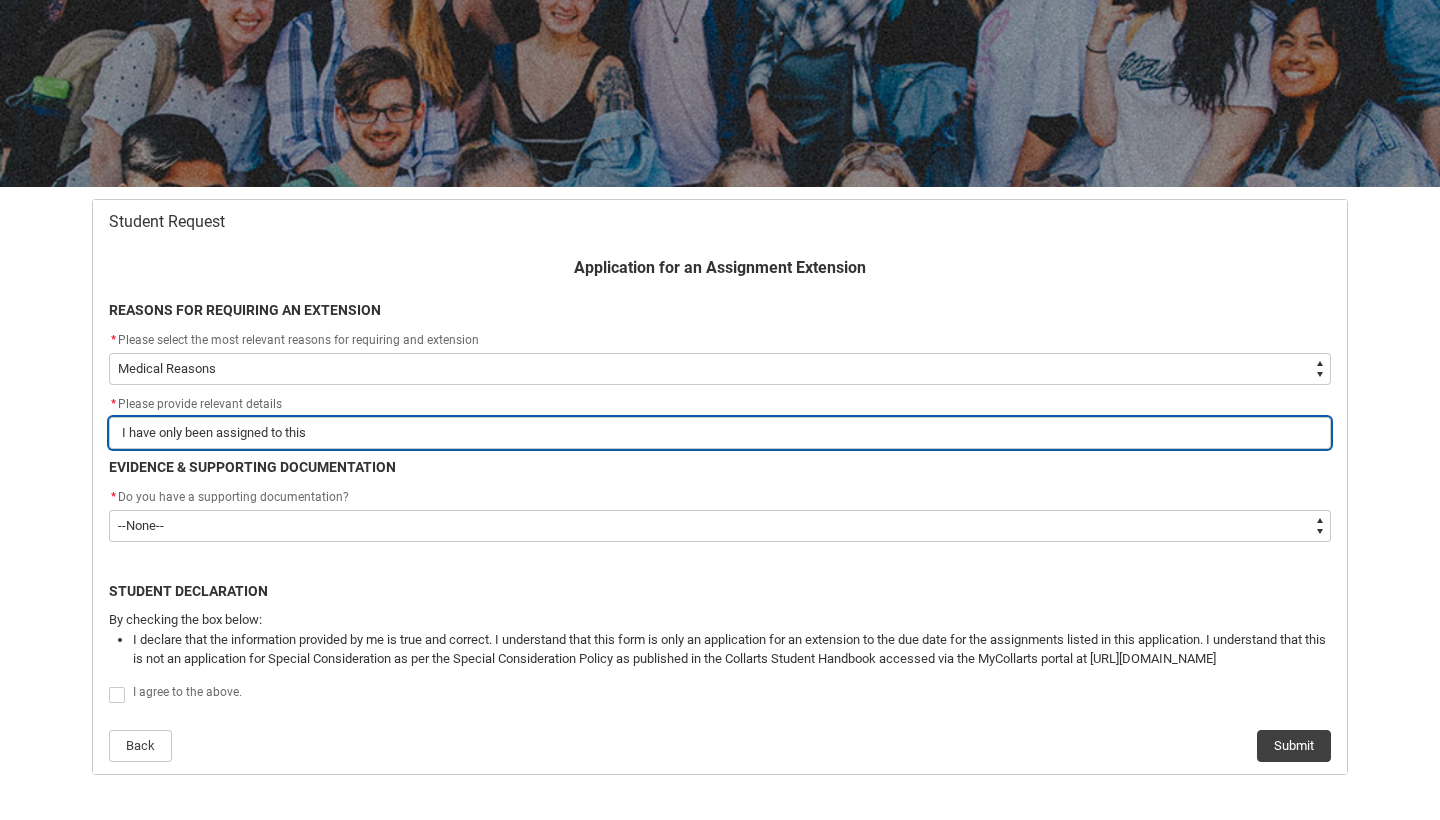 type on "I have only been assigned to this" 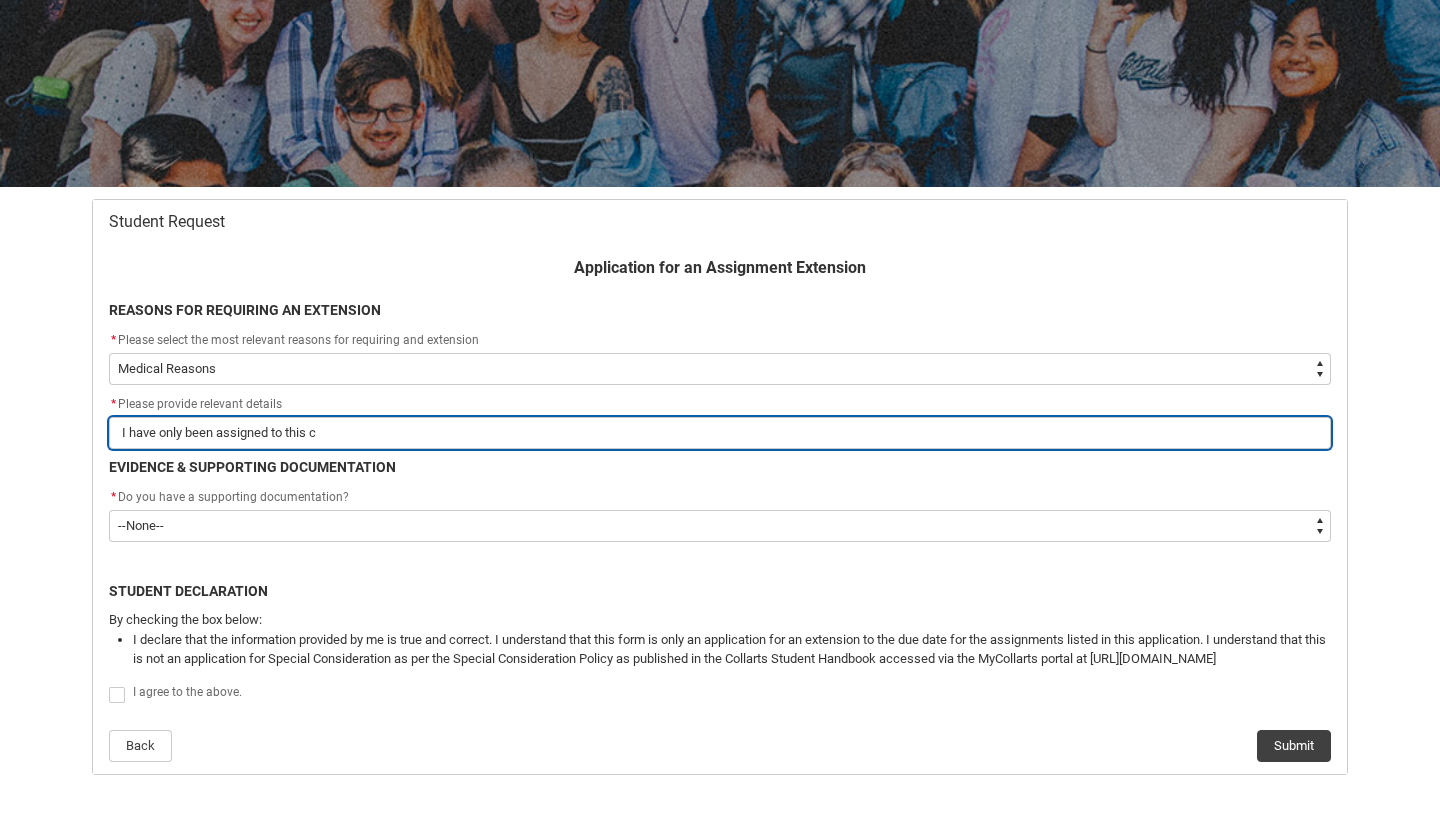 type on "I have only been assigned to this cl" 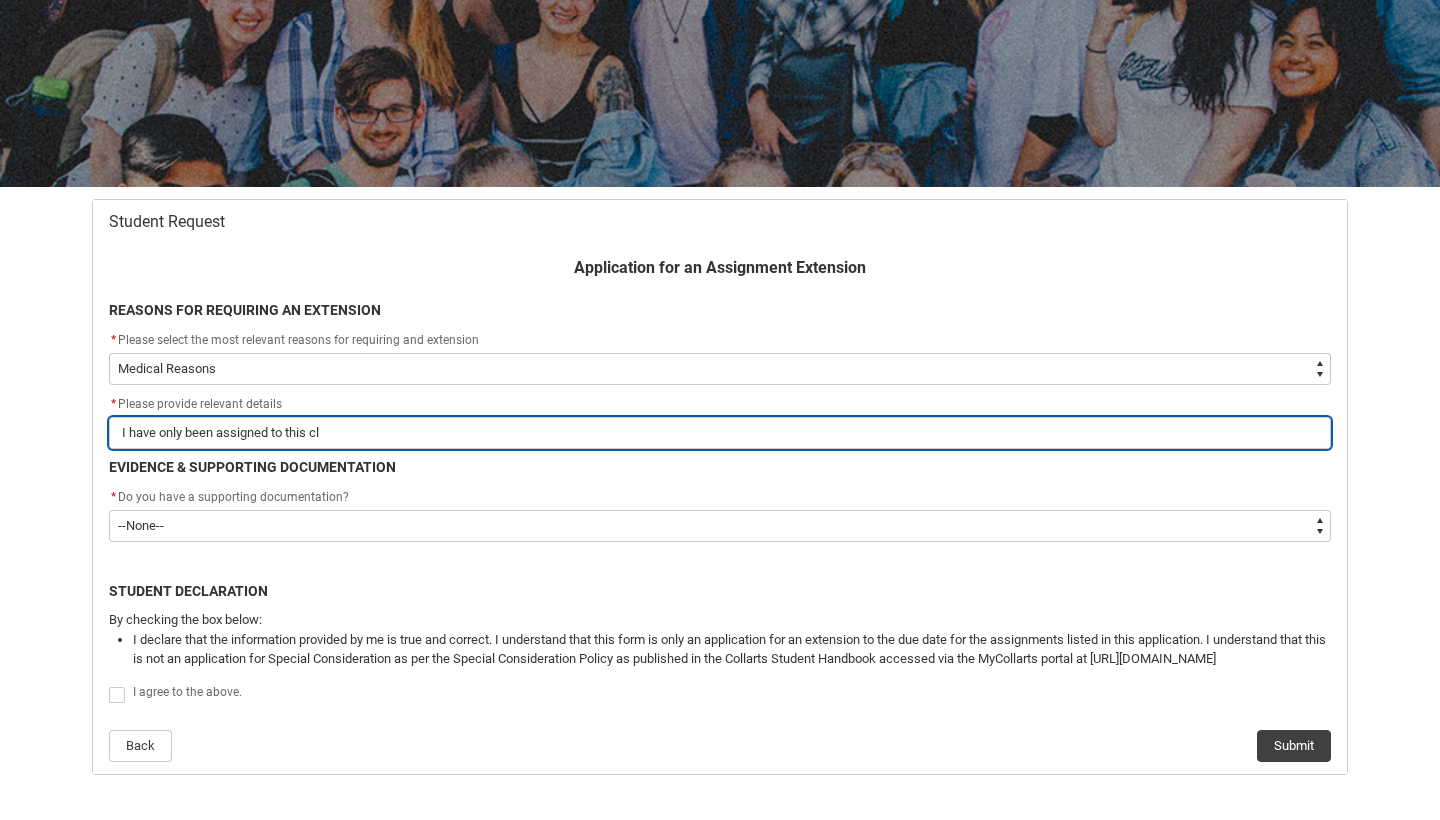 type on "I have only been assigned to this cla" 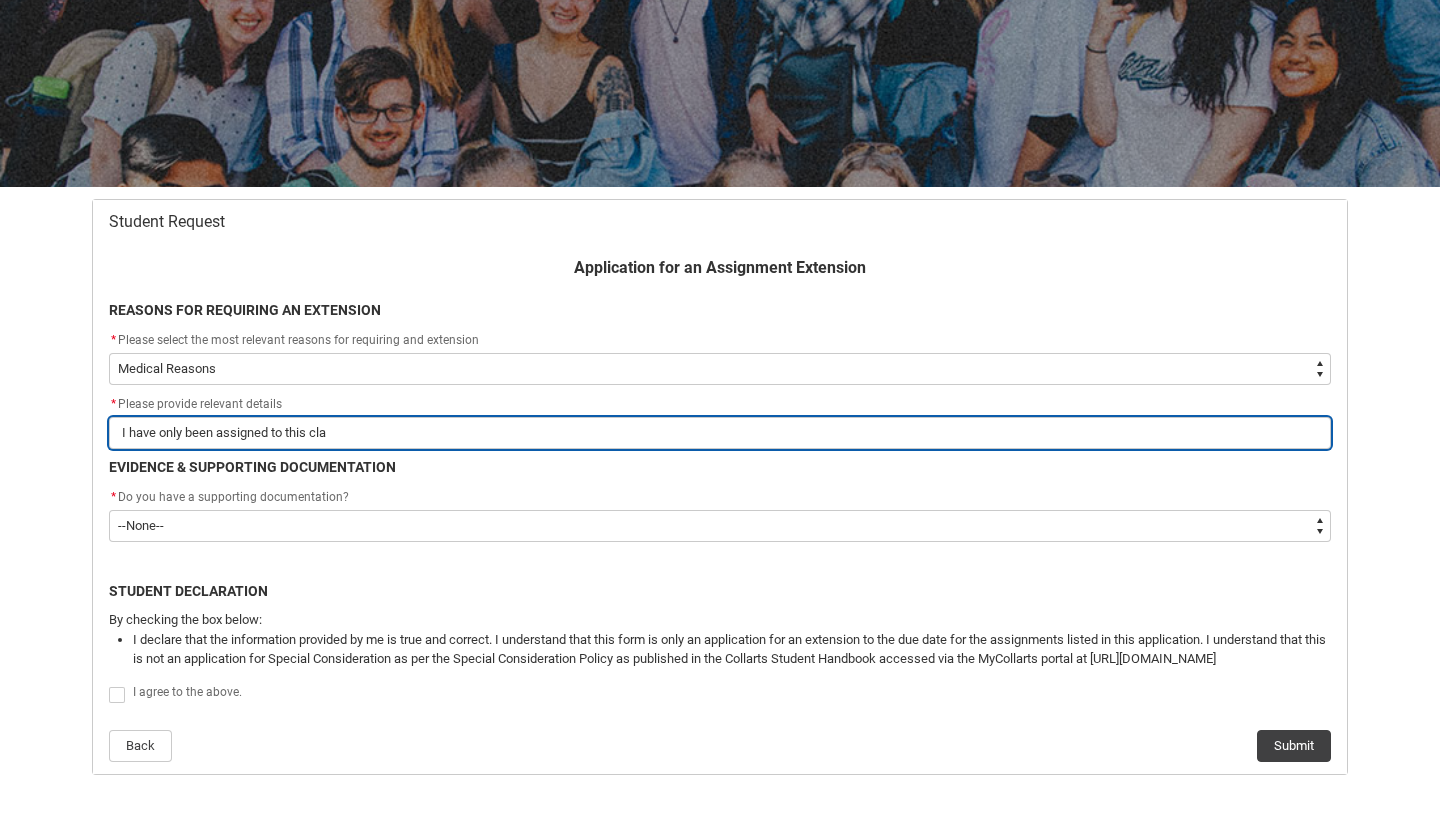 type on "I have only been assigned to this clas" 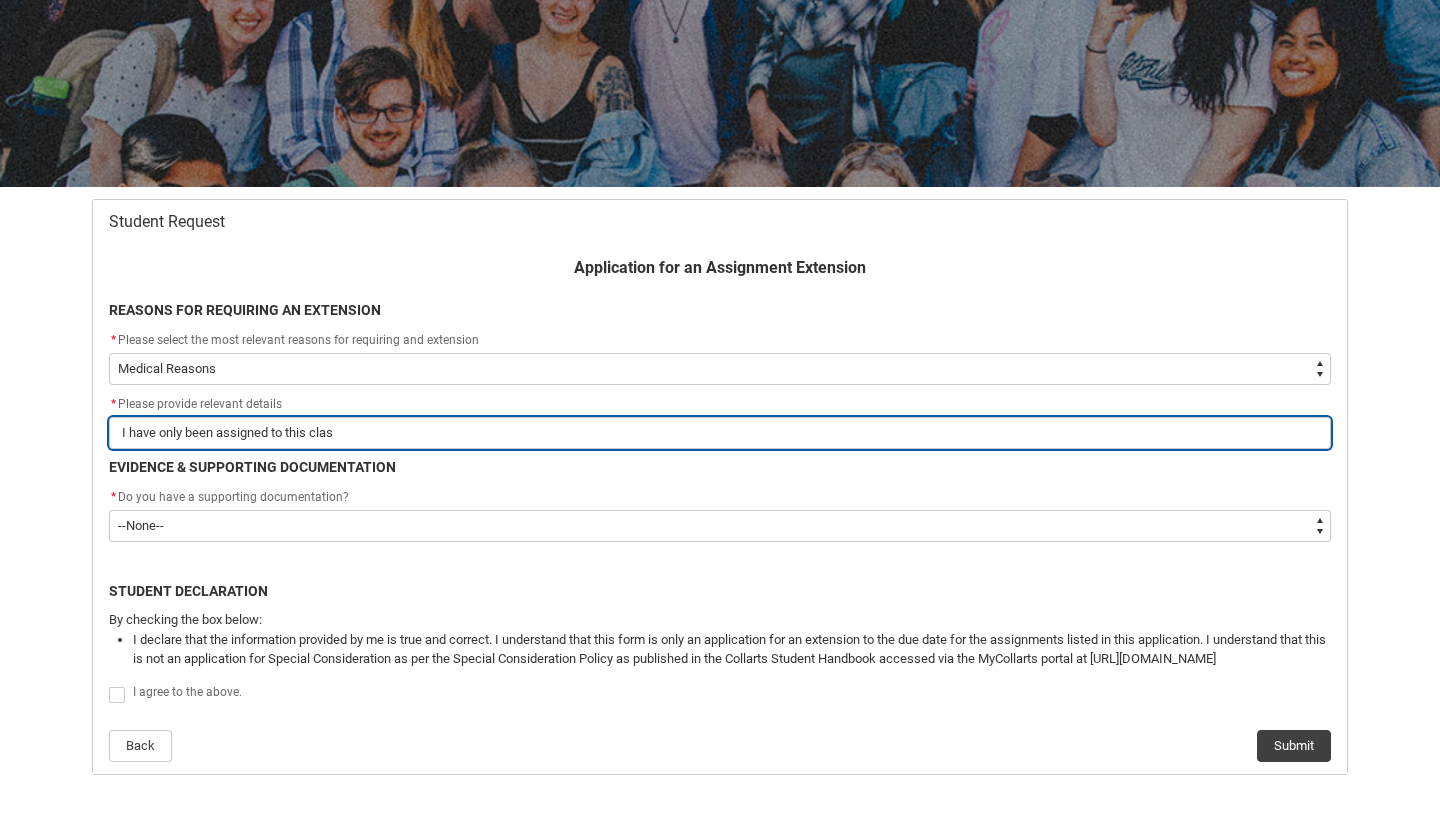 type on "I have only been assigned to this class" 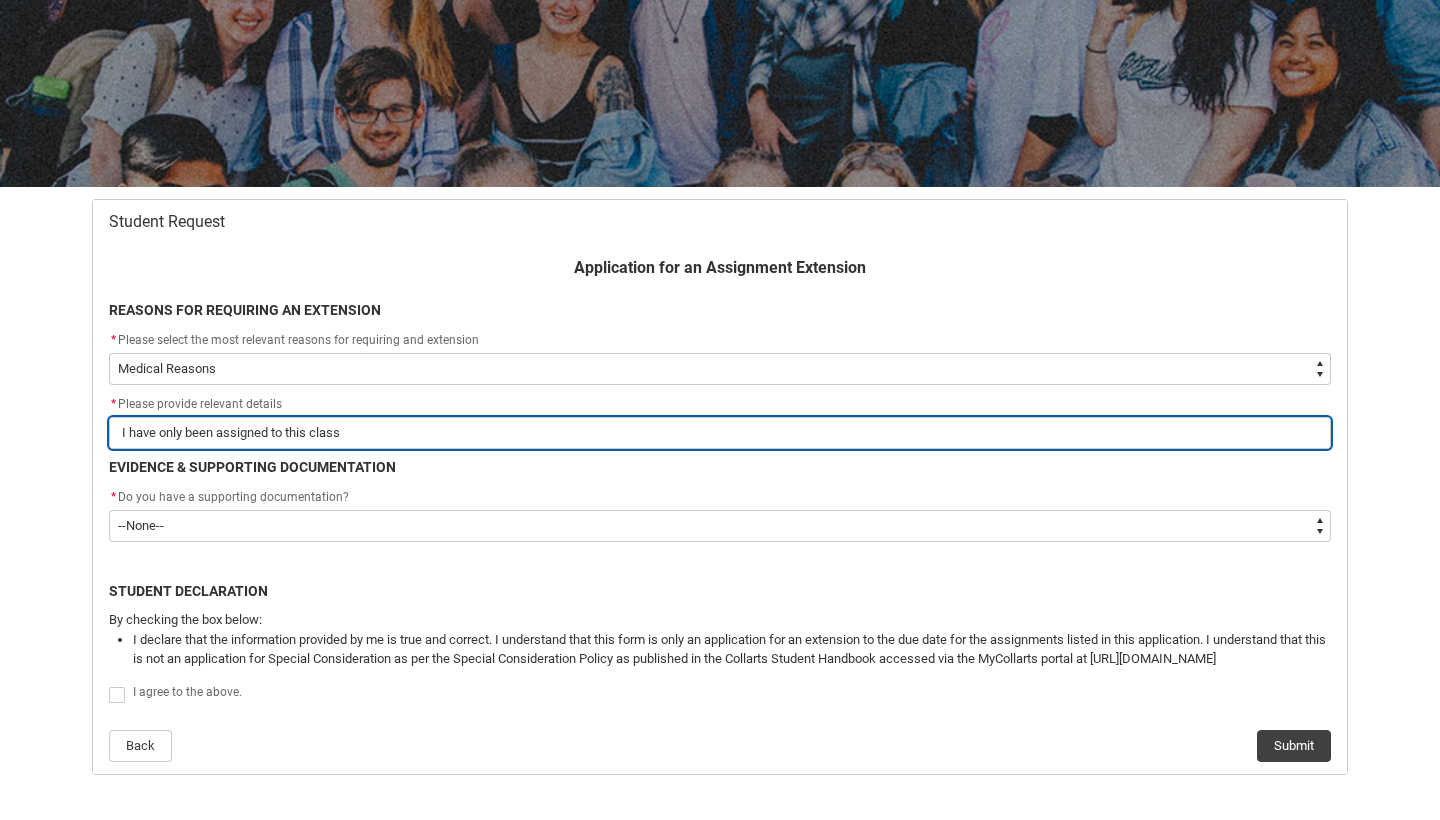 type on "I have only been assigned to this classe" 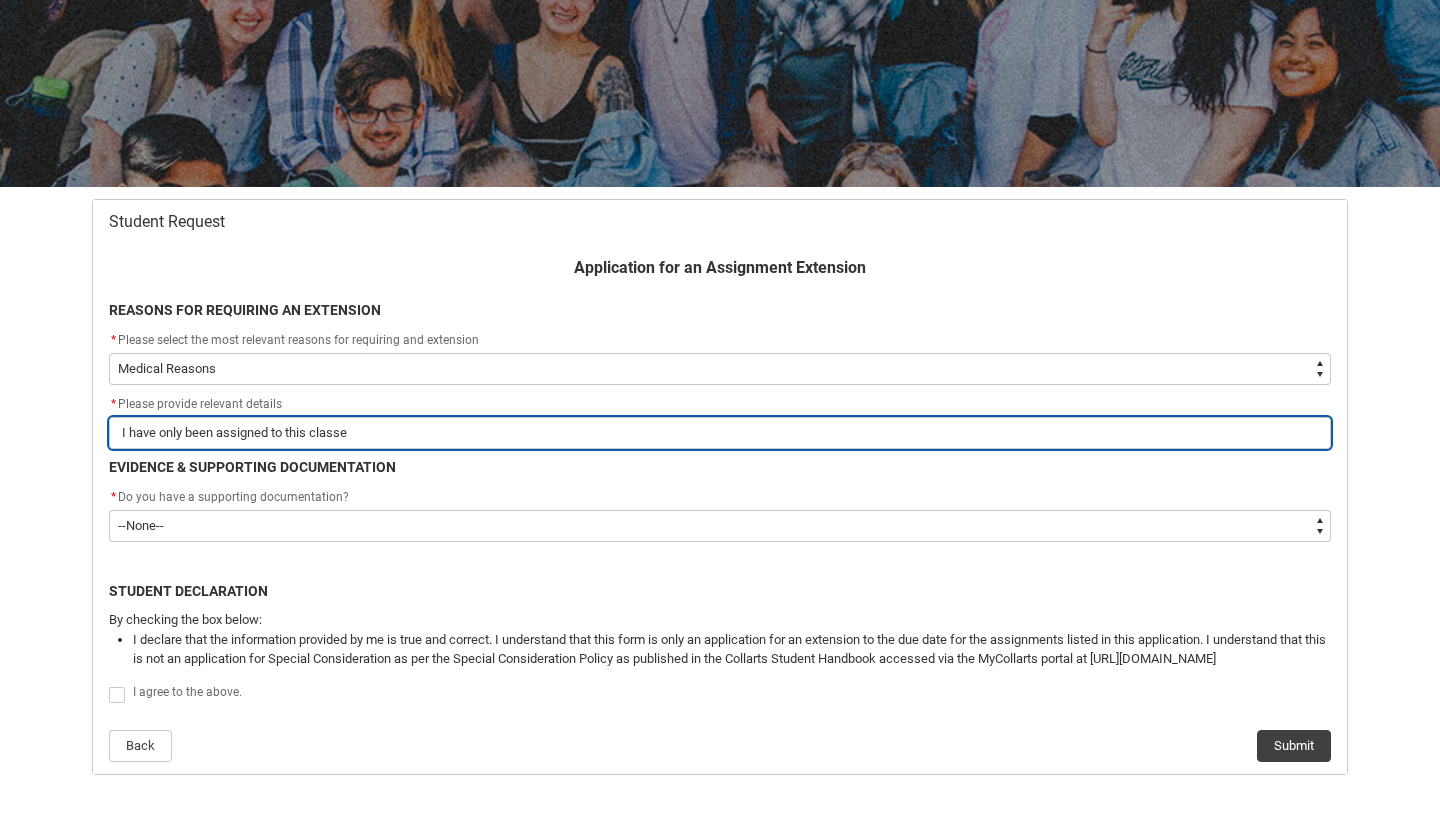 type on "I have only been assigned to this classe" 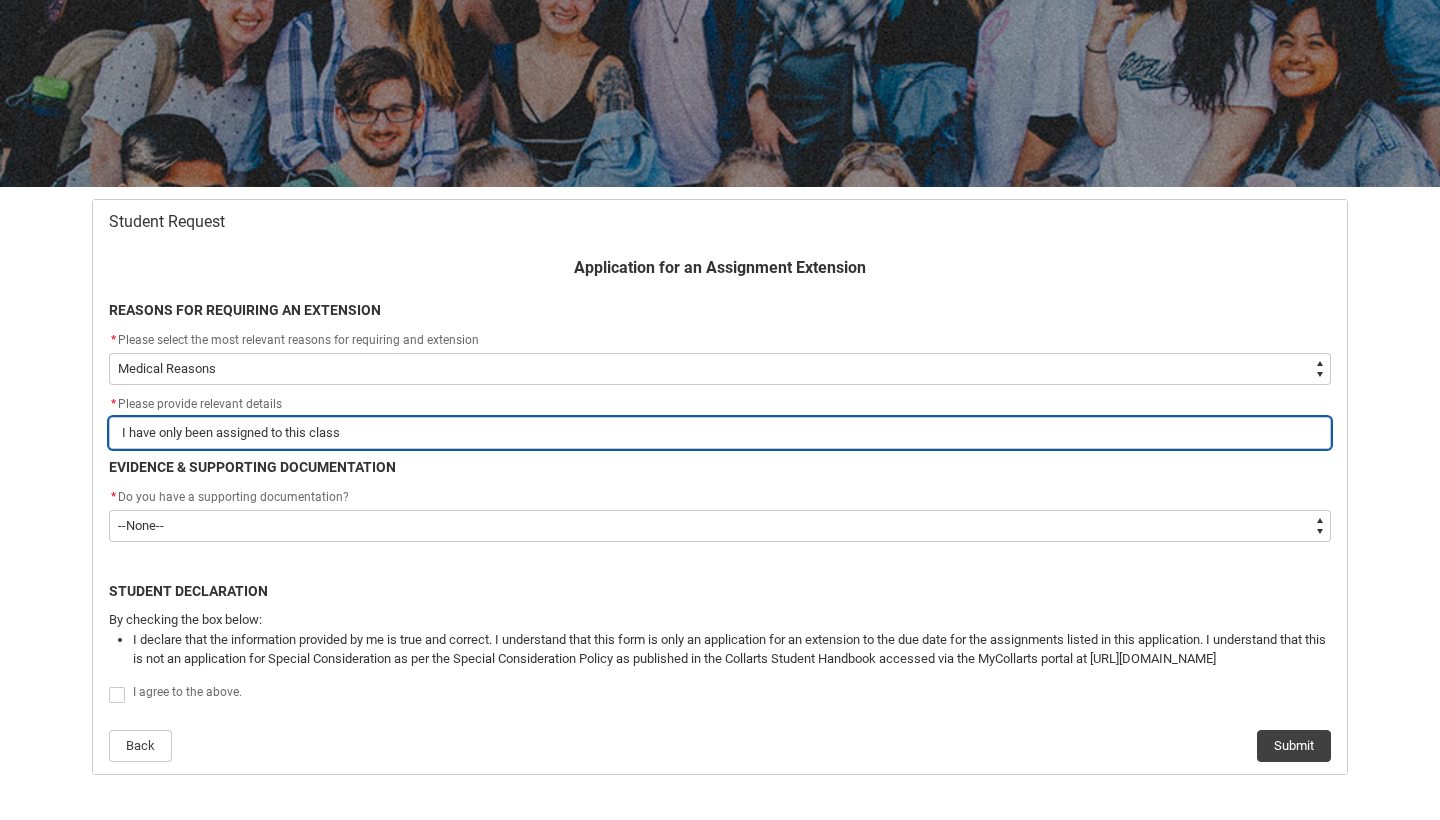 type on "I have only been assigned to this class" 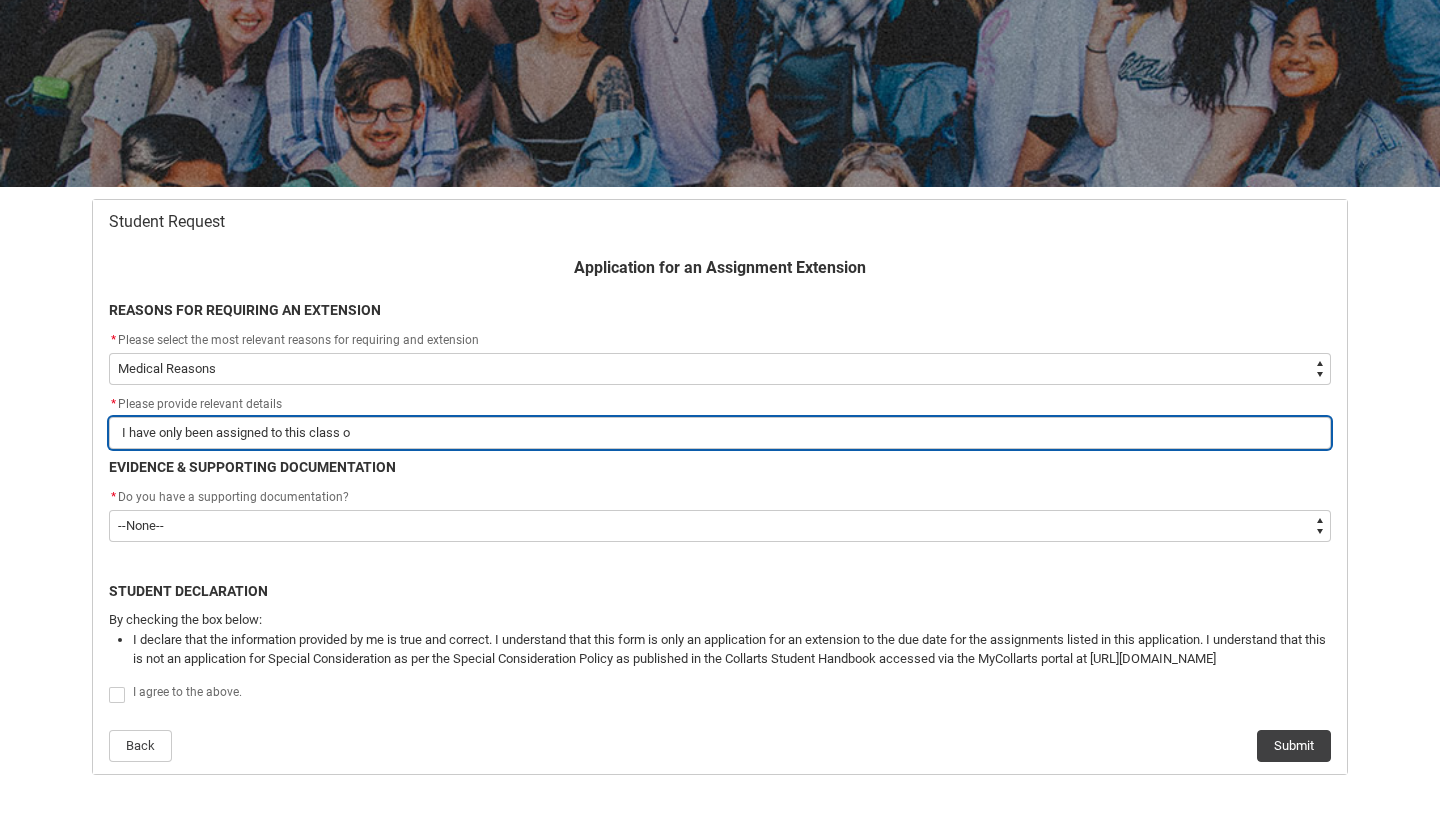 type on "I have only been assigned to this class on" 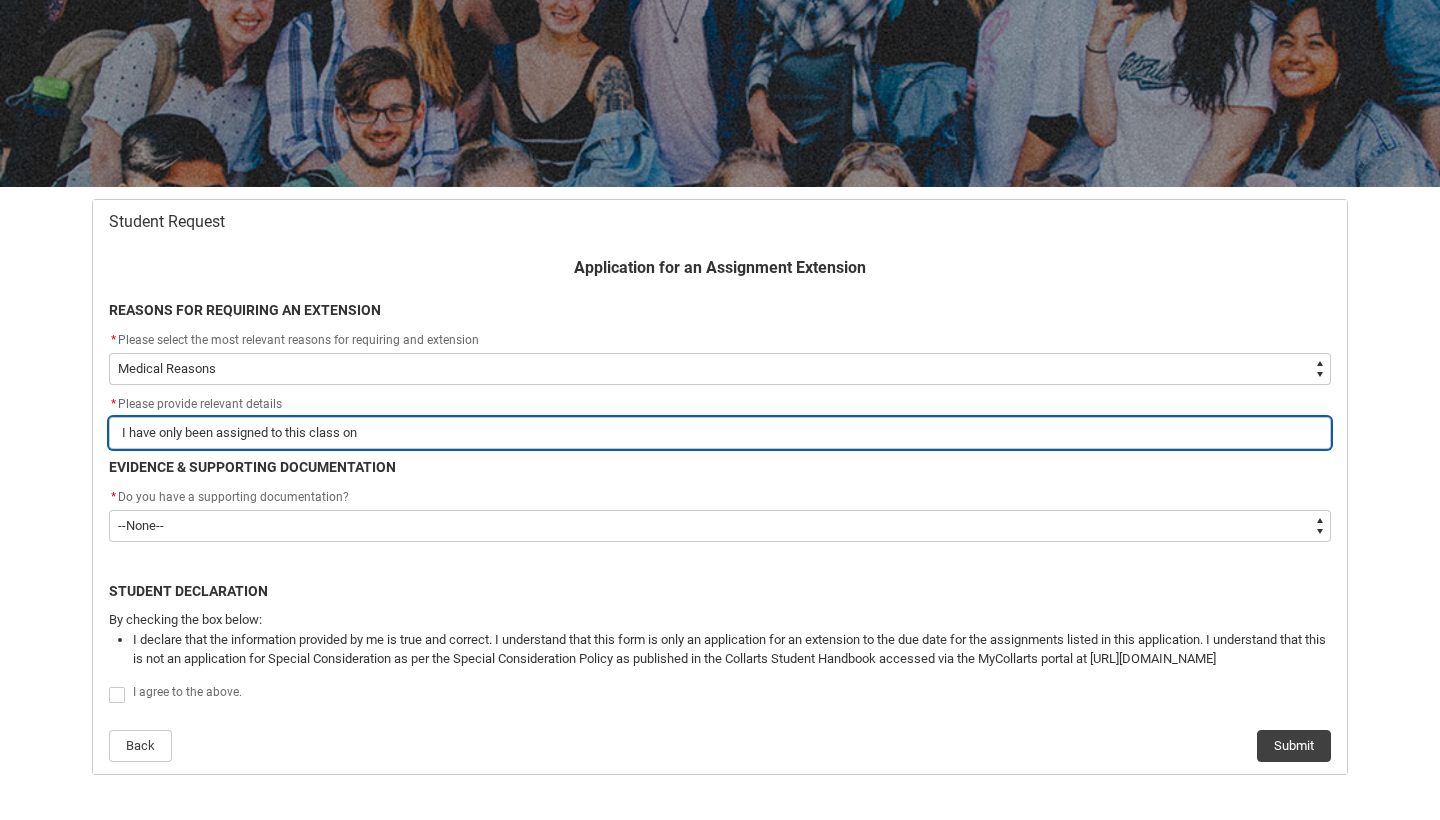 type on "I have only been assigned to this class one" 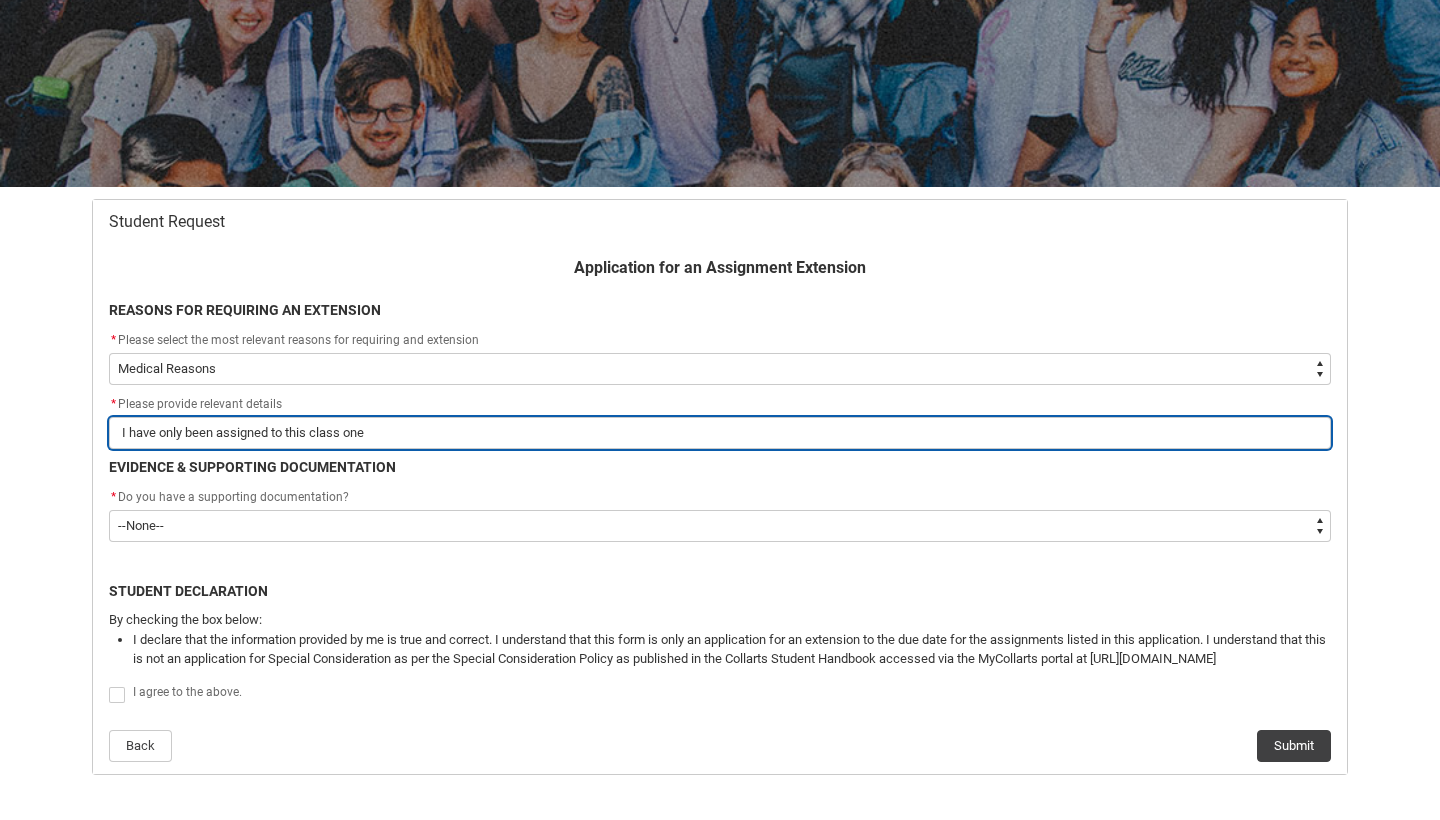type on "I have only been assigned to this class one" 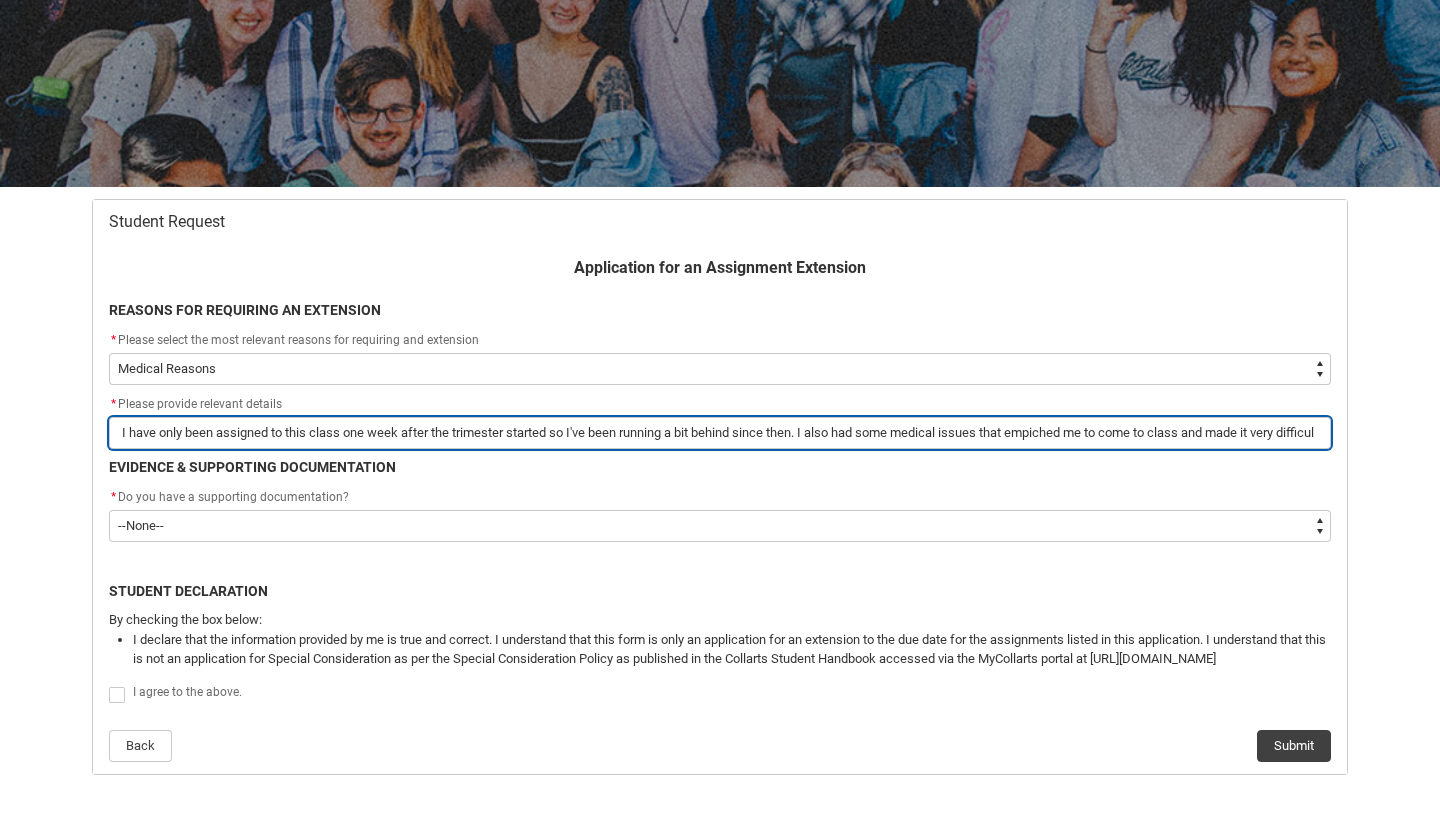 drag, startPoint x: 1313, startPoint y: 430, endPoint x: 626, endPoint y: 400, distance: 687.6547 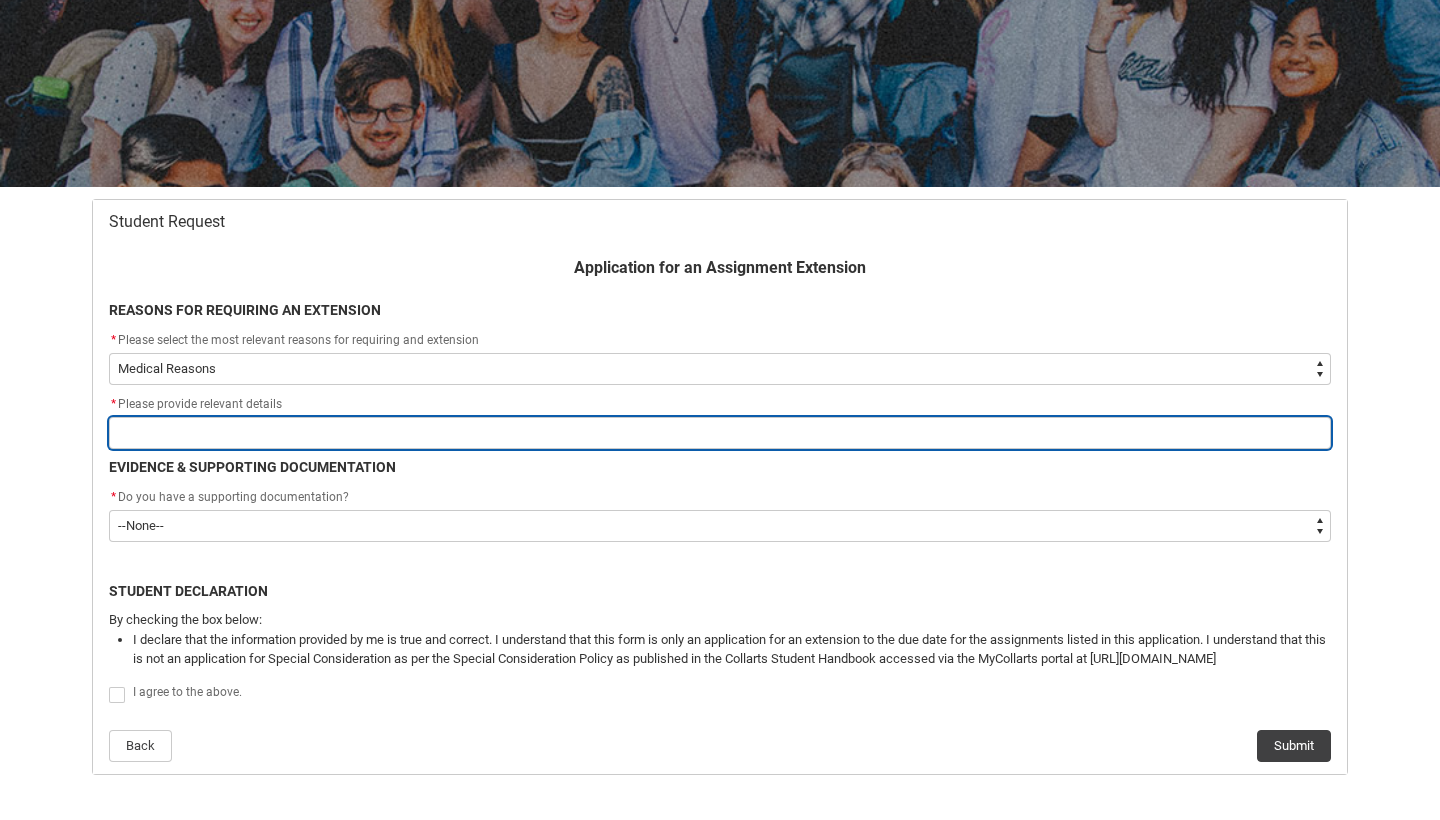 paste on "I was added to this class a week after the trimester began, and I’ve been trying to catch up since then.  On top of that, I’ve been dealing with some medical issues that made it difficult to attend class and keep up with the assignment." 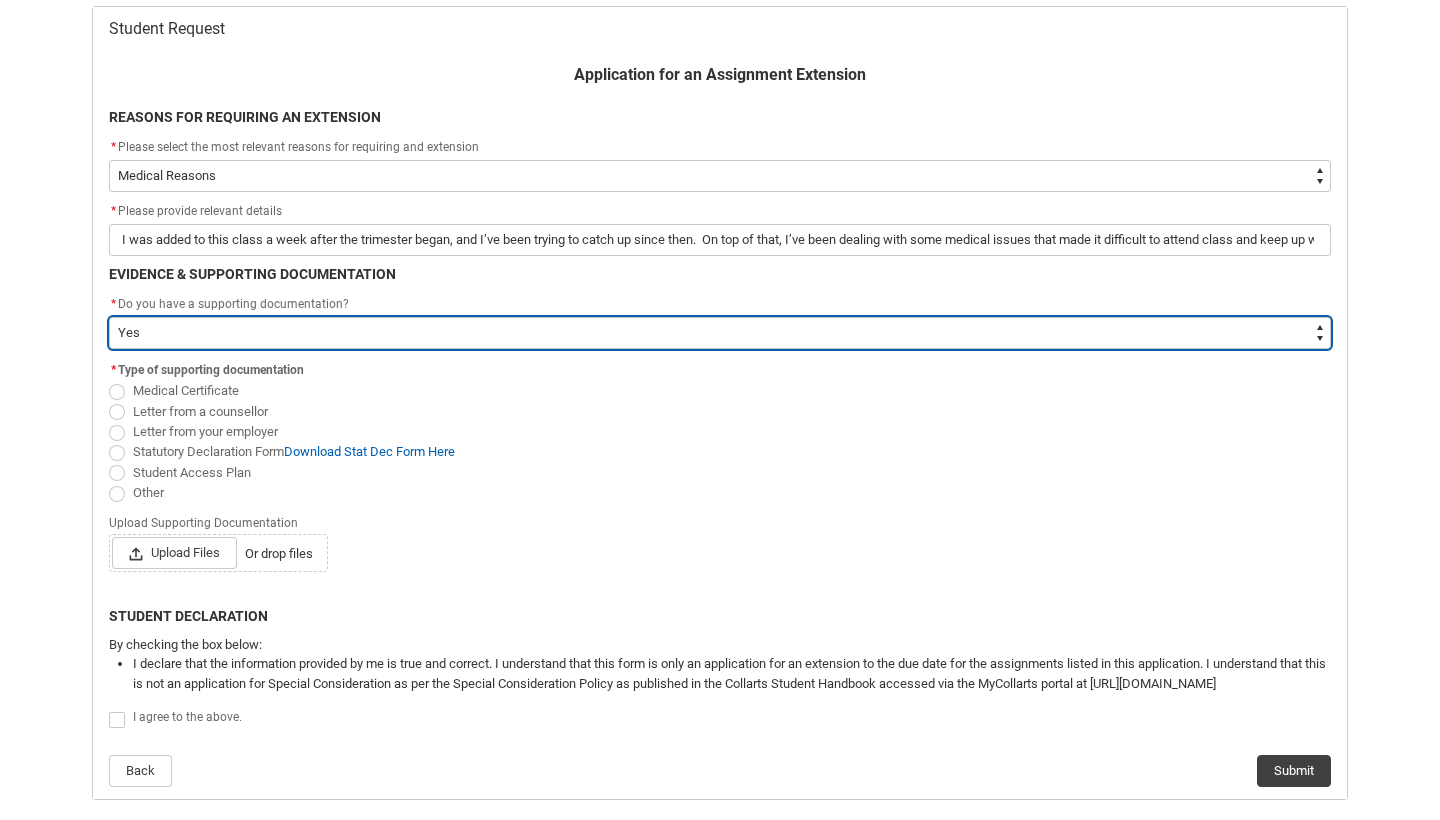 scroll, scrollTop: 411, scrollLeft: 0, axis: vertical 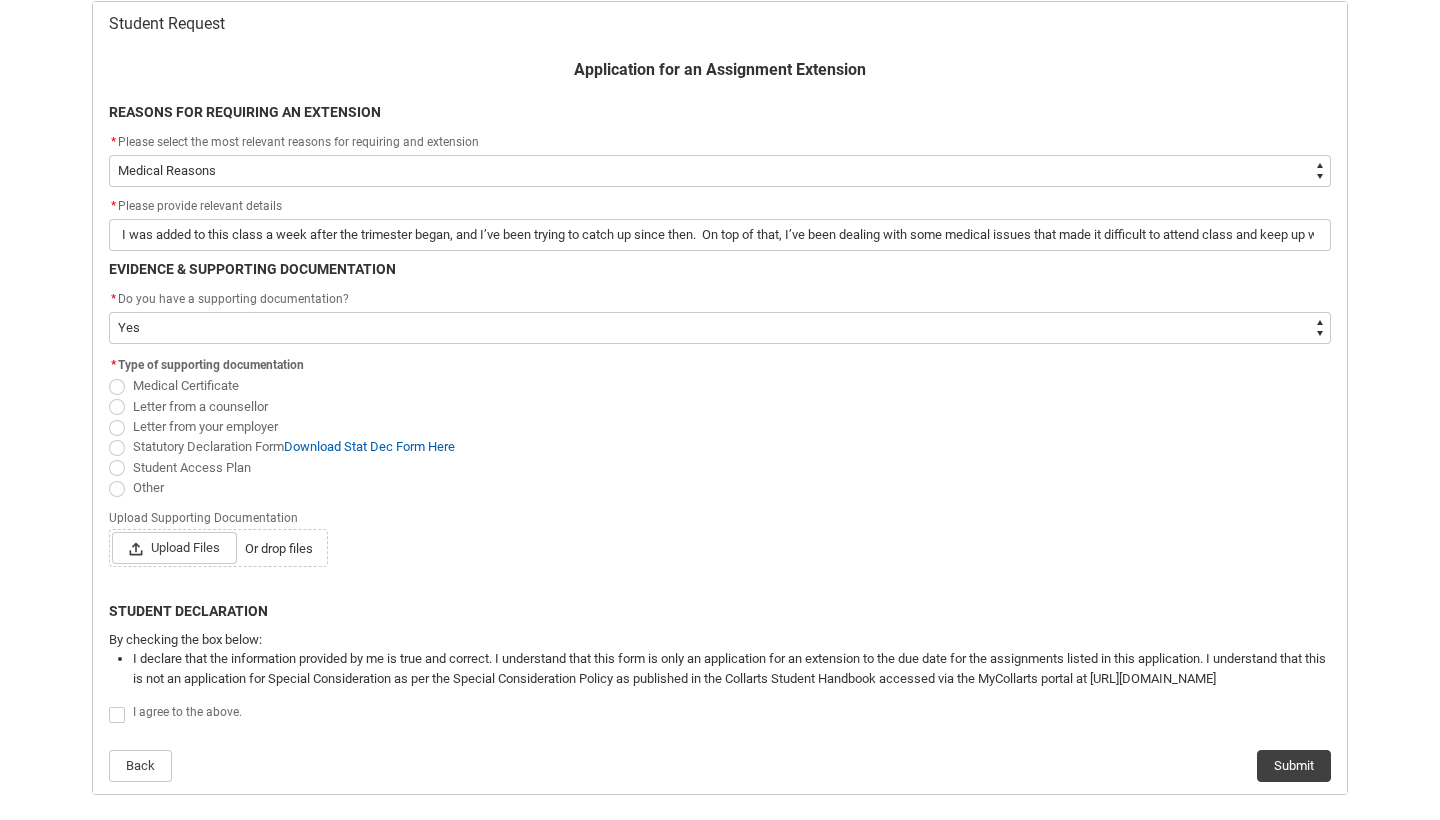 click at bounding box center [117, 387] 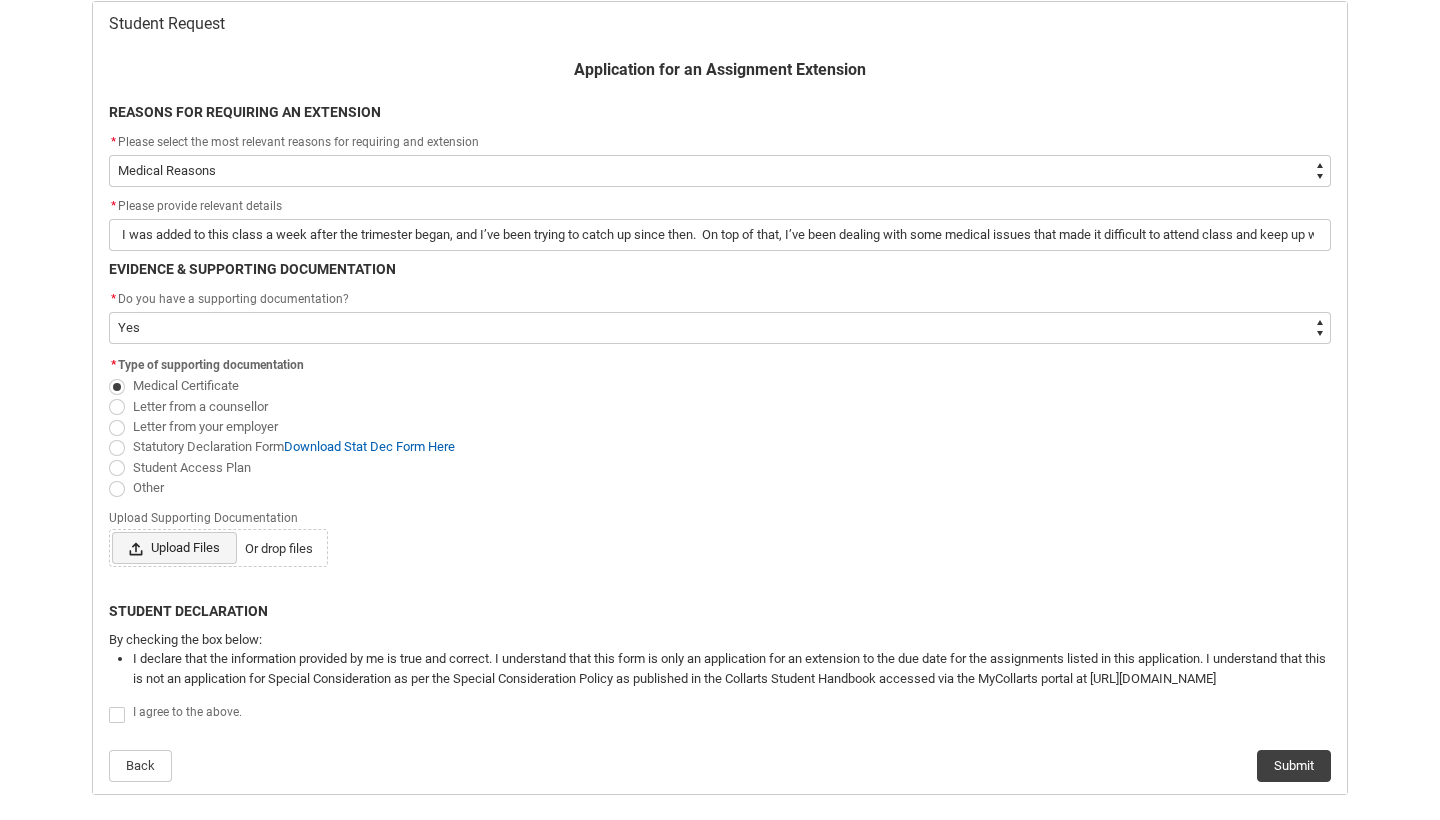 click on "Upload Files" at bounding box center (174, 548) 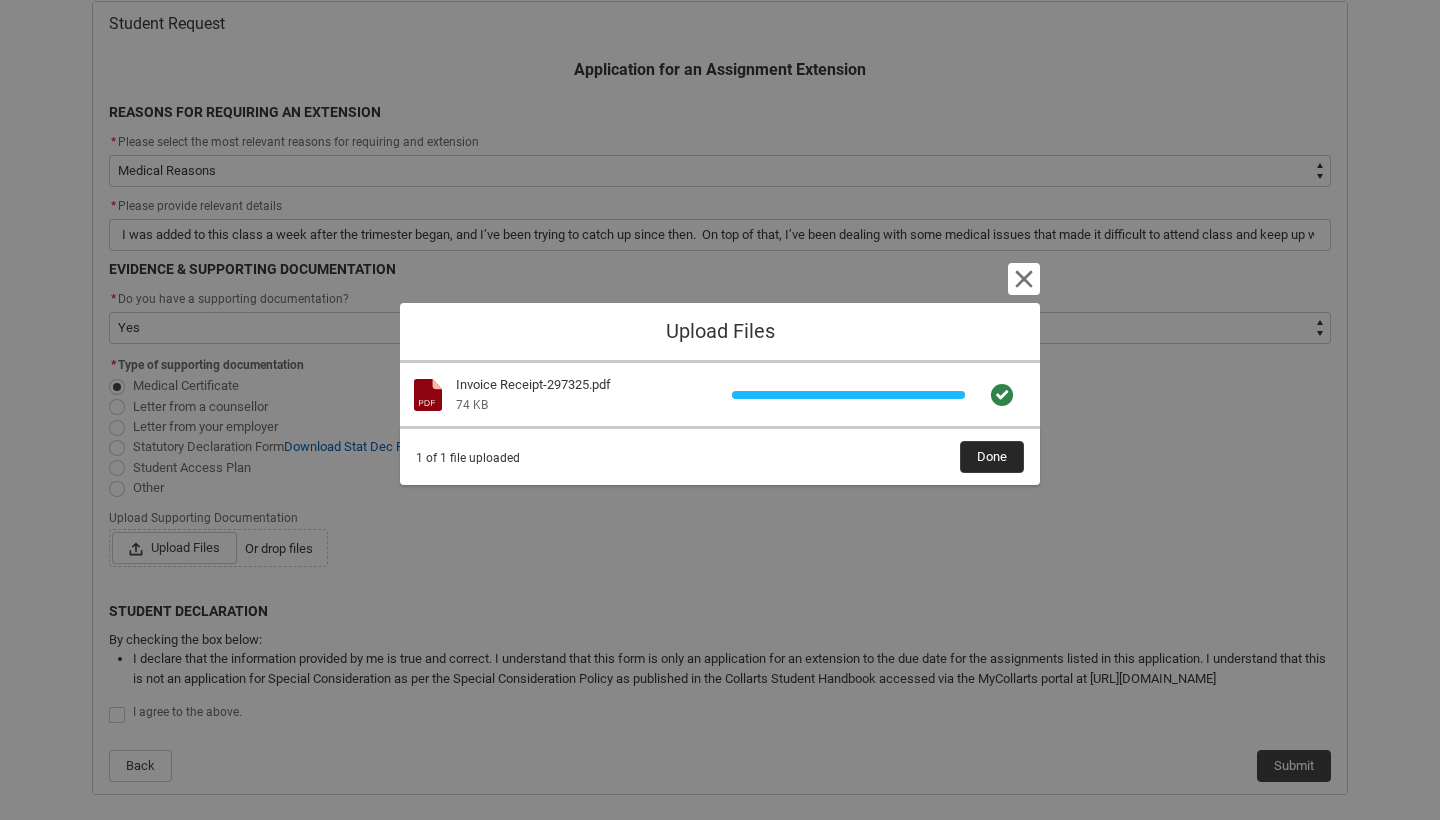 click on "Done" at bounding box center (992, 457) 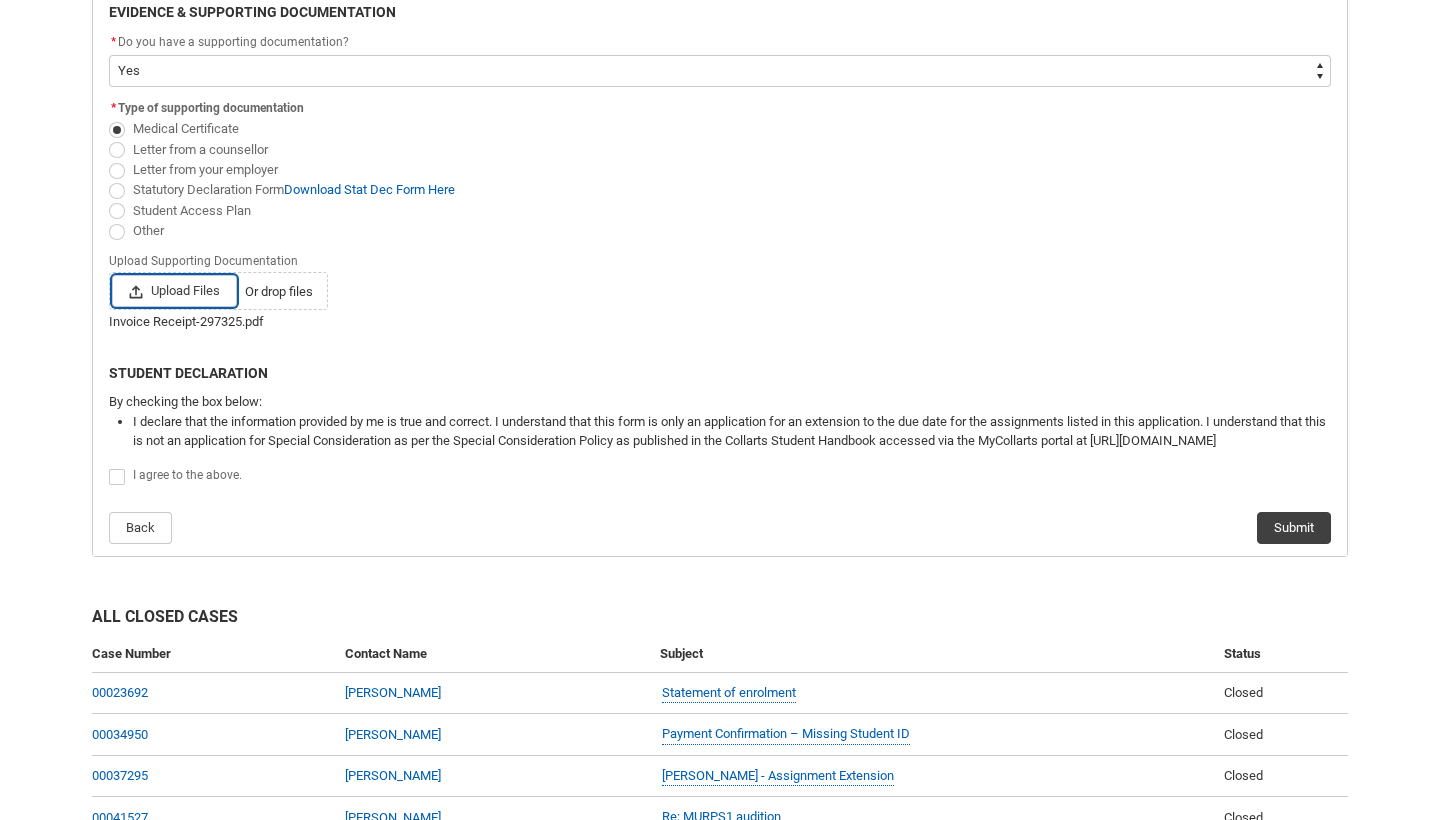 scroll, scrollTop: 670, scrollLeft: 0, axis: vertical 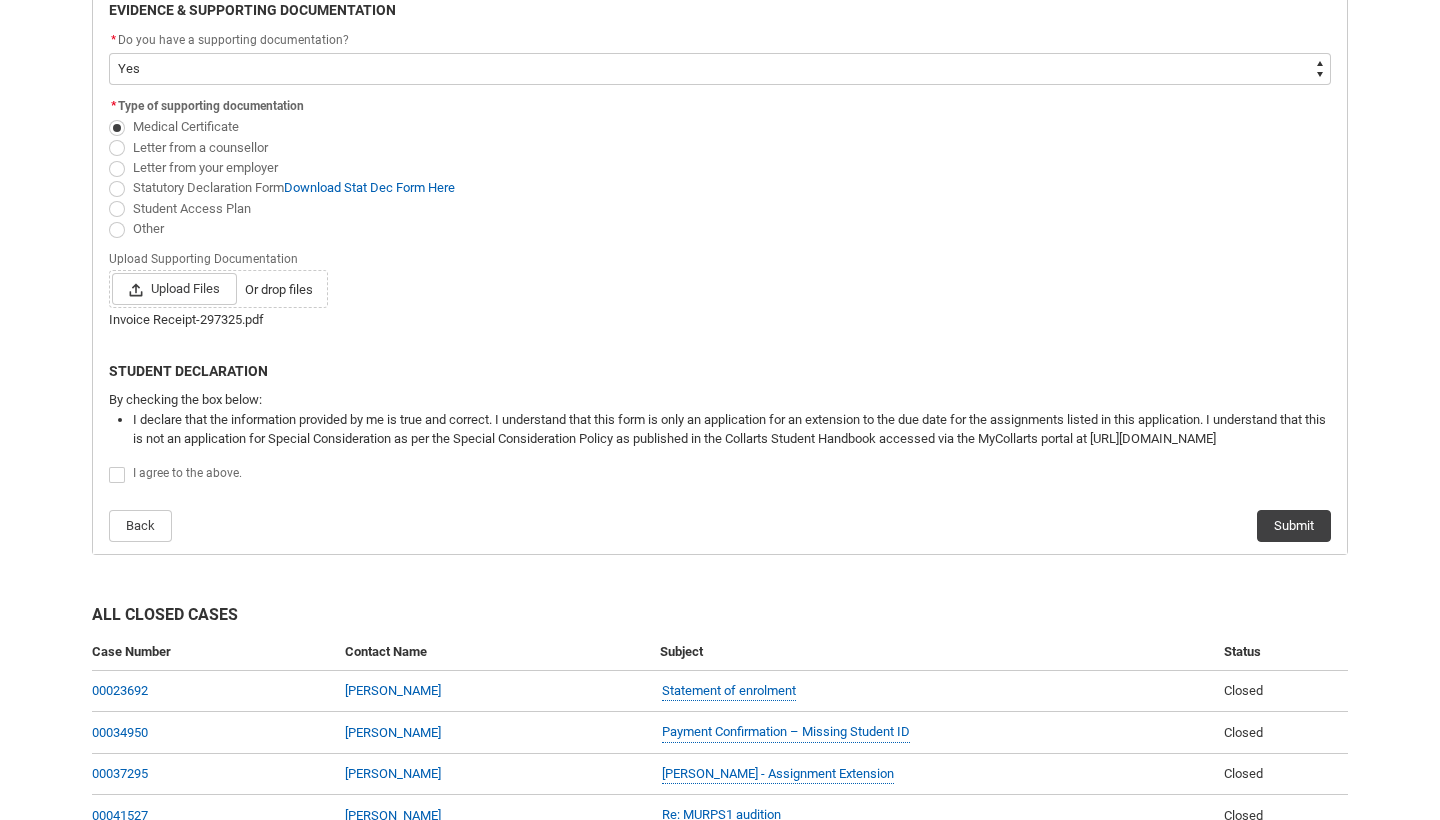 click 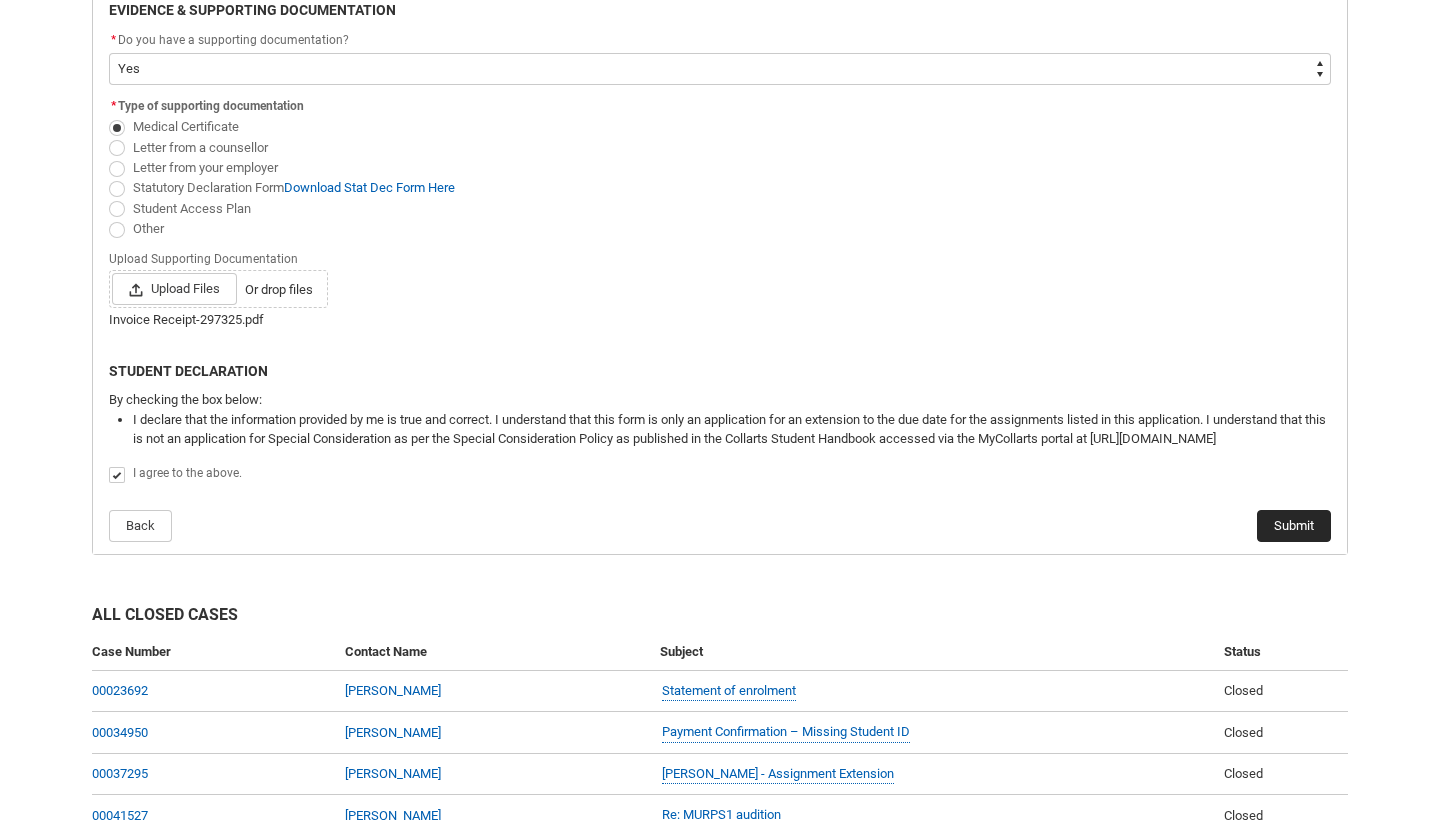click on "Submit" 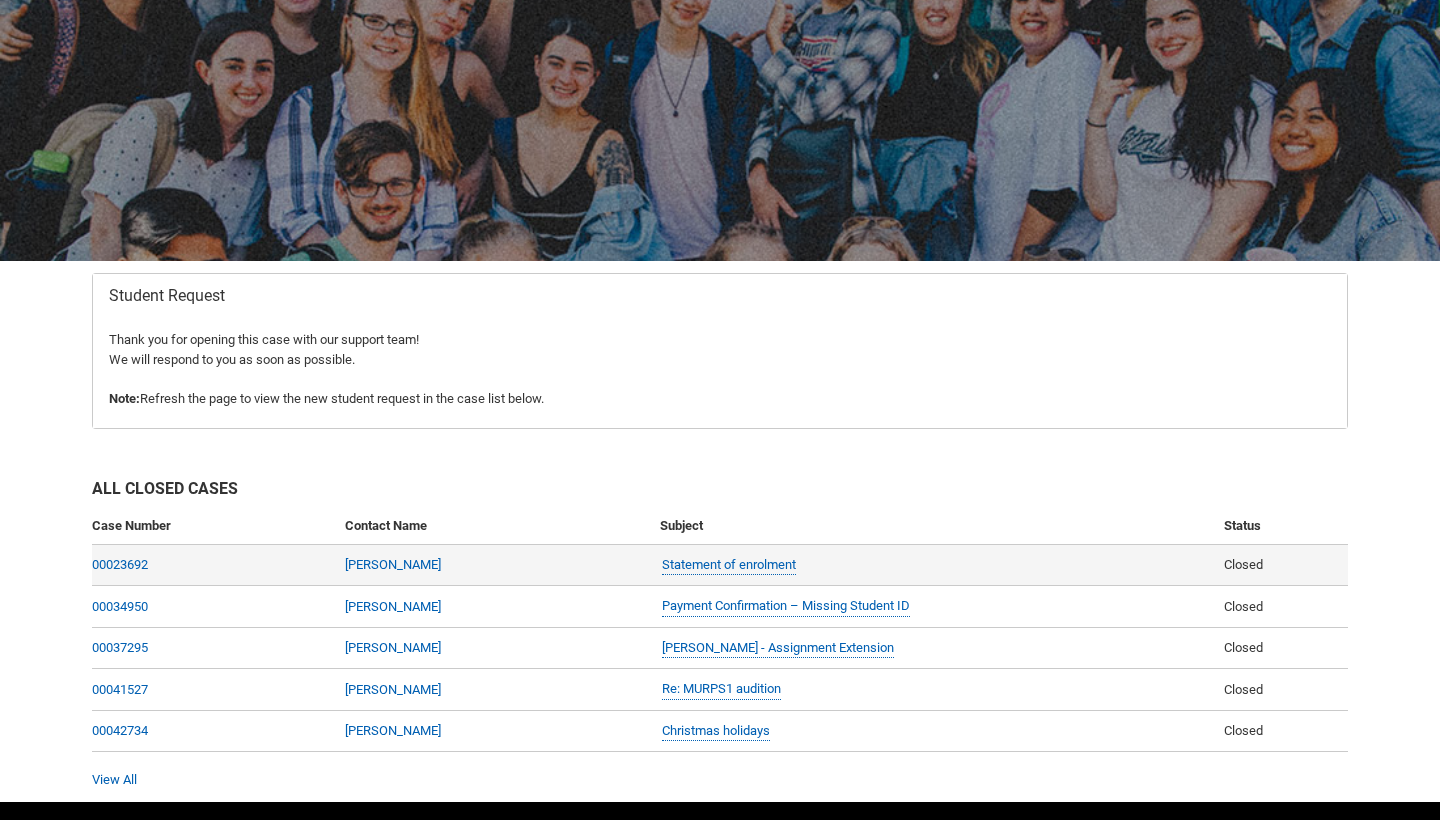 scroll, scrollTop: 195, scrollLeft: 0, axis: vertical 